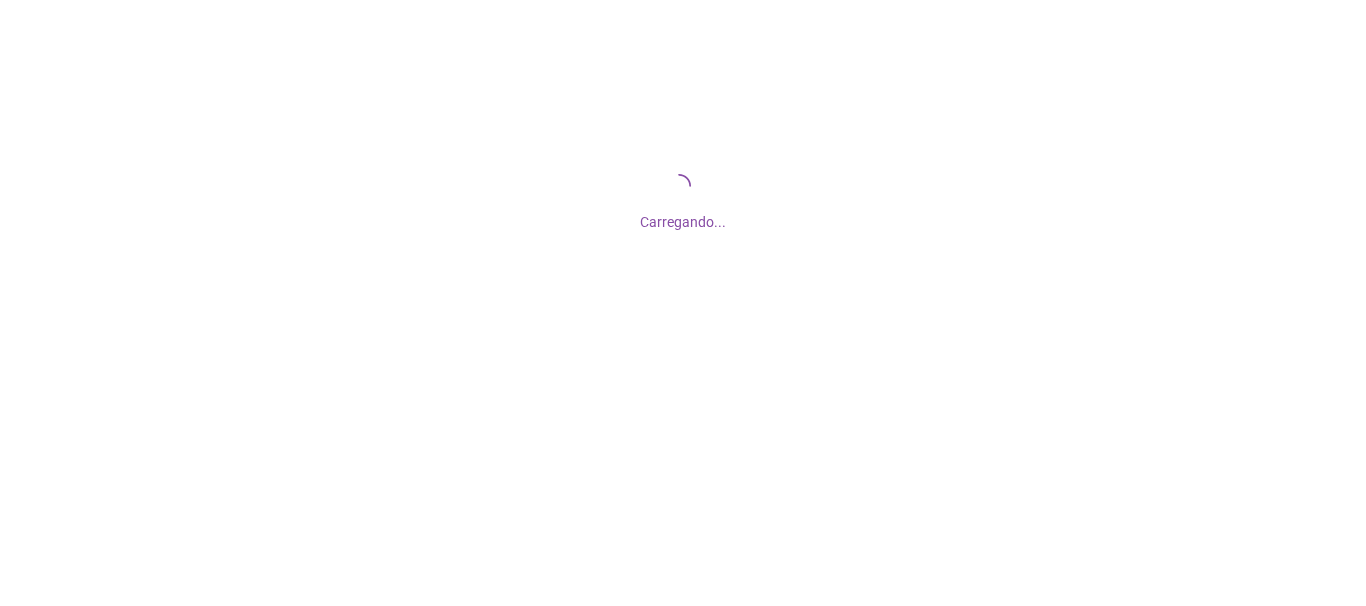 scroll, scrollTop: 0, scrollLeft: 0, axis: both 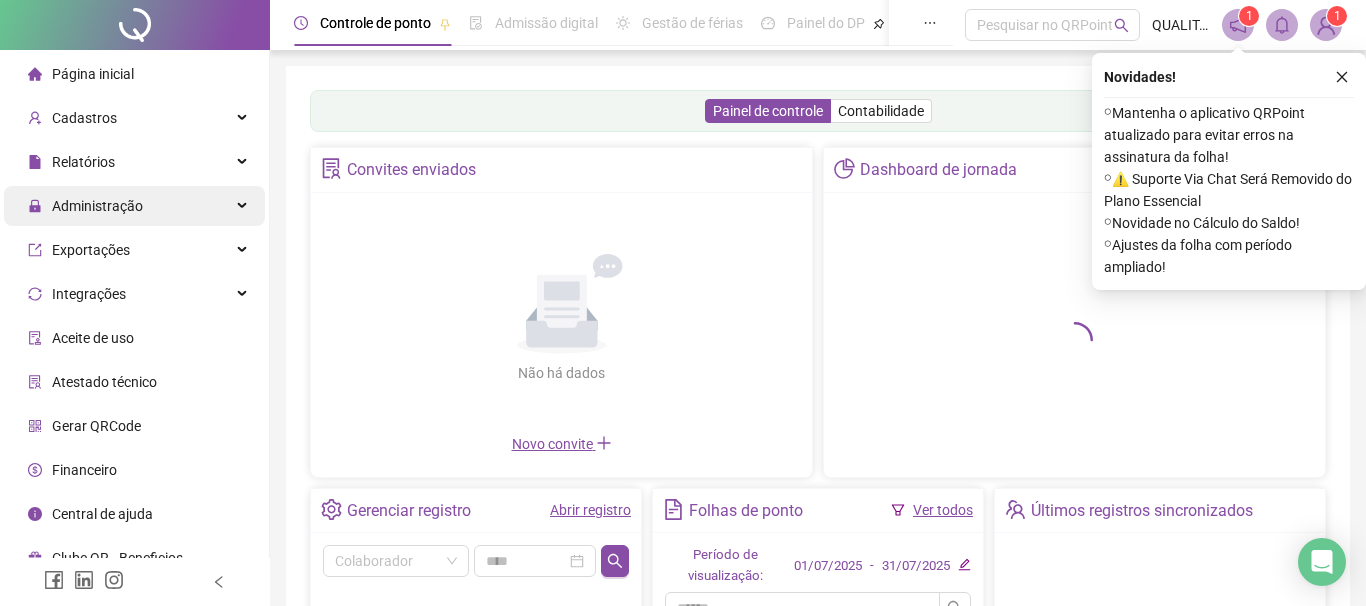click on "Administração" at bounding box center [97, 206] 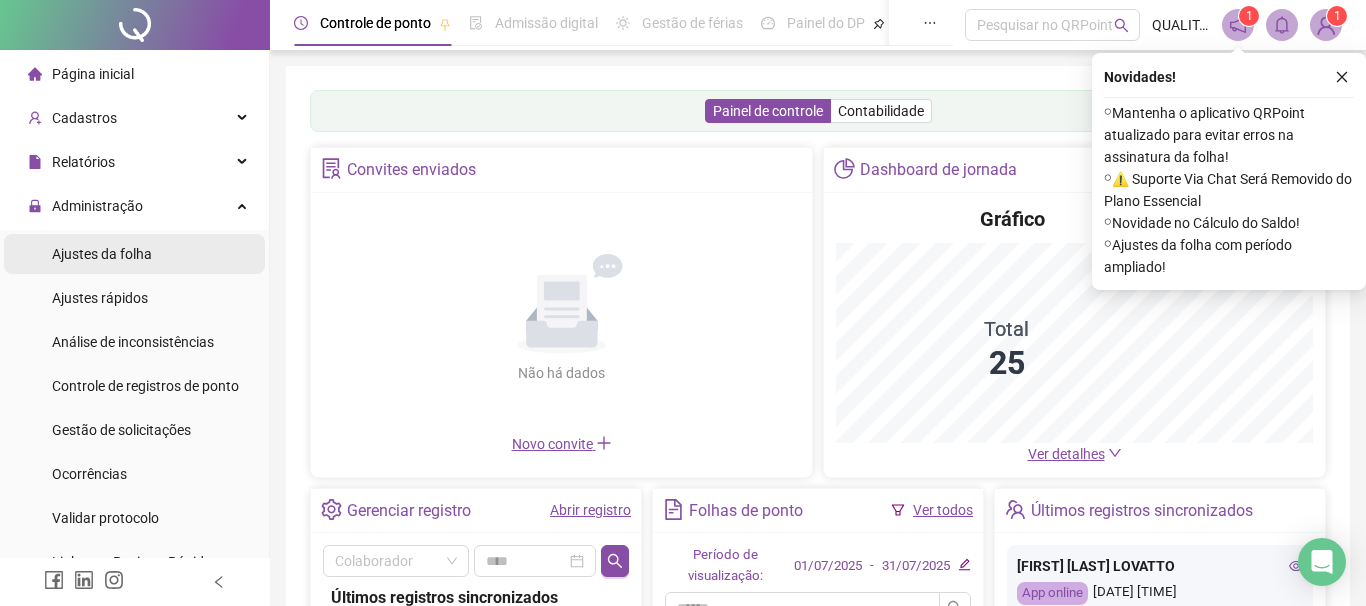 click on "Ajustes da folha" at bounding box center [102, 254] 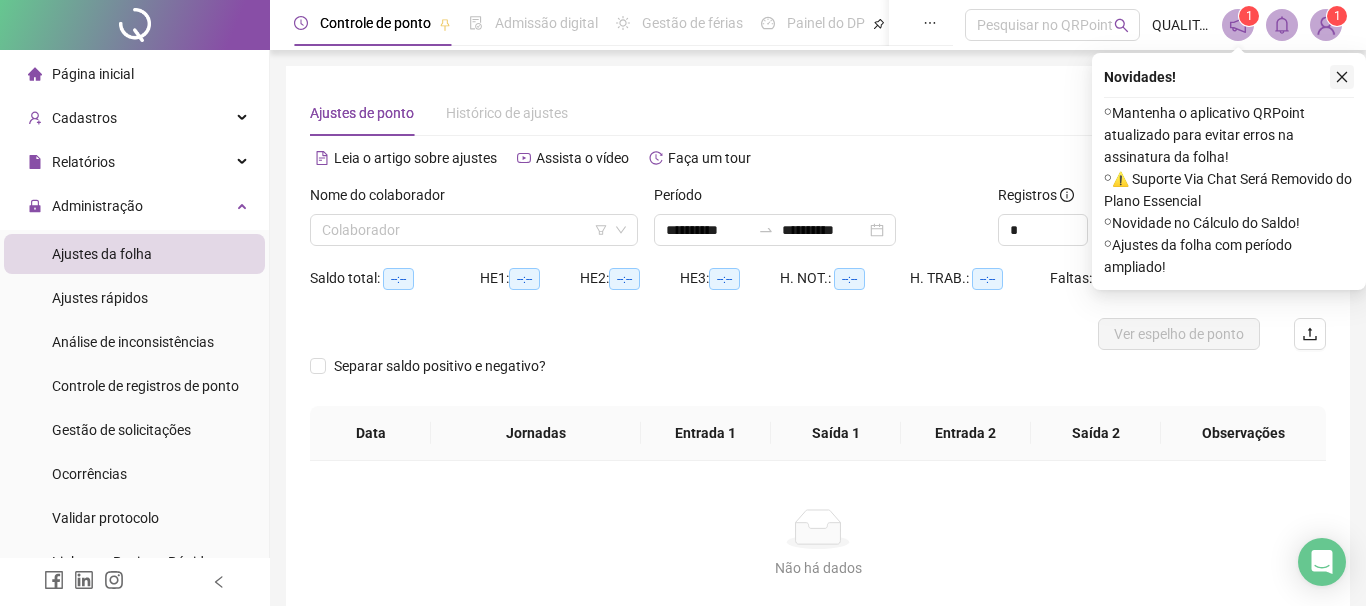 click 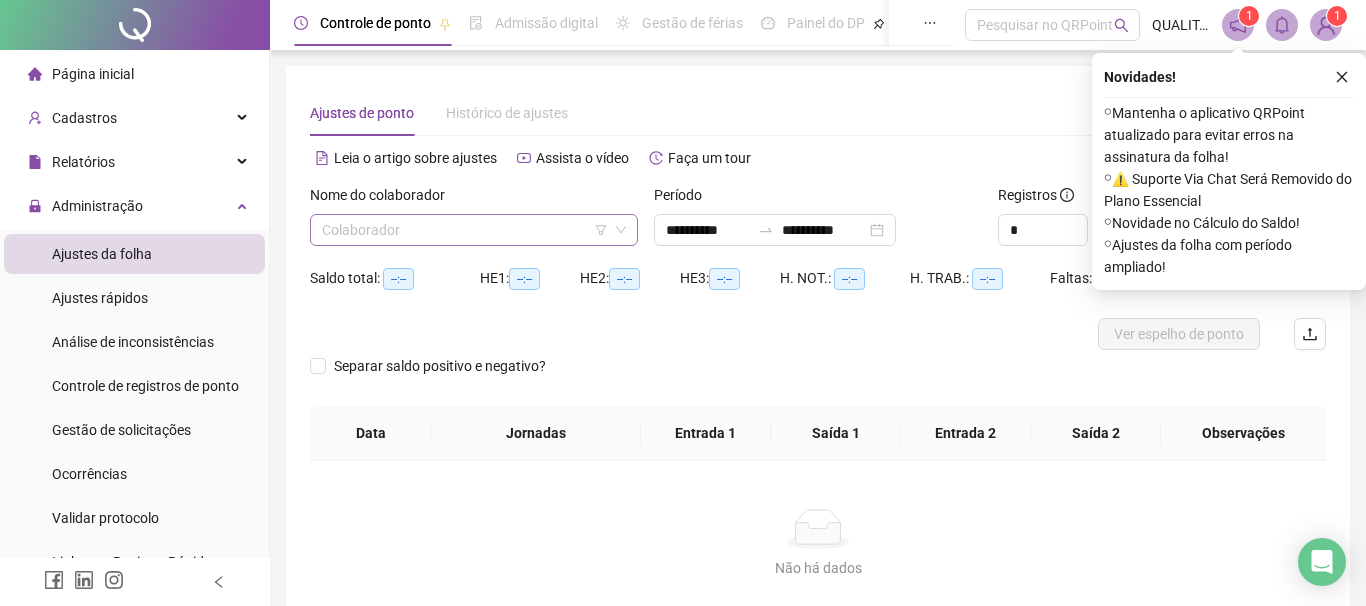 click at bounding box center (465, 230) 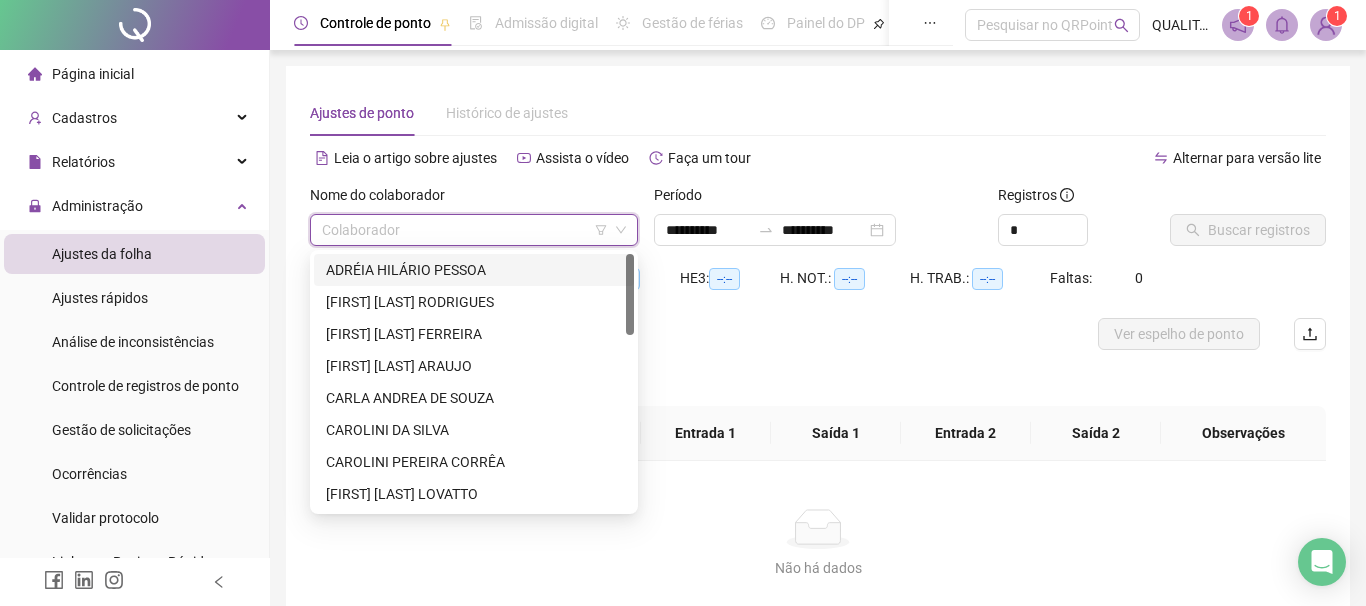 click on "ADRÉIA HILÁRIO PESSOA" at bounding box center (474, 270) 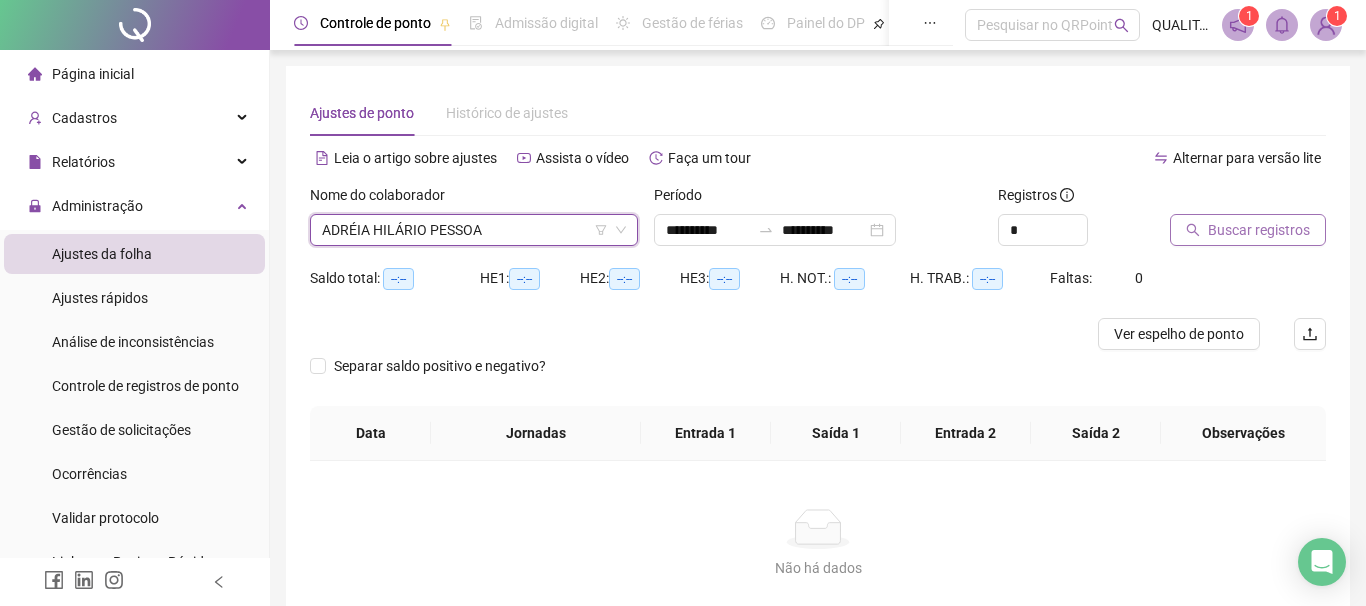 click on "Buscar registros" at bounding box center (1259, 230) 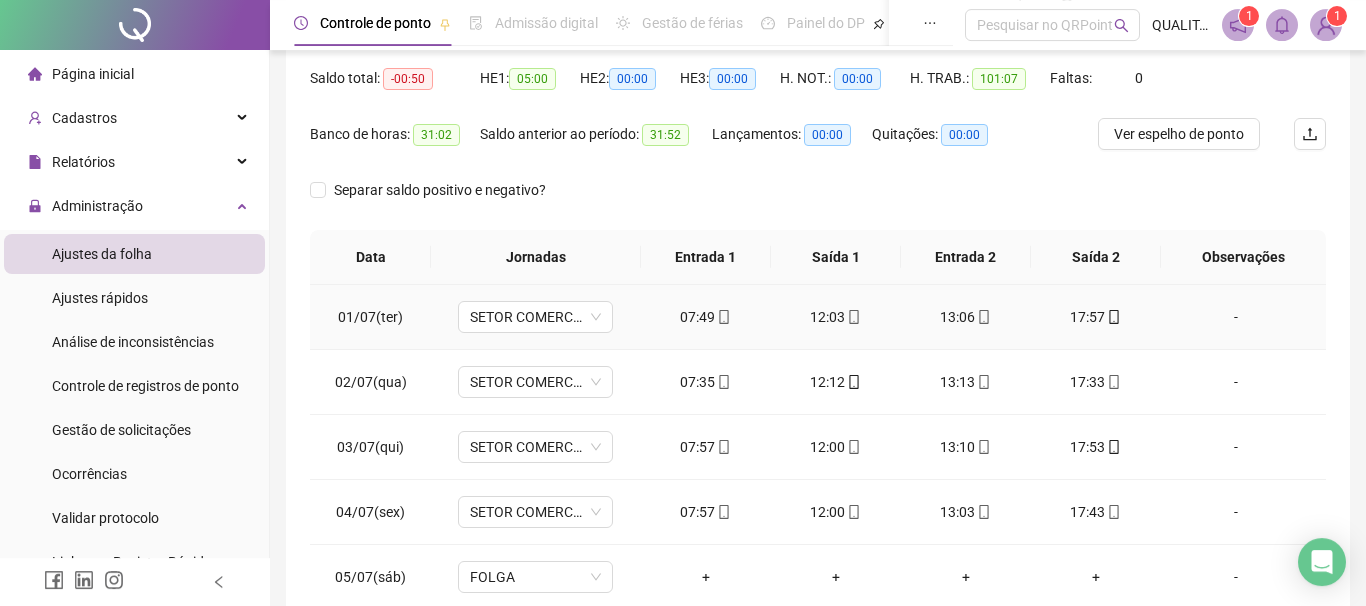 scroll, scrollTop: 228, scrollLeft: 0, axis: vertical 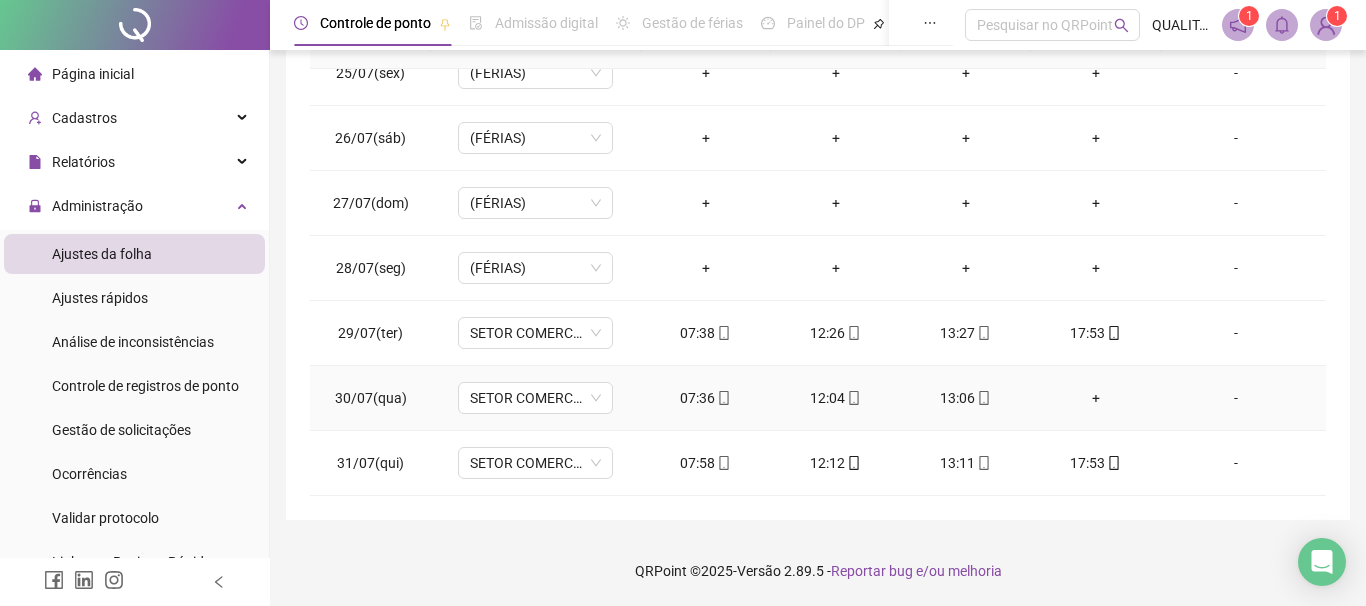 click on "+" at bounding box center (1096, 398) 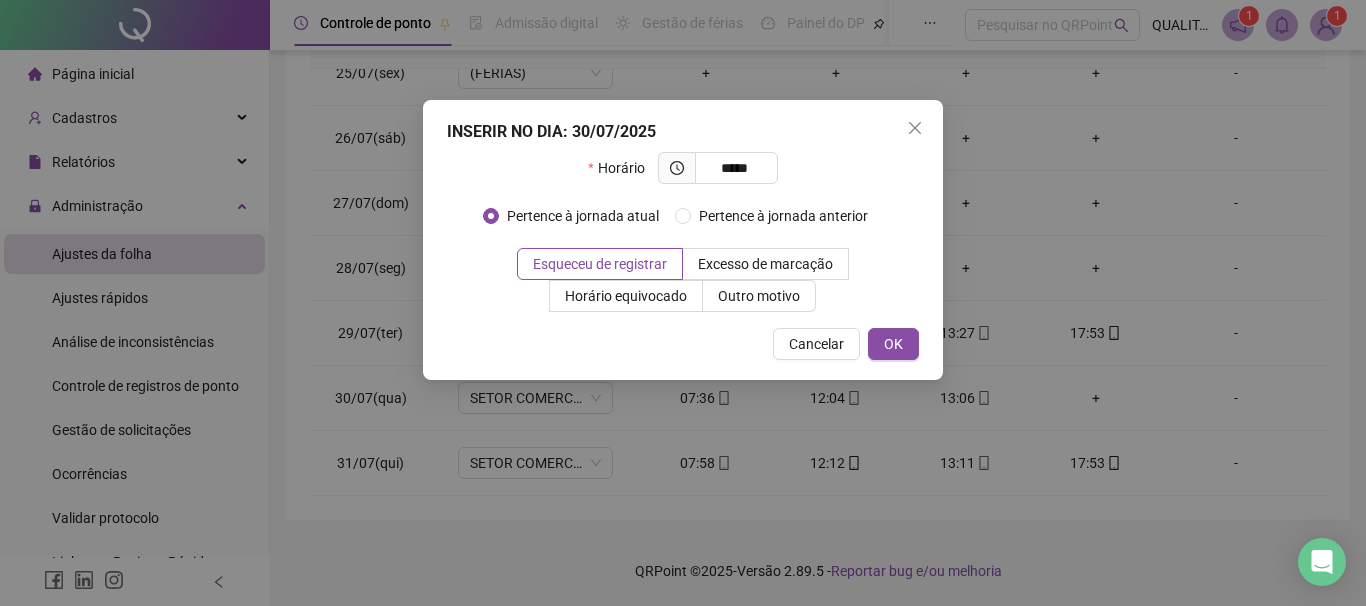type on "*****" 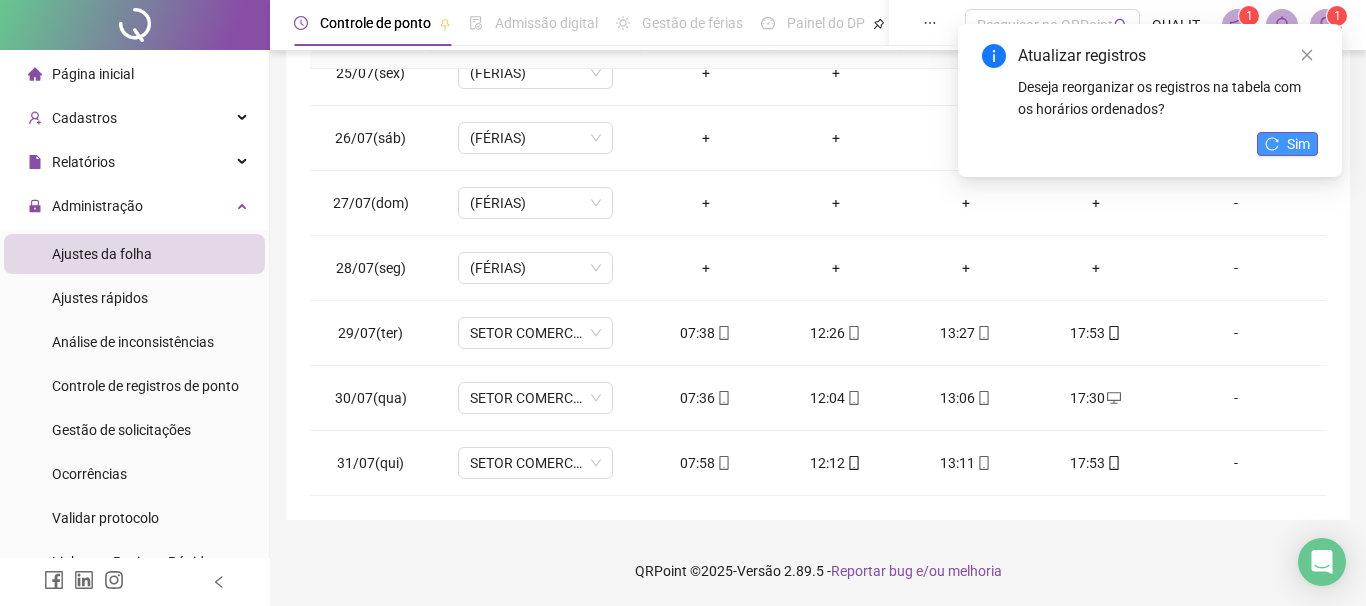 click on "Sim" at bounding box center (1298, 144) 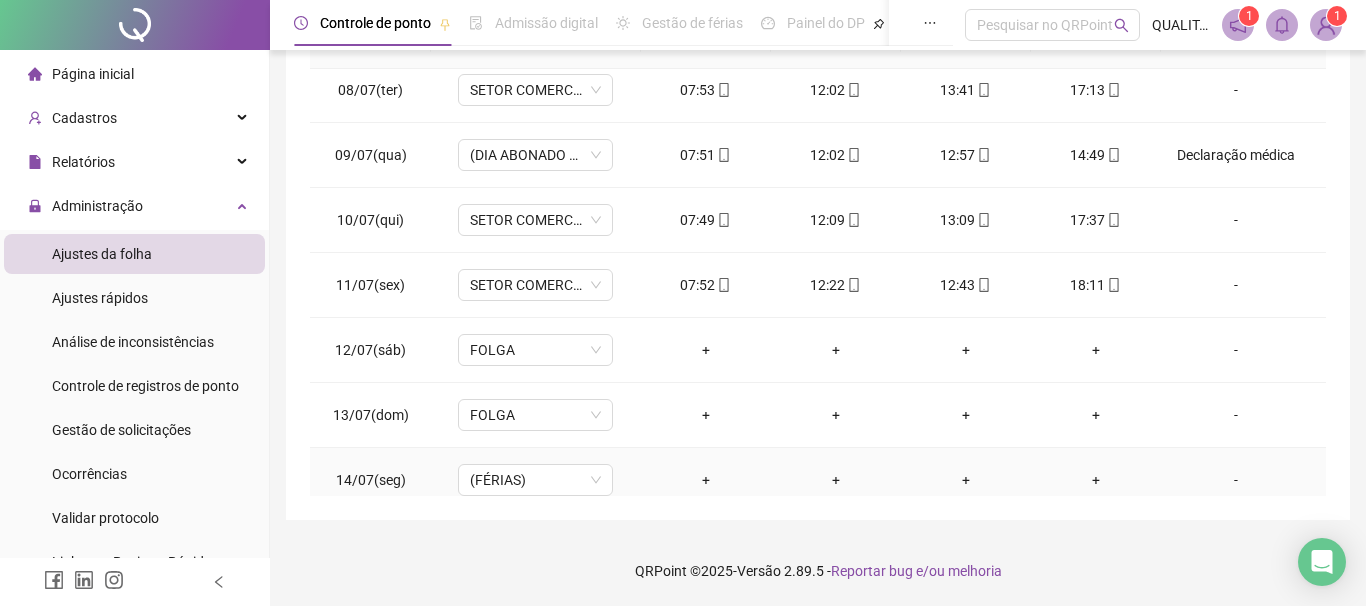 scroll, scrollTop: 0, scrollLeft: 0, axis: both 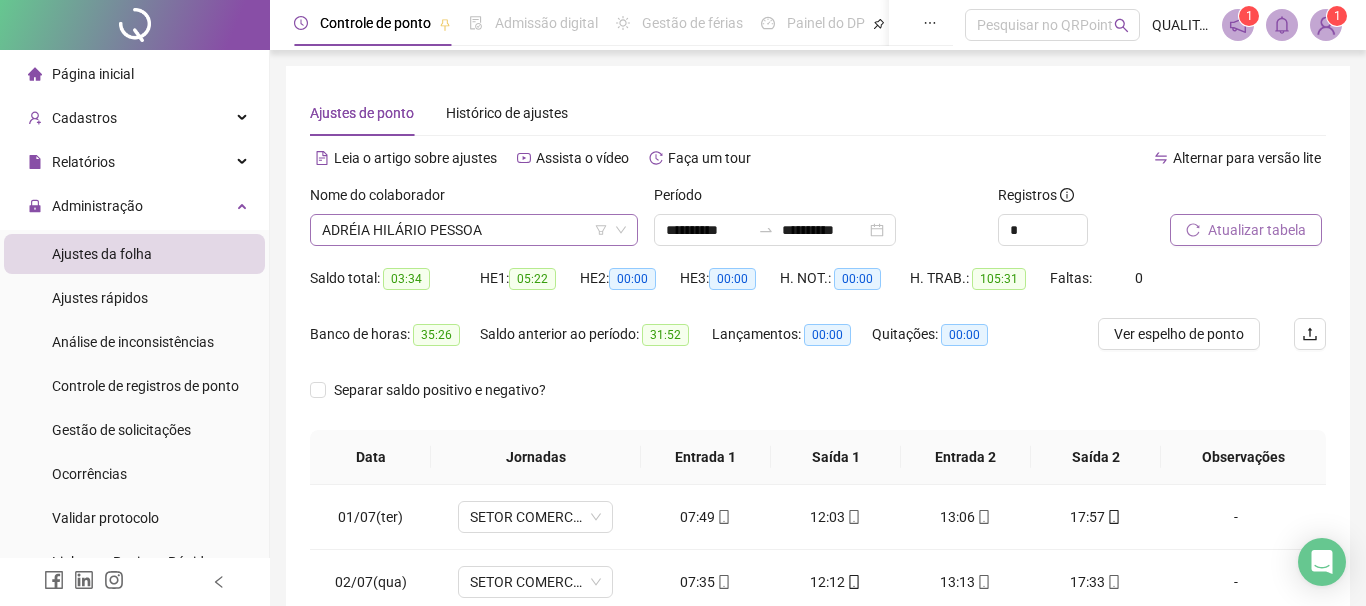click on "ADRÉIA HILÁRIO PESSOA" at bounding box center [474, 230] 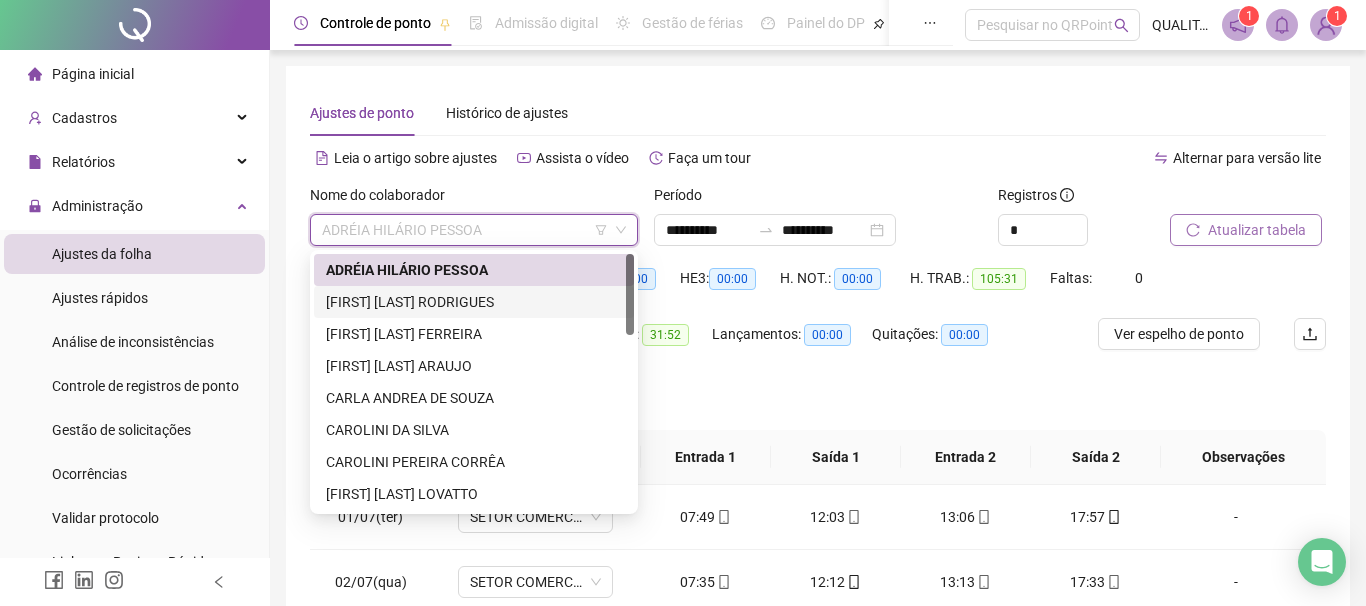 click on "[FIRST] [LAST] RODRIGUES" at bounding box center [474, 302] 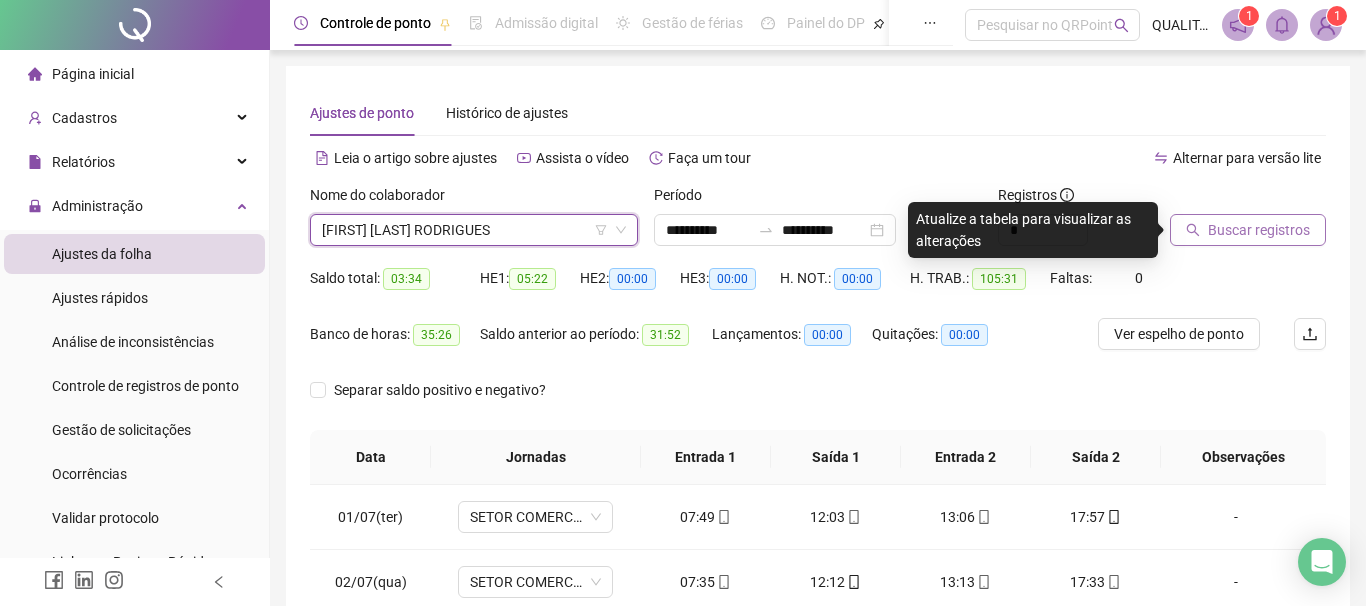 click on "Buscar registros" at bounding box center (1259, 230) 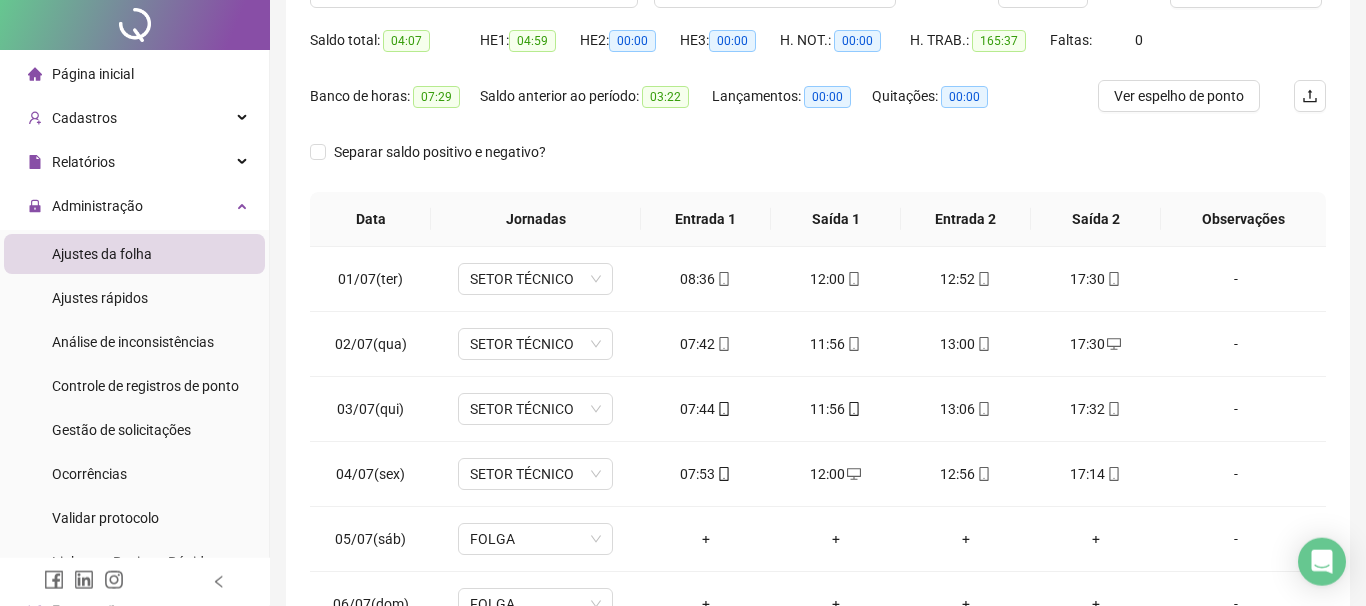 scroll, scrollTop: 342, scrollLeft: 0, axis: vertical 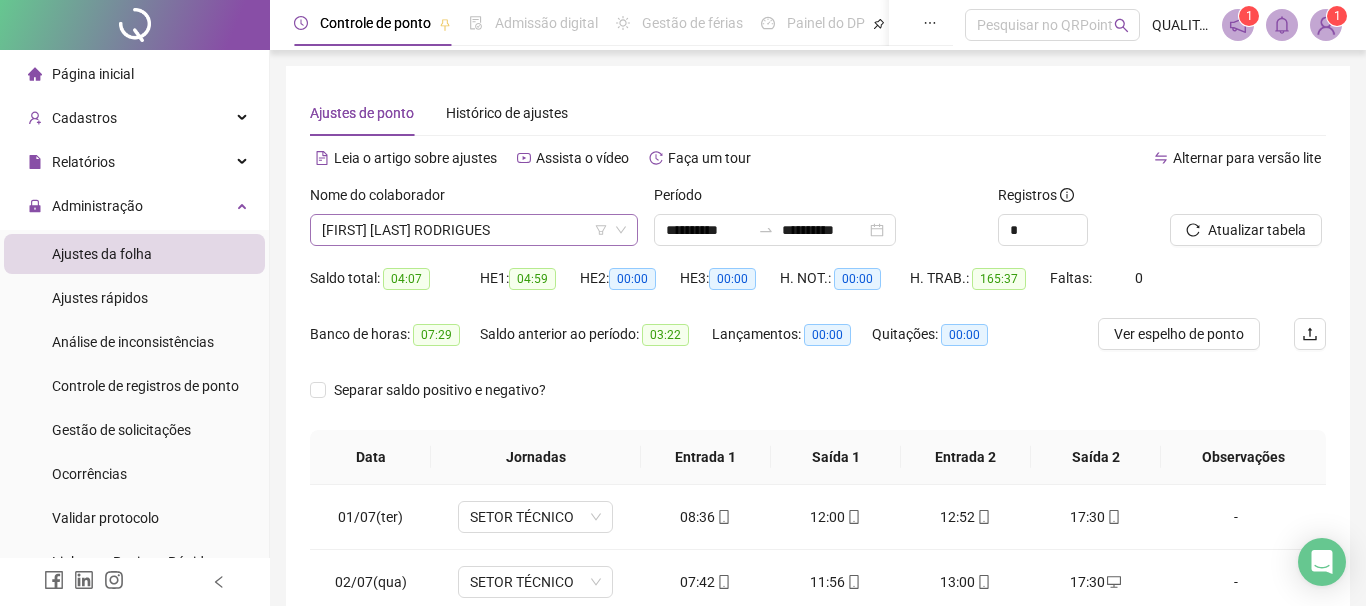 click on "[FIRST] [LAST] RODRIGUES" at bounding box center (474, 230) 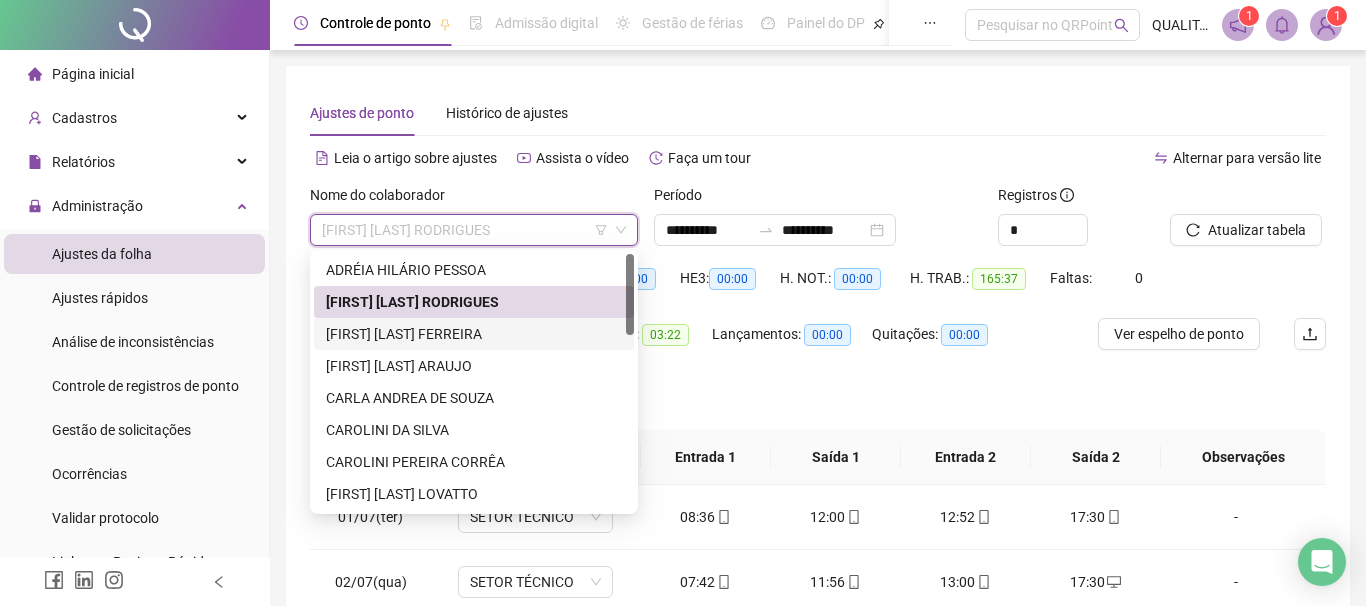 click on "[FIRST] [LAST] FERREIRA" at bounding box center (474, 334) 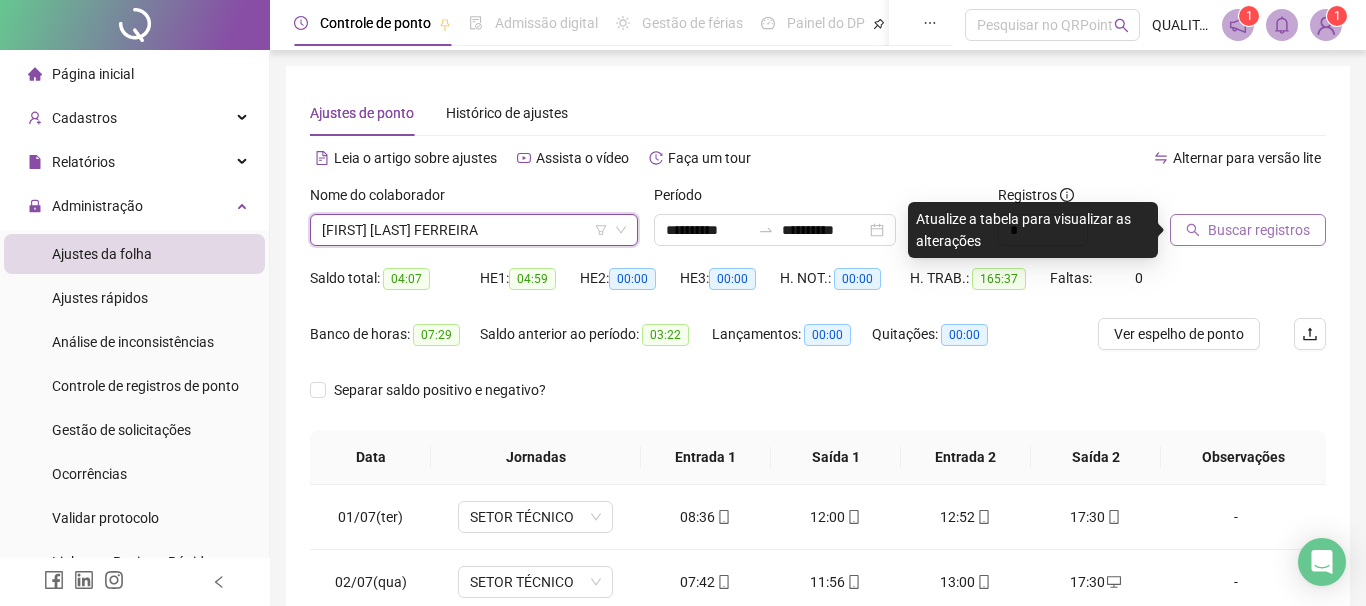 click on "Buscar registros" at bounding box center (1259, 230) 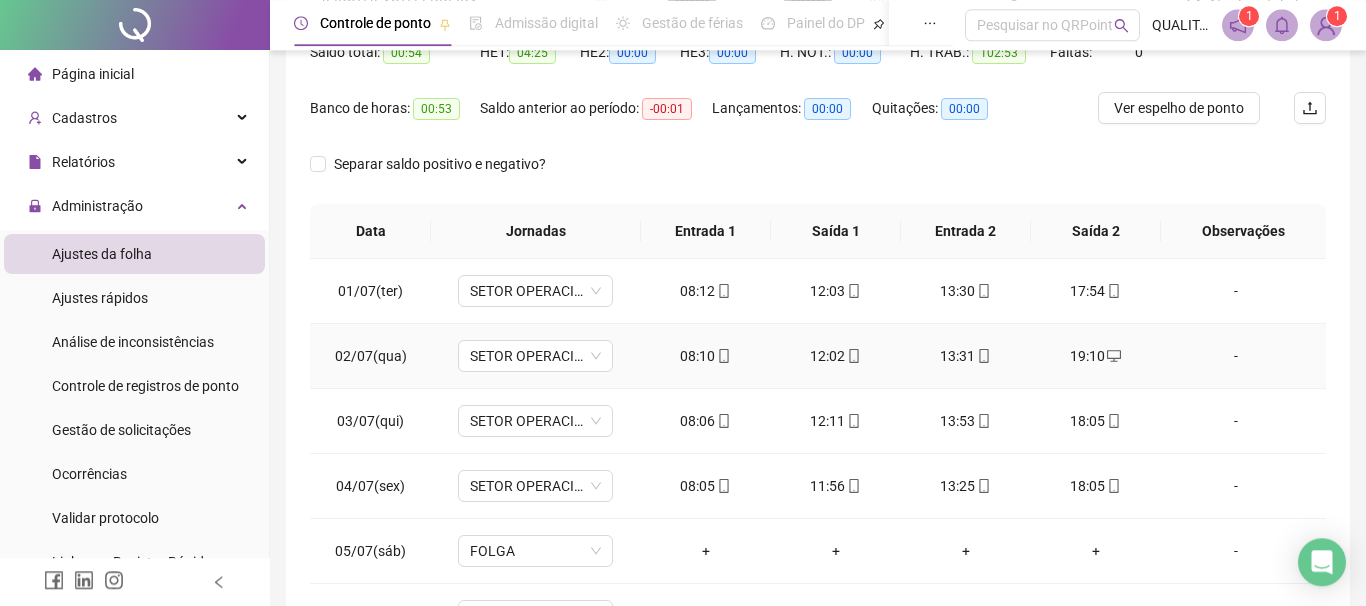 scroll, scrollTop: 228, scrollLeft: 0, axis: vertical 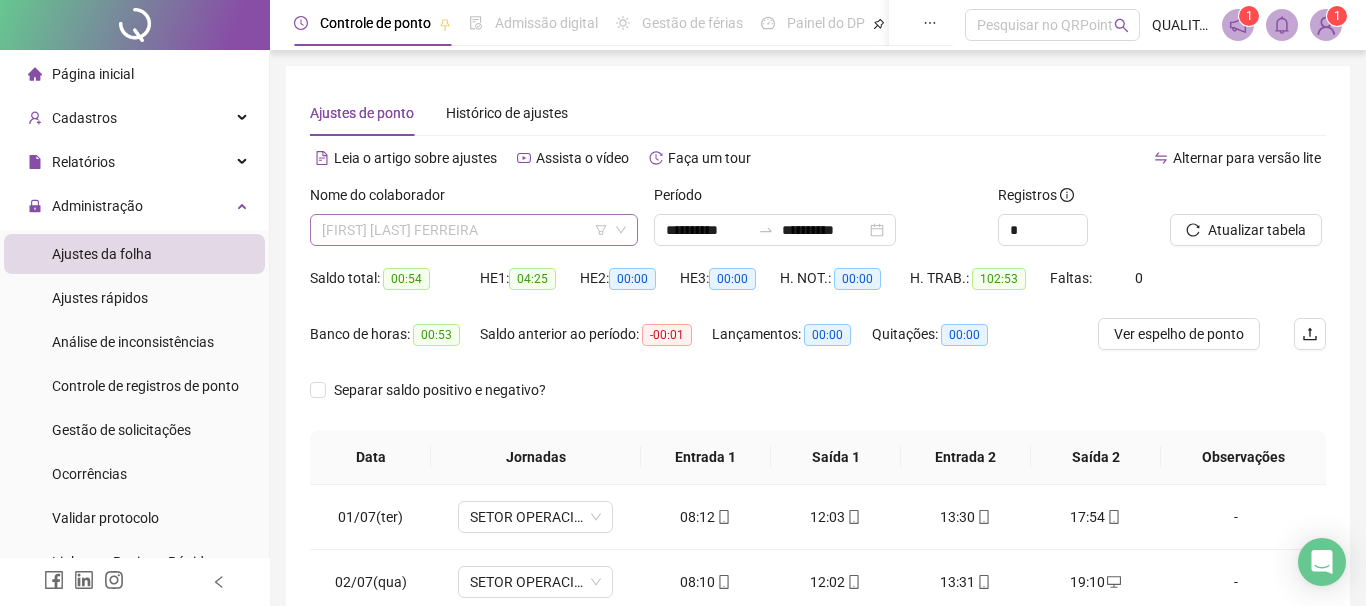 click on "[FIRST] [LAST] FERREIRA" at bounding box center [474, 230] 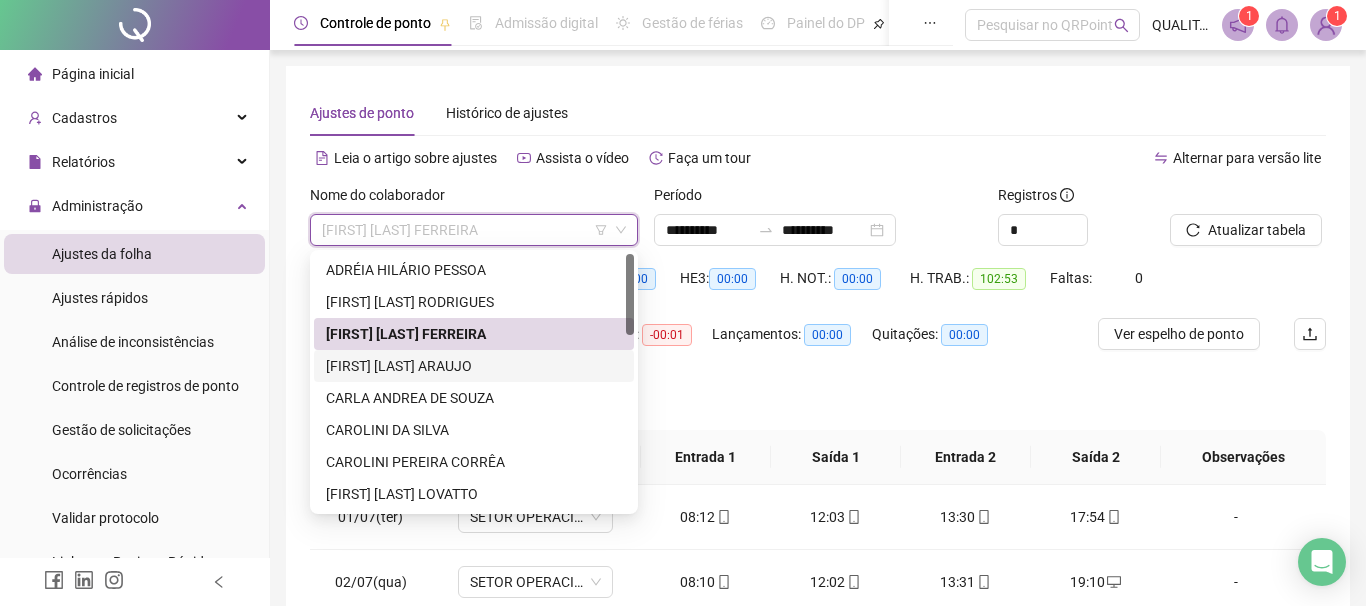 click on "[FIRST] [LAST] ARAUJO" at bounding box center (474, 366) 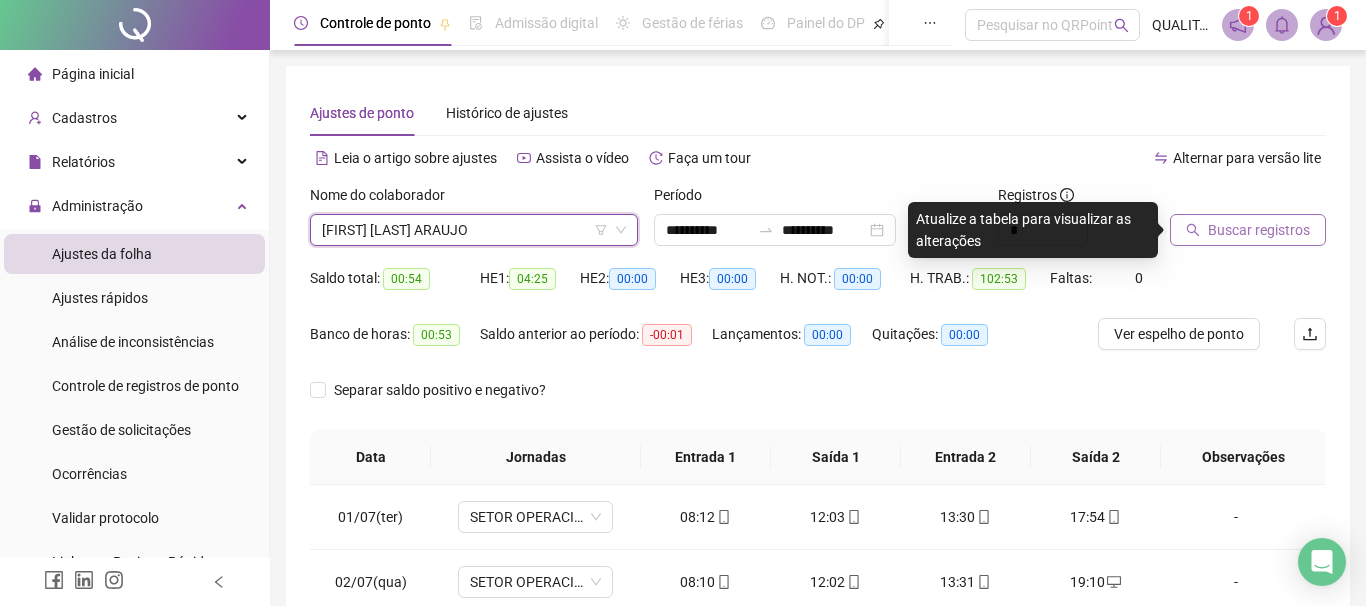 click on "Buscar registros" at bounding box center (1259, 230) 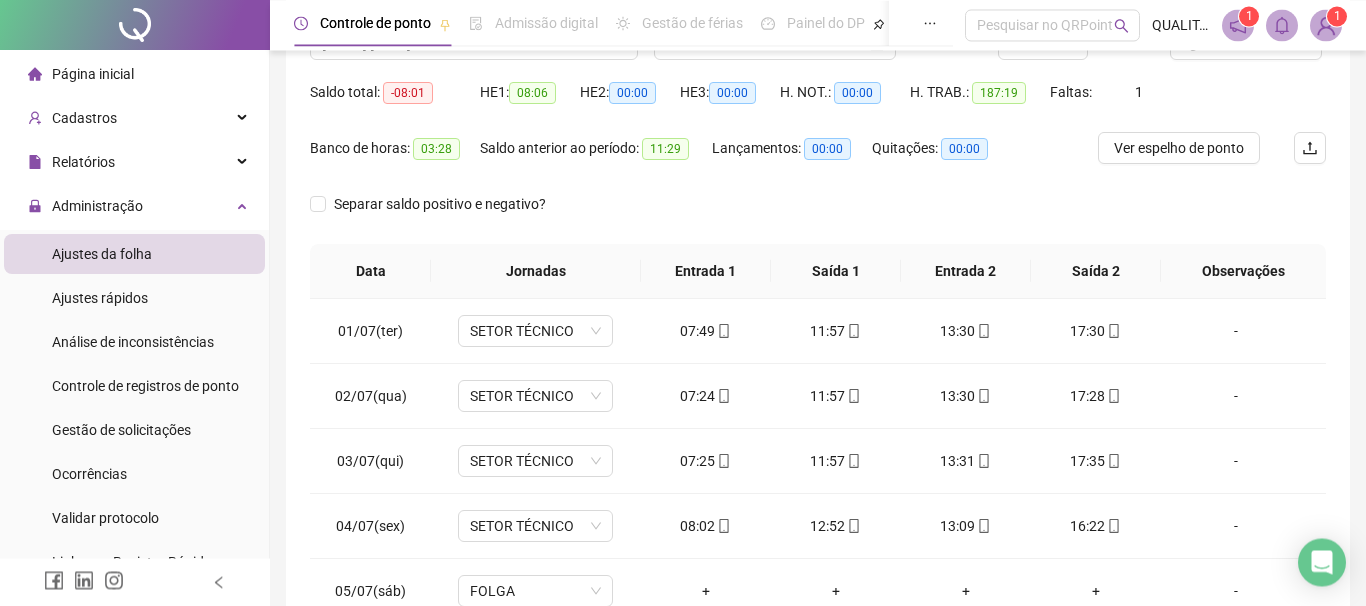 scroll, scrollTop: 228, scrollLeft: 0, axis: vertical 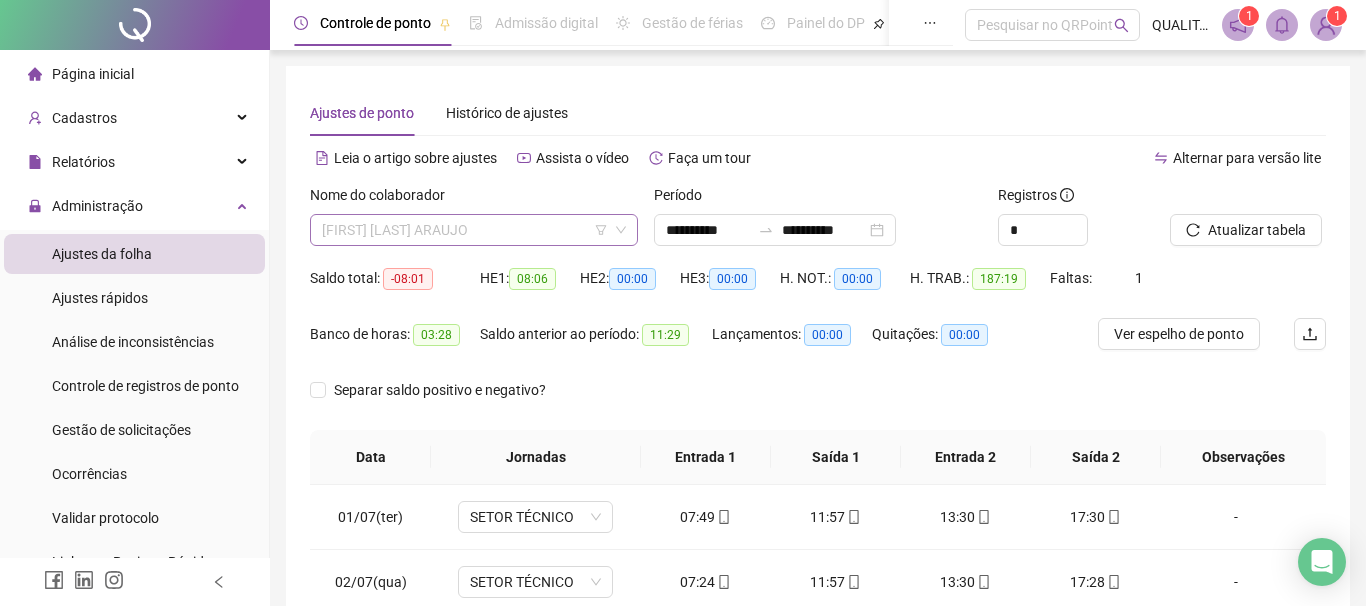 click on "[FIRST] [LAST] ARAUJO" at bounding box center (474, 230) 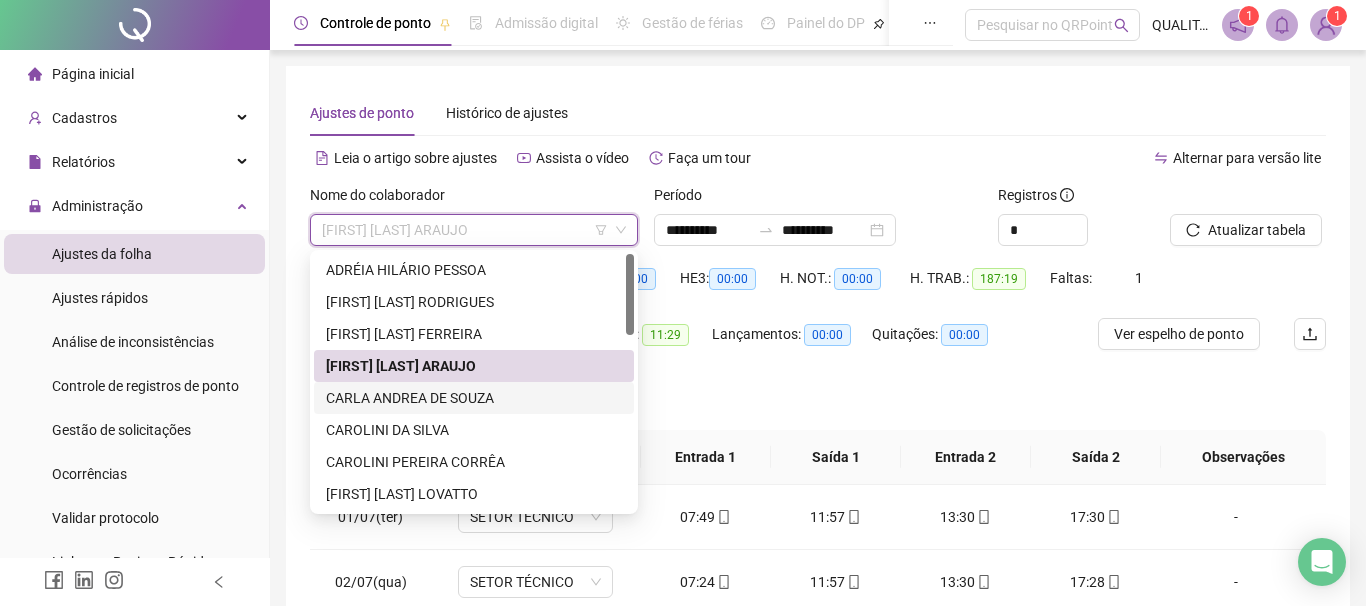 click on "CARLA ANDREA DE SOUZA" at bounding box center [474, 398] 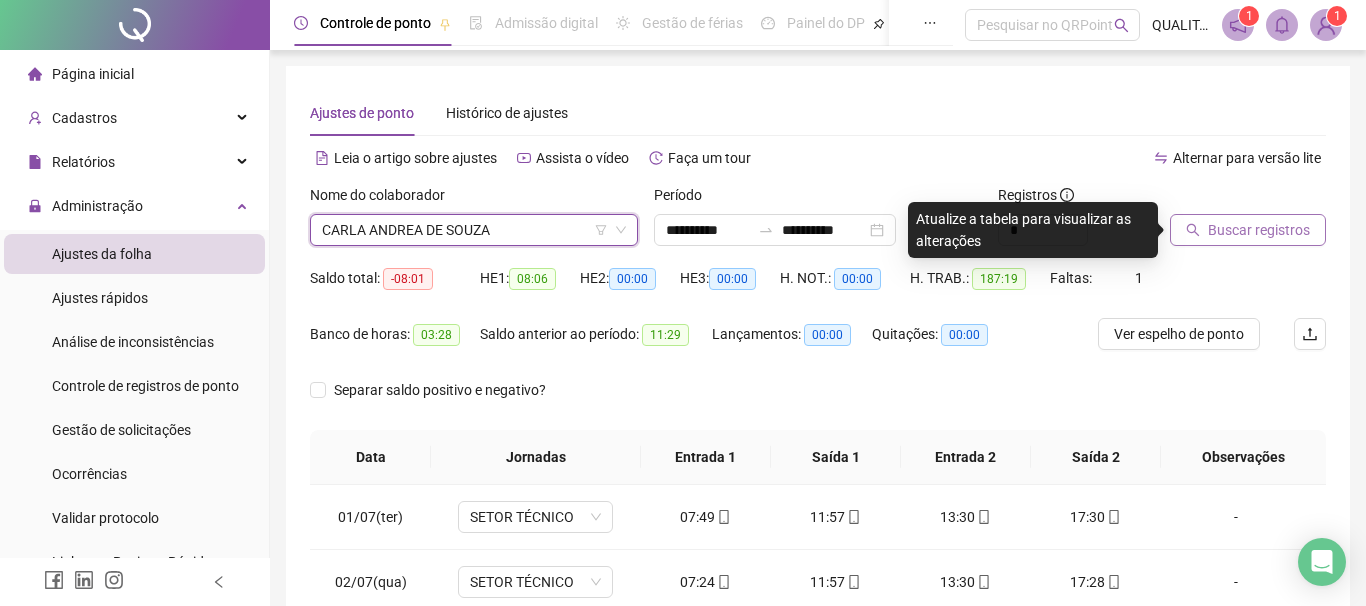 click on "Buscar registros" at bounding box center (1259, 230) 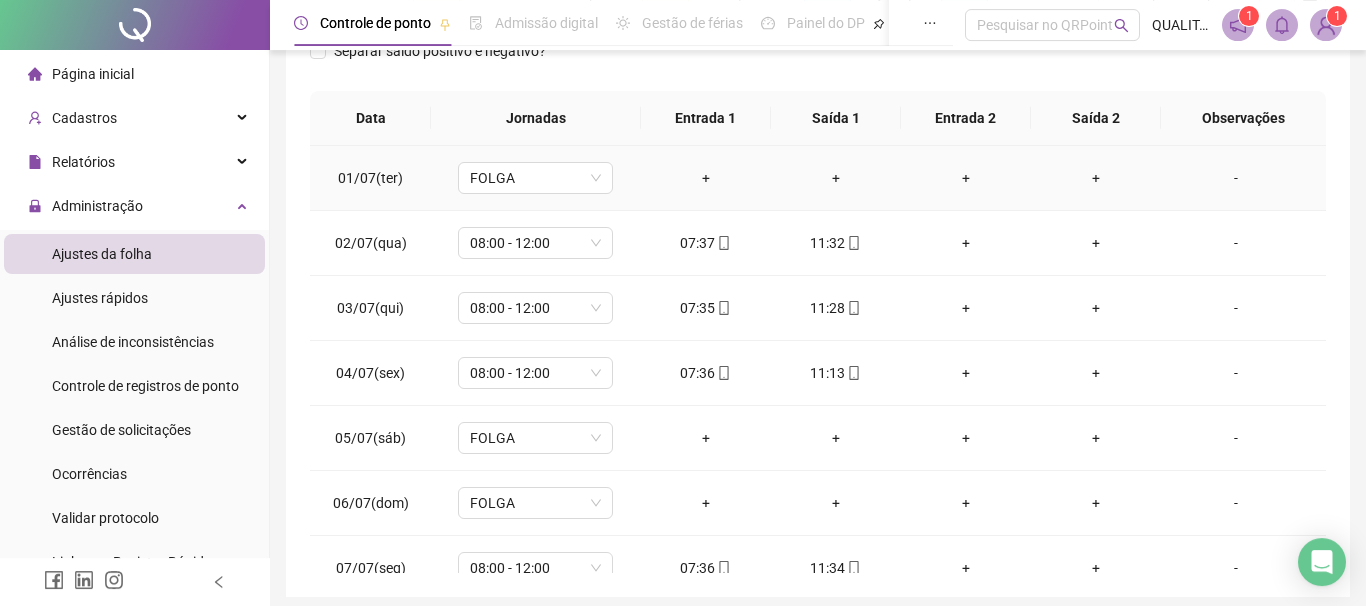 scroll, scrollTop: 342, scrollLeft: 0, axis: vertical 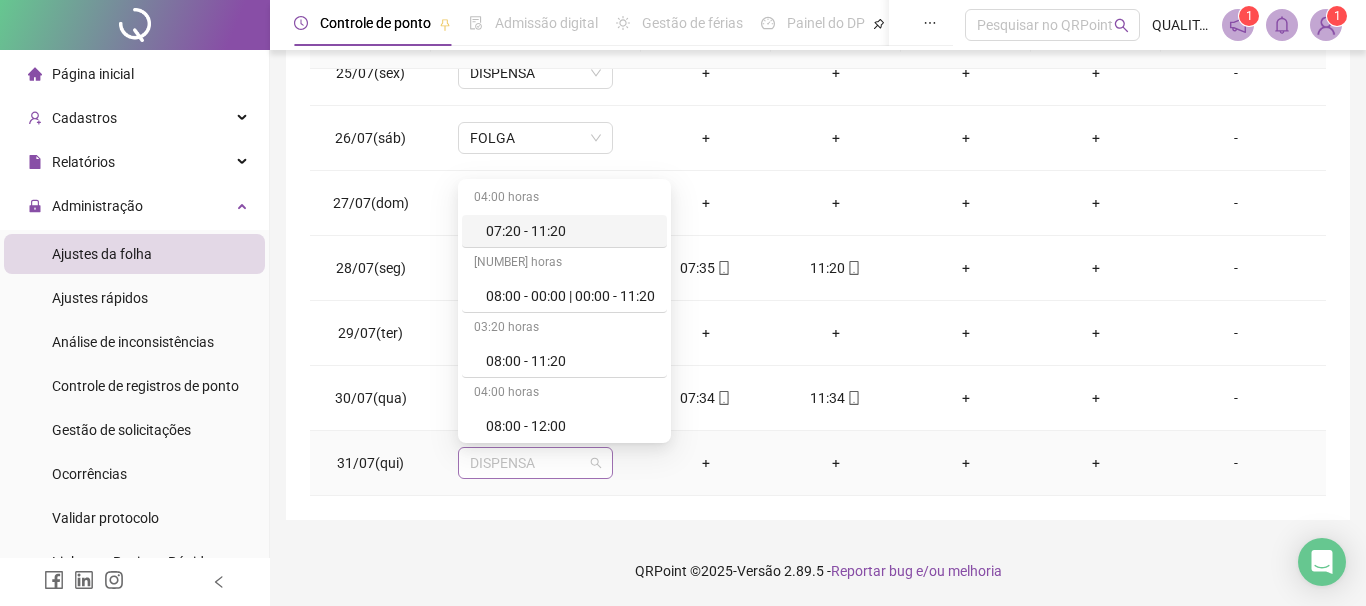 click on "DISPENSA" at bounding box center [535, 463] 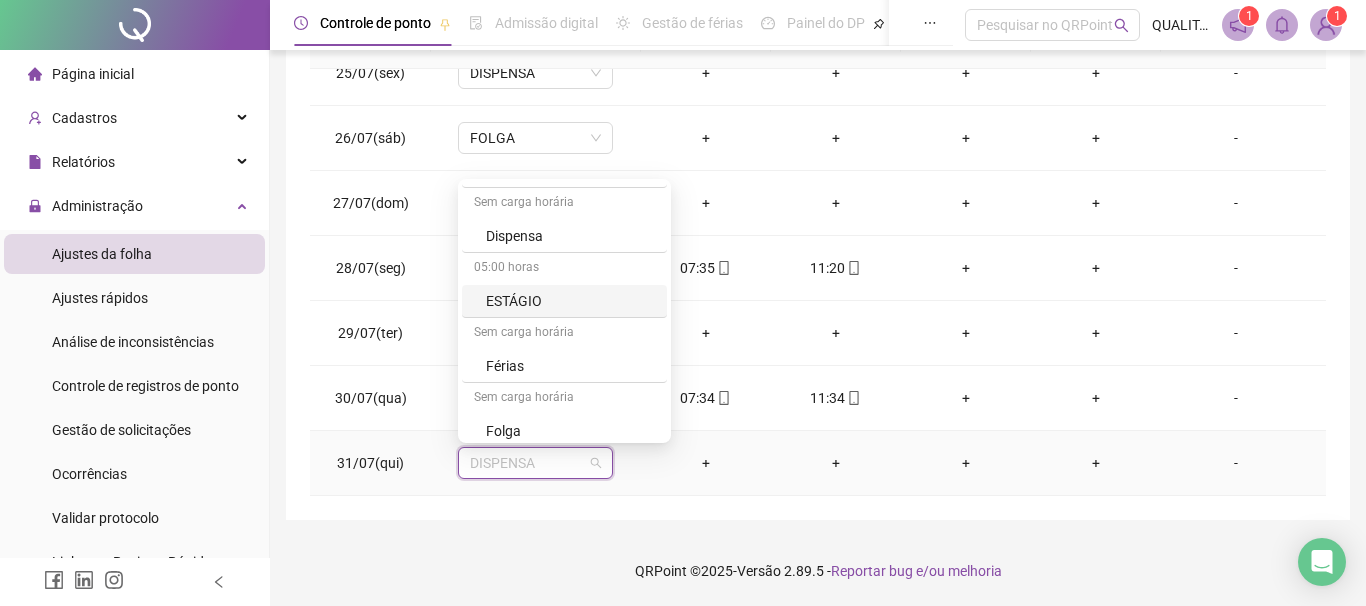 scroll, scrollTop: 714, scrollLeft: 0, axis: vertical 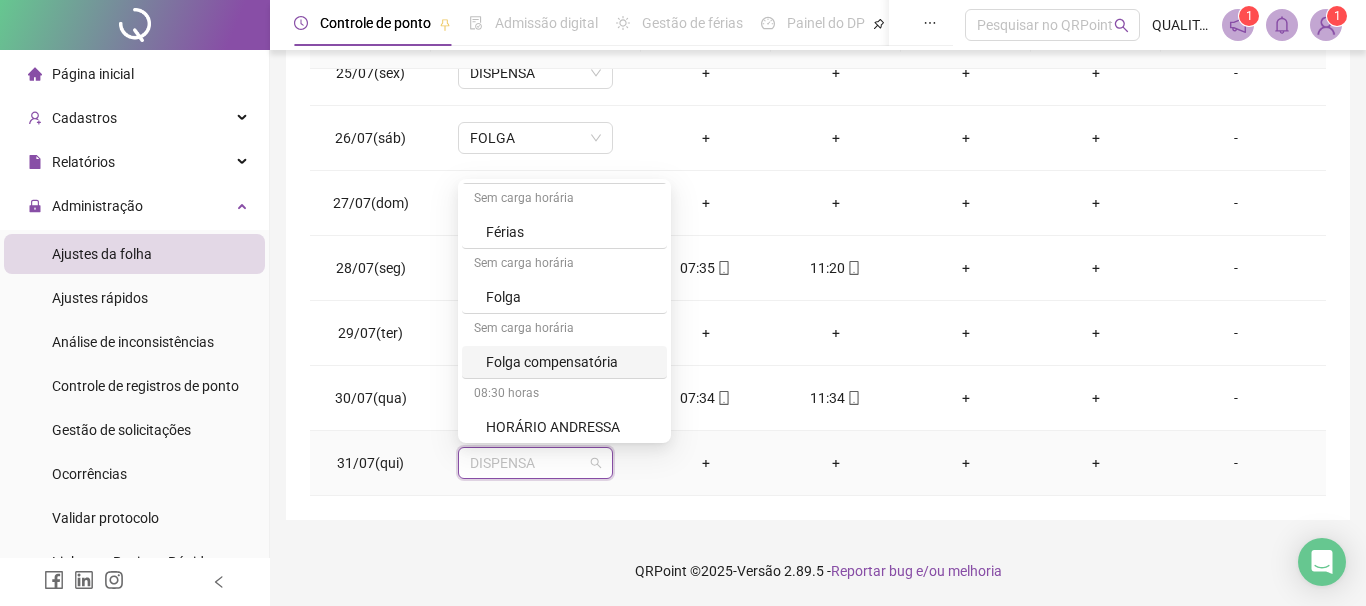 click on "Folga" at bounding box center [570, 297] 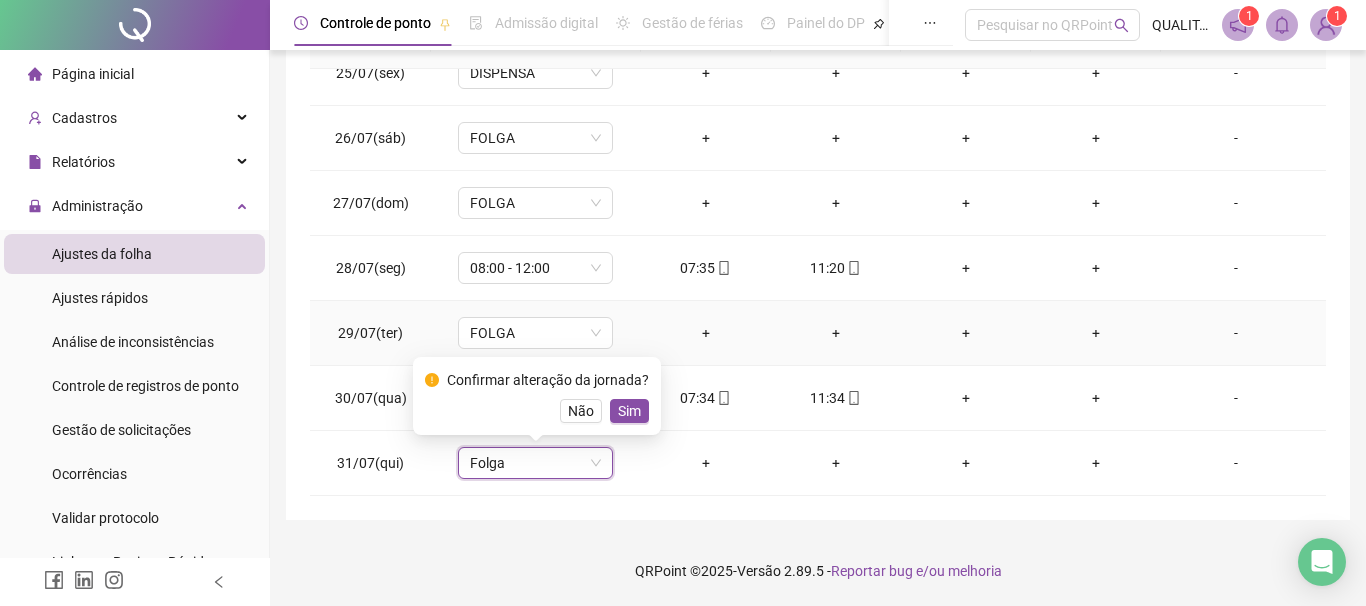 scroll, scrollTop: 714, scrollLeft: 0, axis: vertical 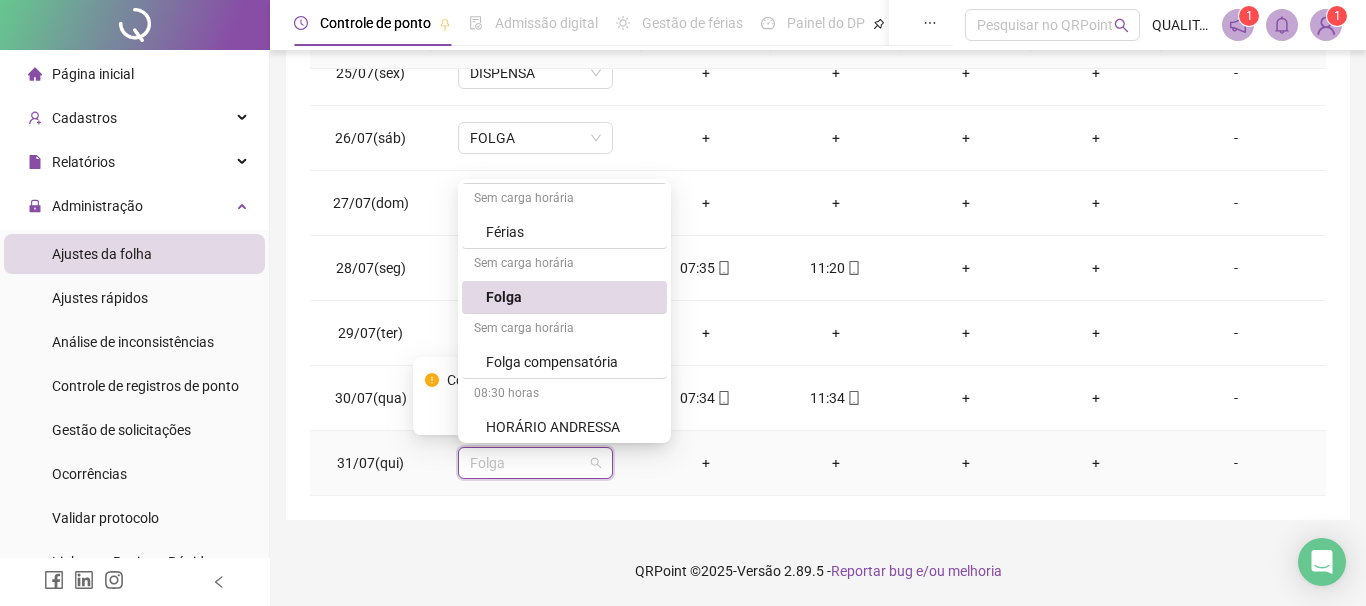 click on "**********" at bounding box center (818, 85) 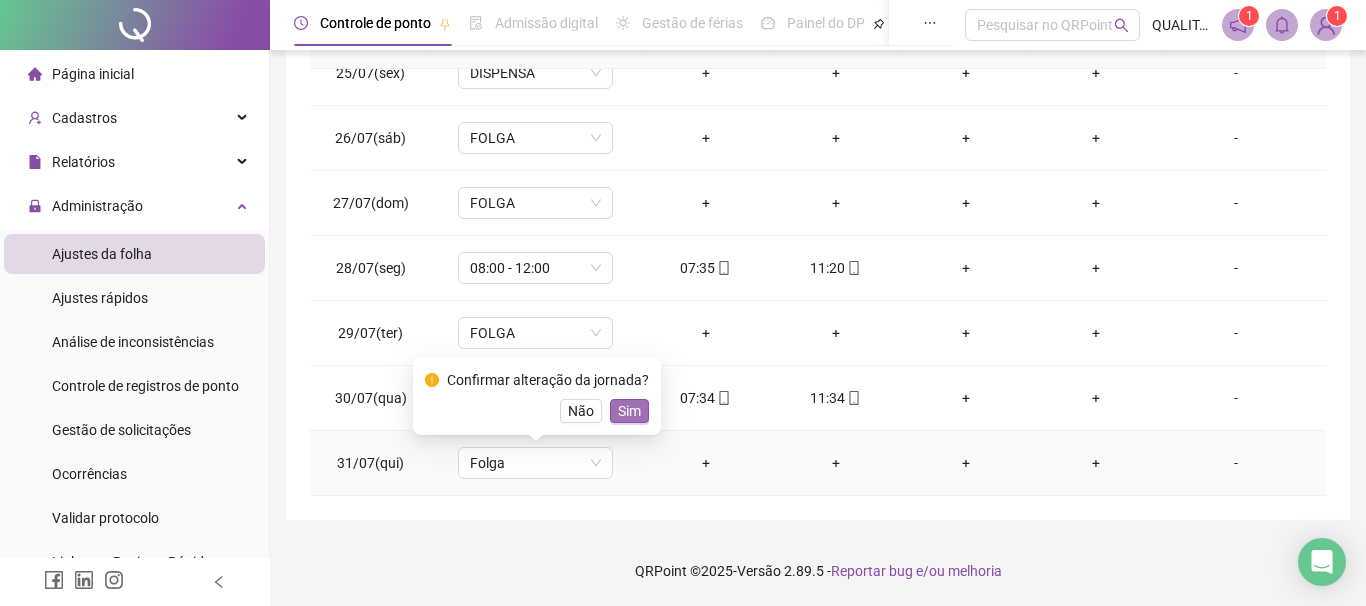 click on "Sim" at bounding box center (629, 411) 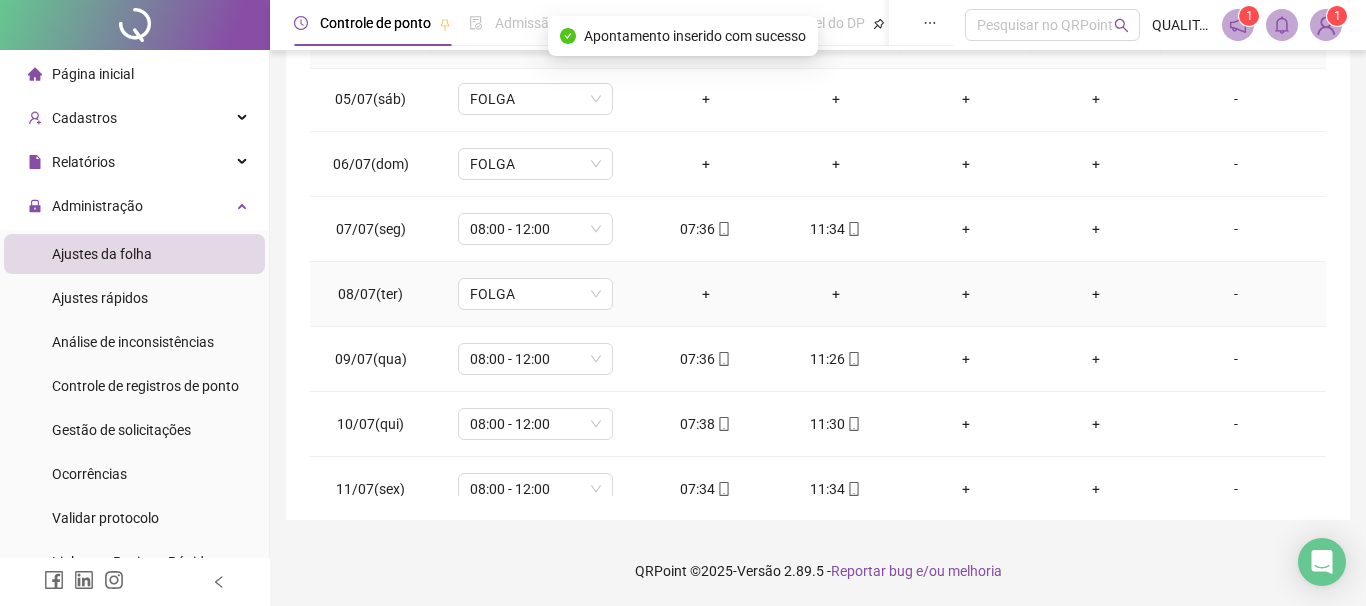 scroll, scrollTop: 0, scrollLeft: 0, axis: both 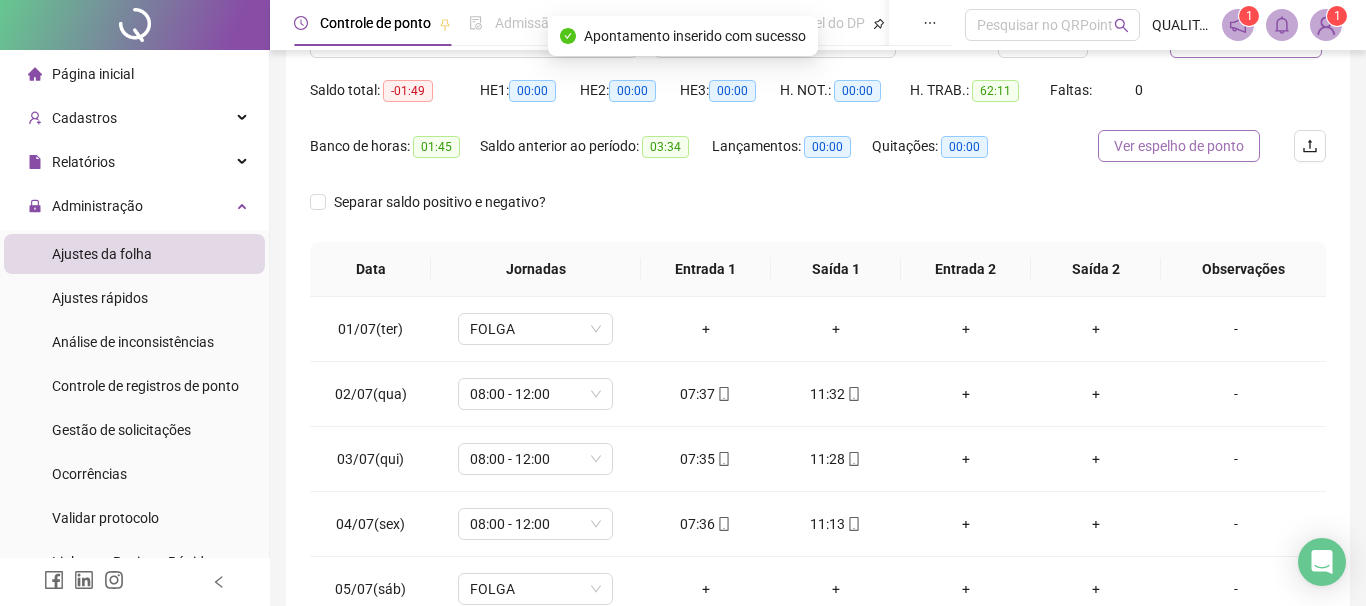 click on "Ver espelho de ponto" at bounding box center (1179, 146) 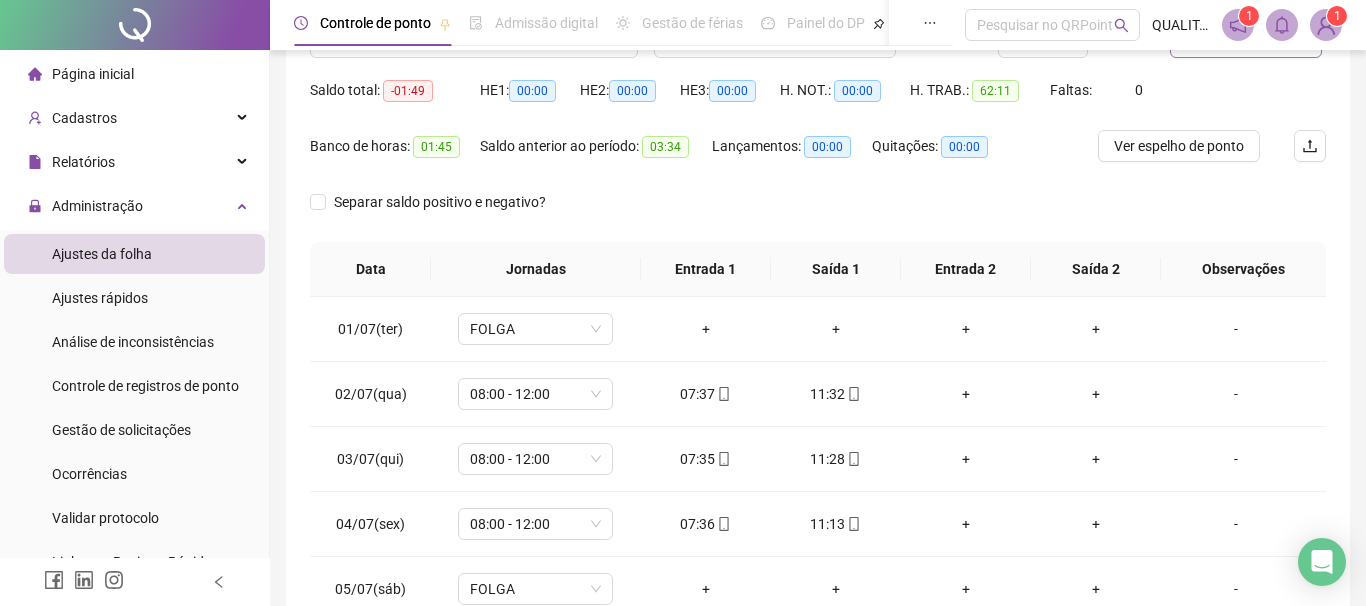 click on "Atualizar tabela" at bounding box center (1246, 42) 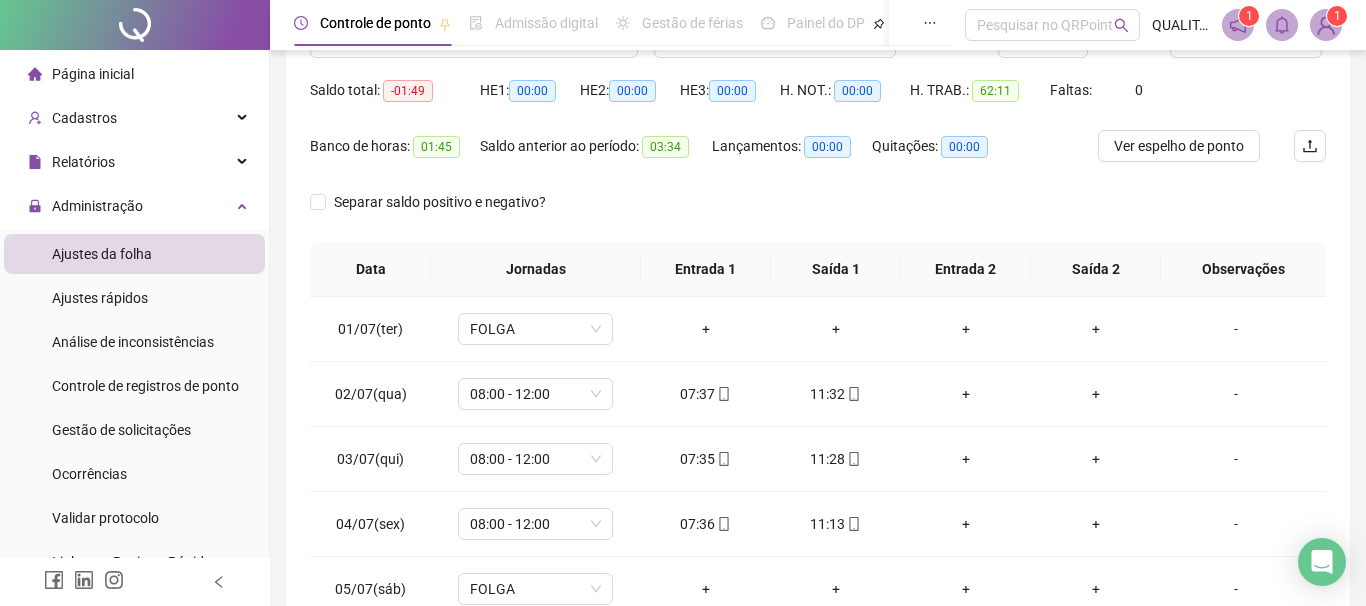 scroll, scrollTop: 416, scrollLeft: 0, axis: vertical 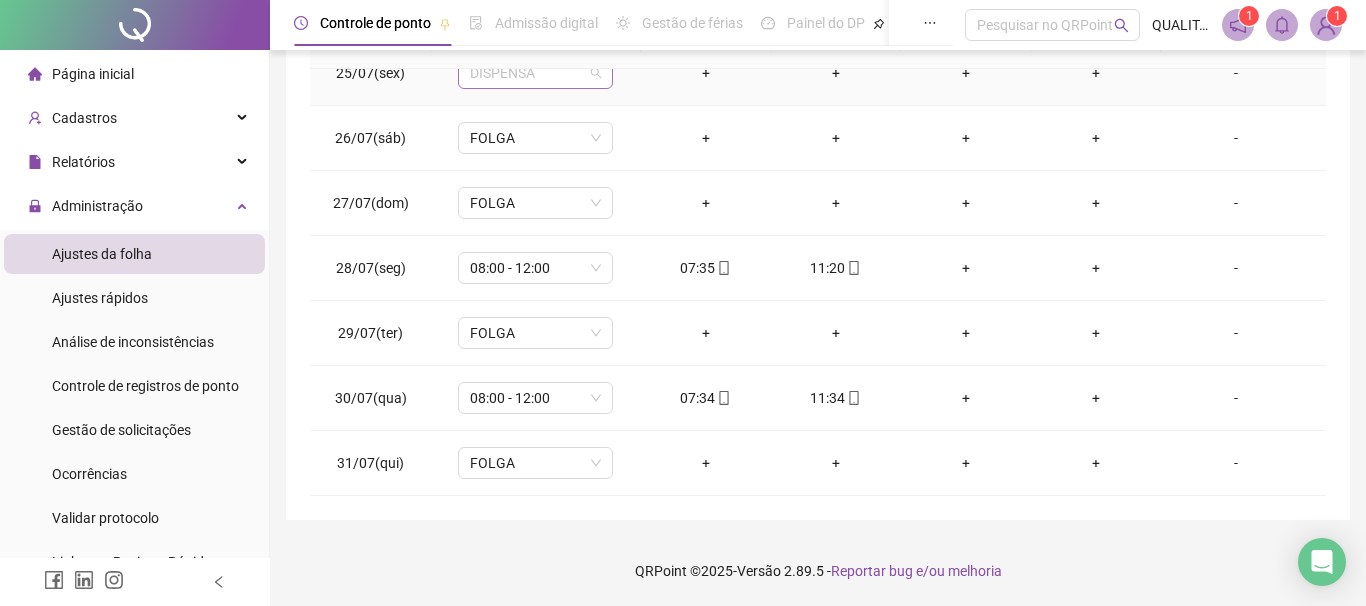 click on "DISPENSA" at bounding box center [535, 73] 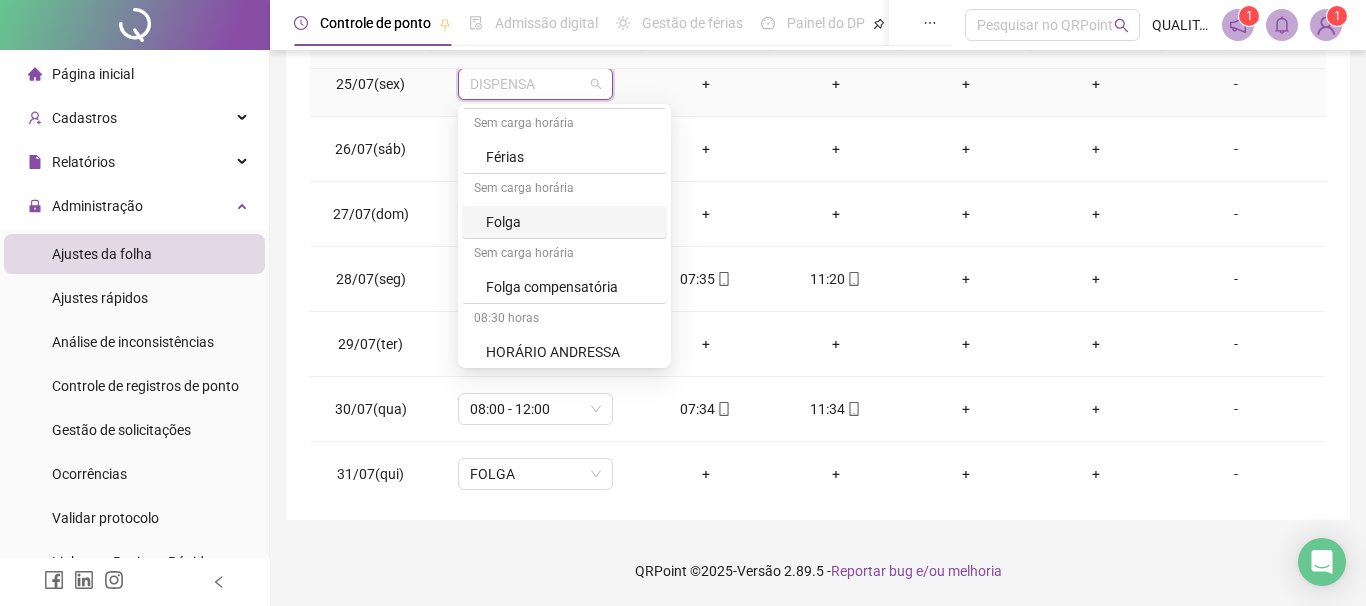 click on "Folga" at bounding box center (570, 222) 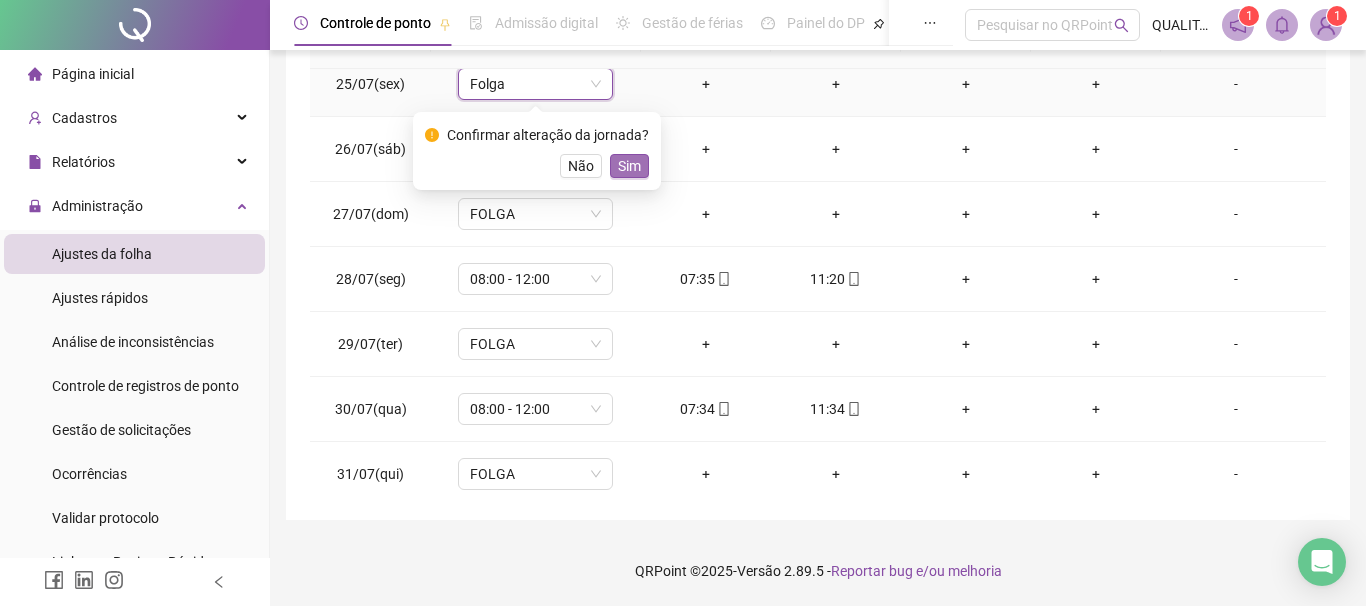 click on "Sim" at bounding box center [629, 166] 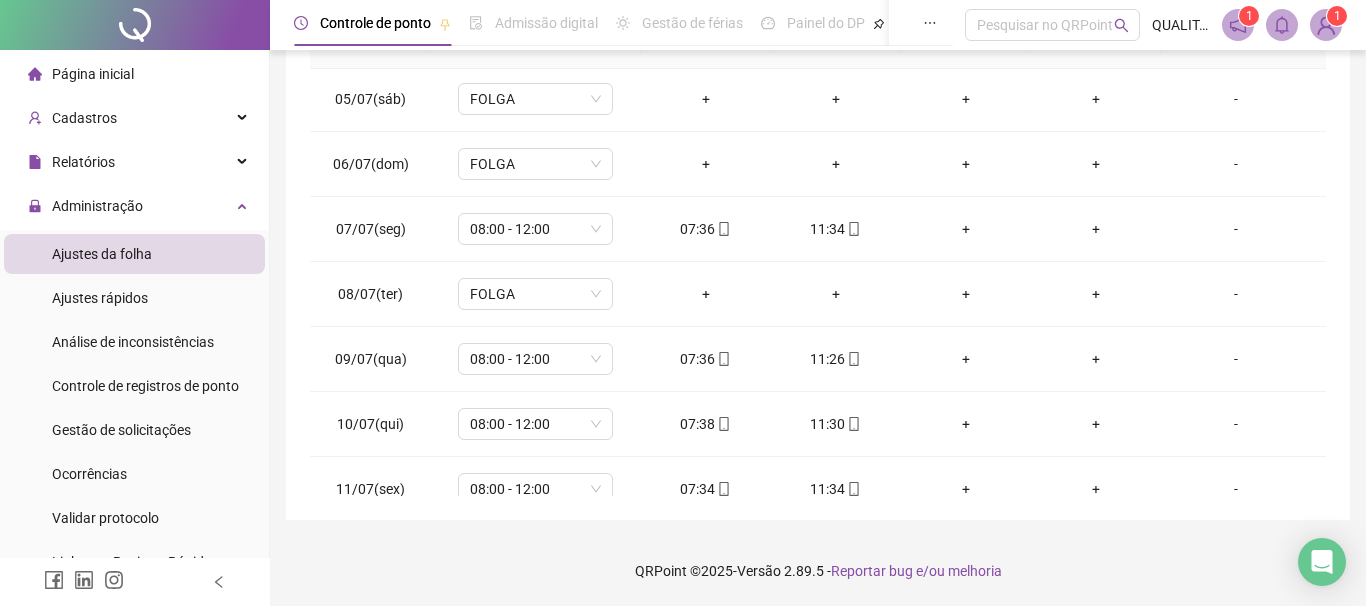 scroll, scrollTop: 0, scrollLeft: 0, axis: both 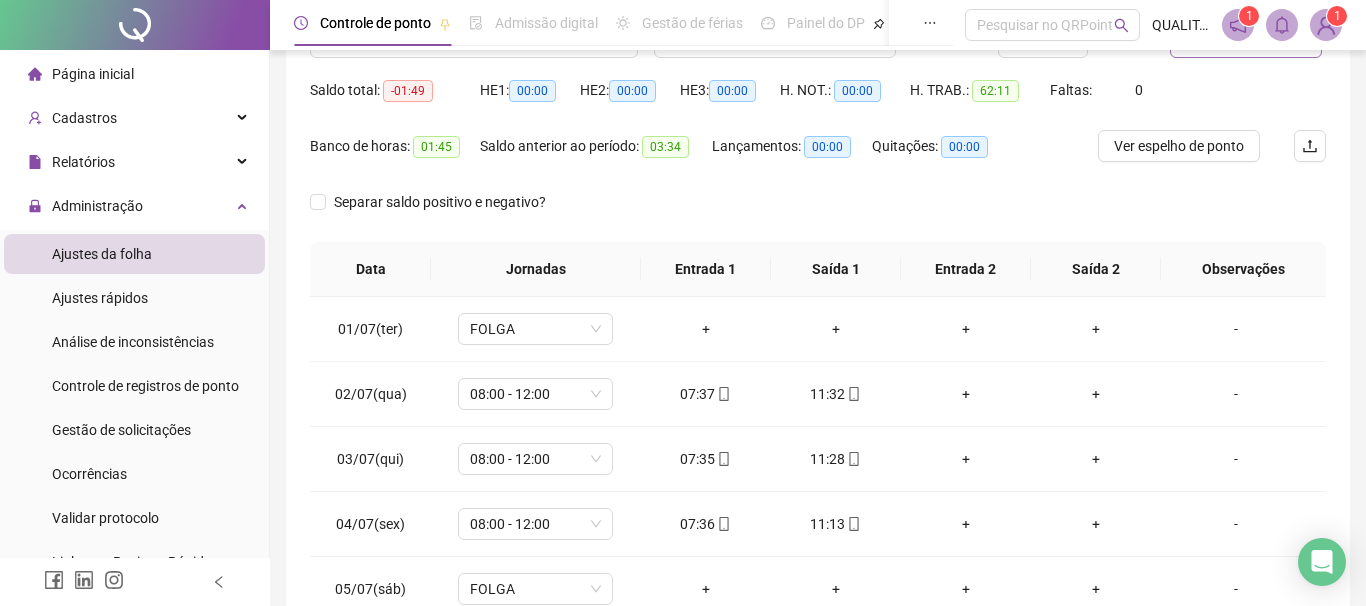 click on "Atualizar tabela" at bounding box center [1246, 42] 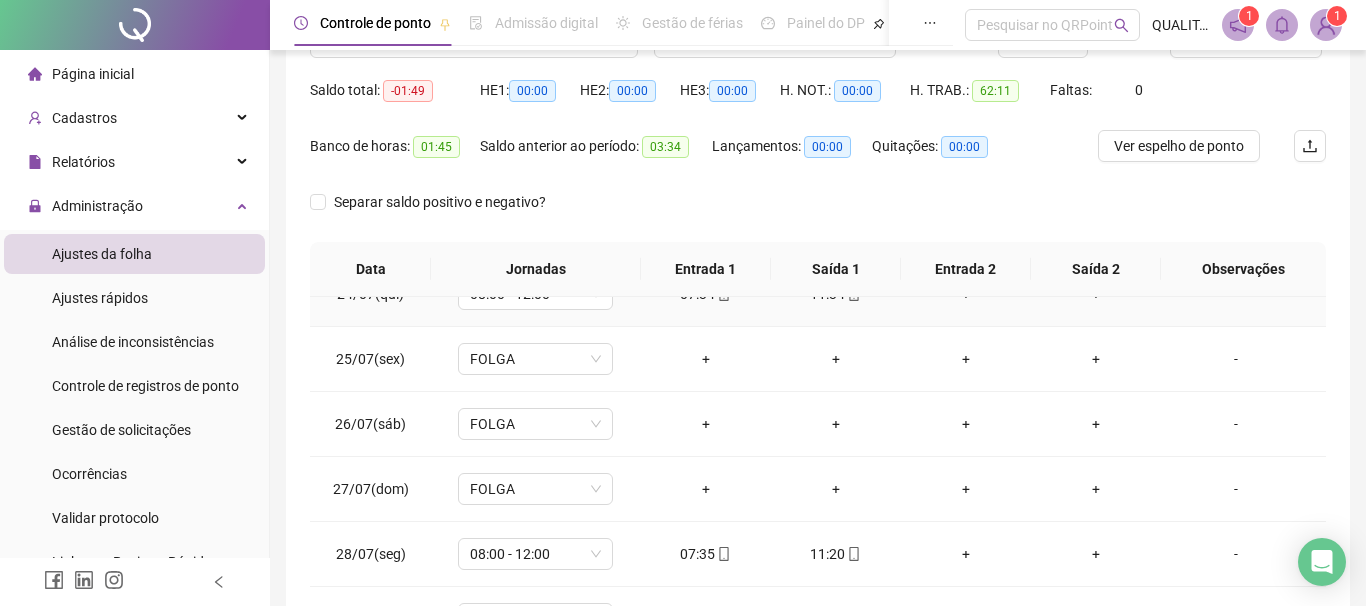 scroll, scrollTop: 1588, scrollLeft: 0, axis: vertical 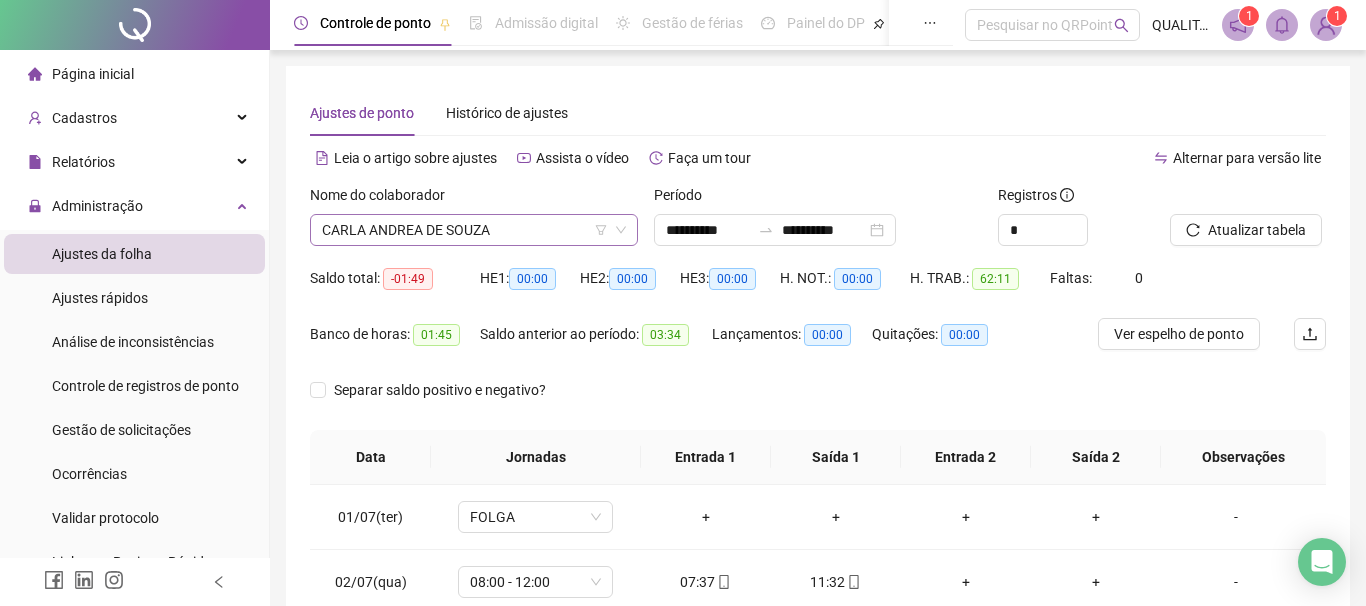 click on "CARLA ANDREA DE SOUZA" at bounding box center [474, 230] 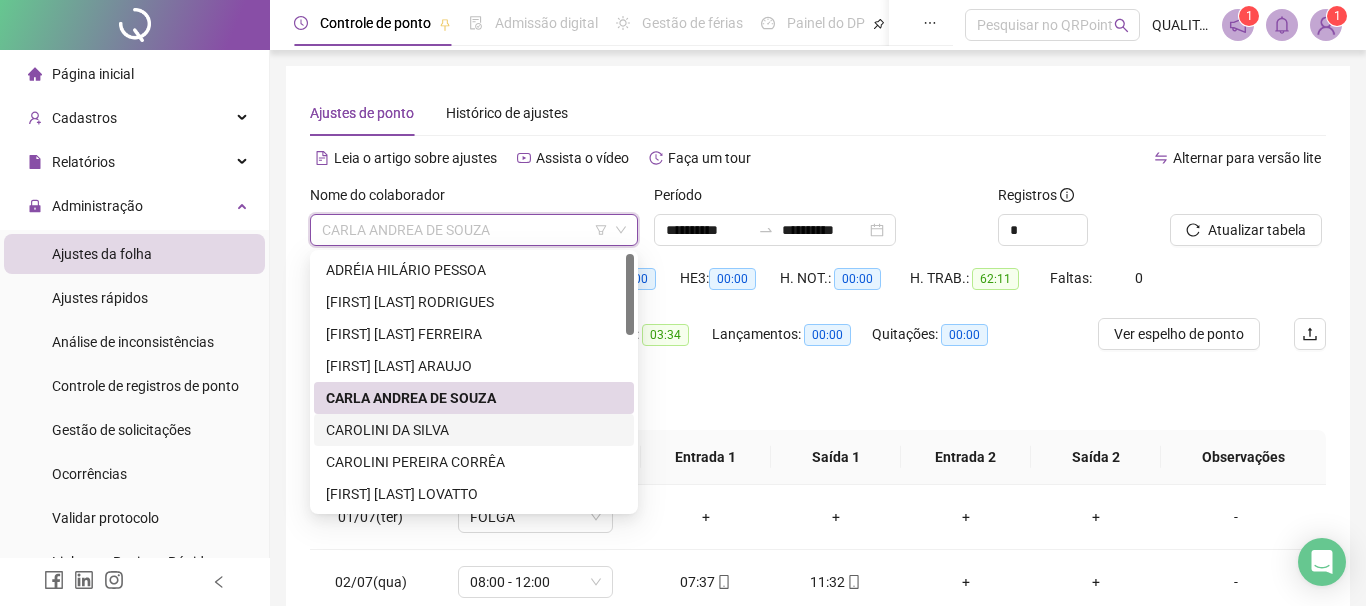 click on "CAROLINI DA SILVA" at bounding box center (474, 430) 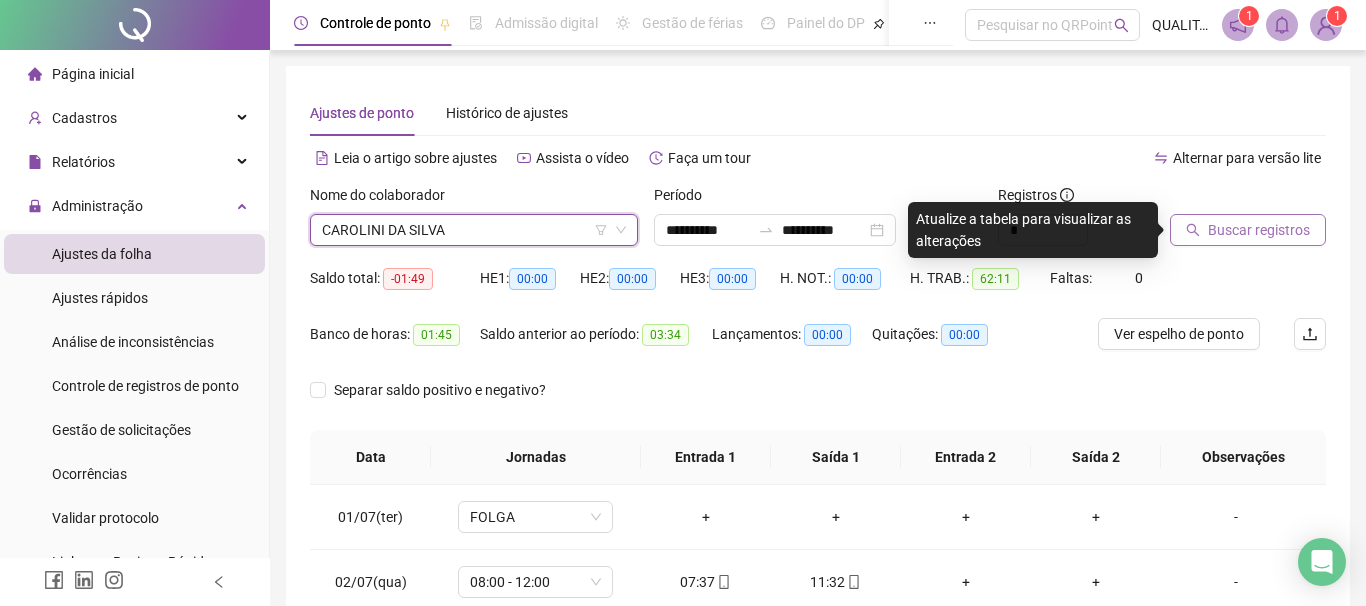 click on "Buscar registros" at bounding box center (1259, 230) 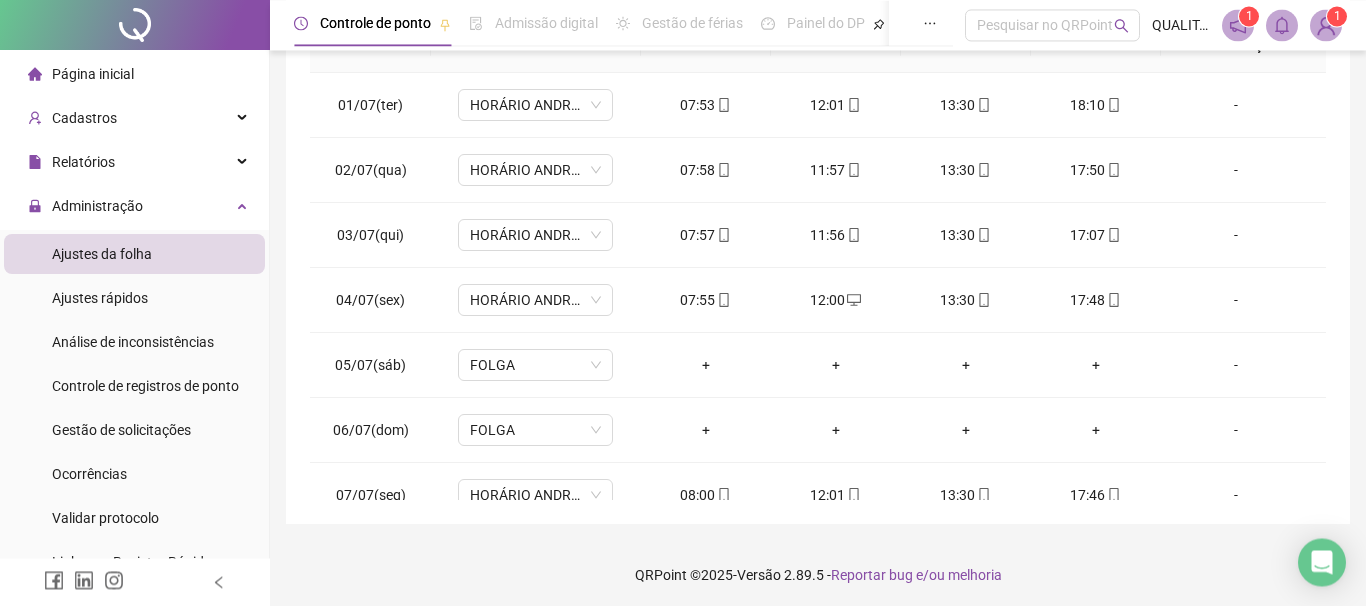 scroll, scrollTop: 416, scrollLeft: 0, axis: vertical 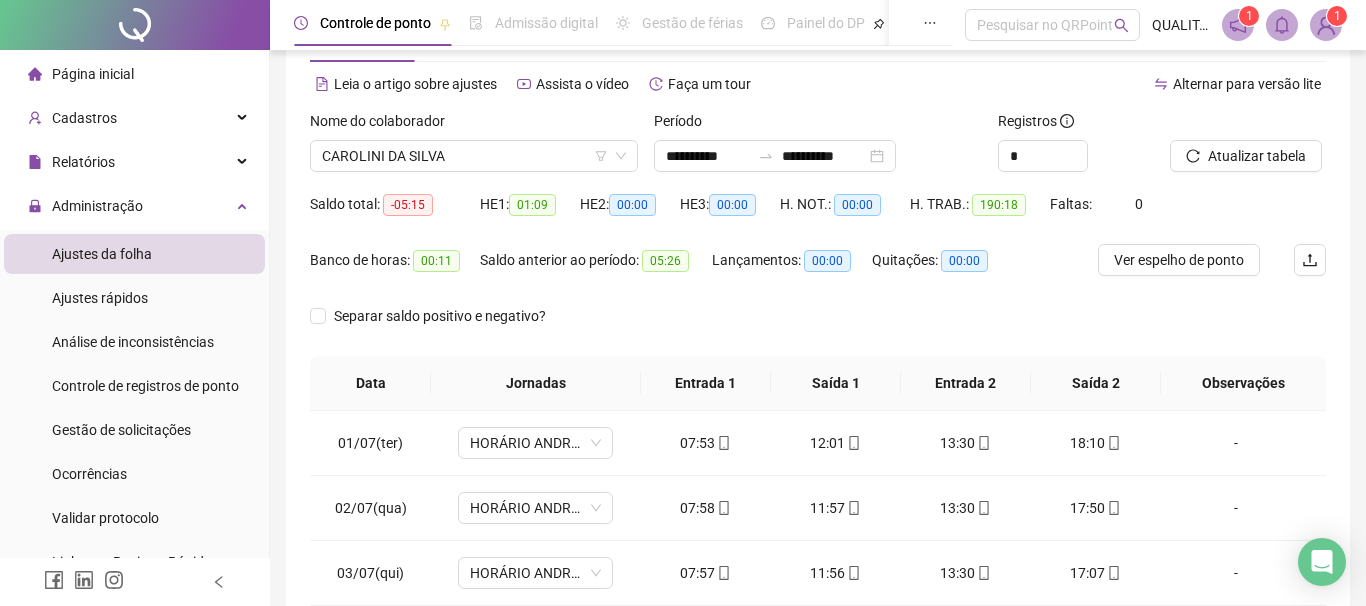 click on "Saldo anterior ao período:   05:26" at bounding box center (596, 272) 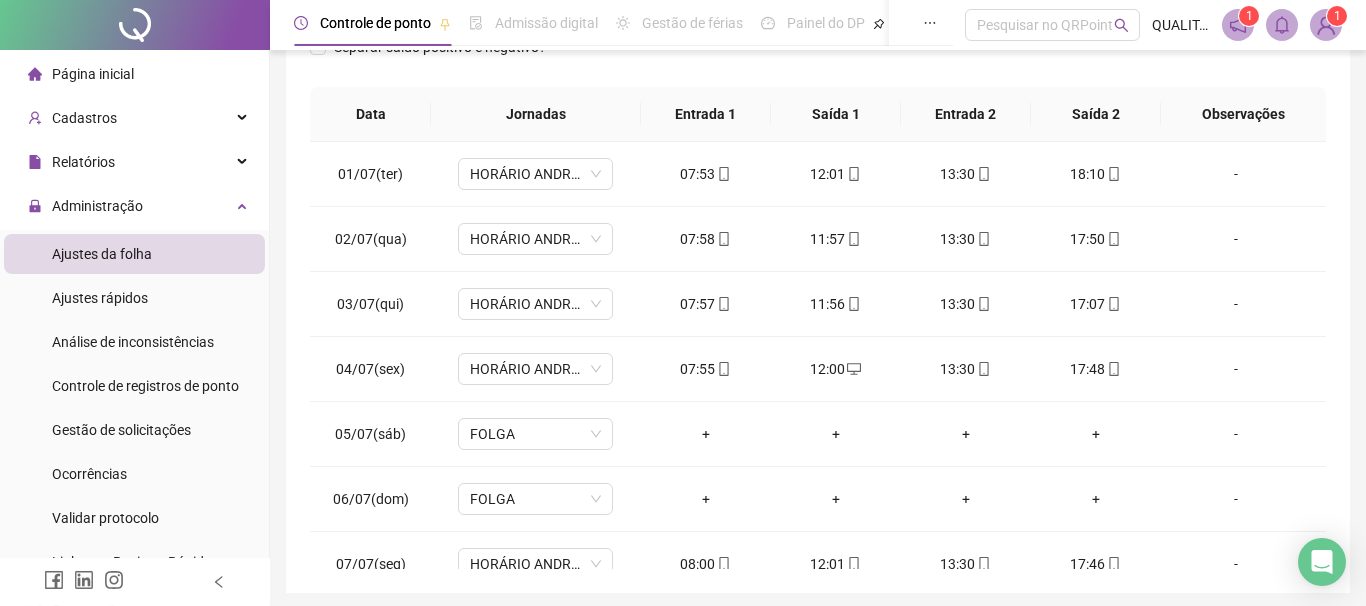 scroll, scrollTop: 416, scrollLeft: 0, axis: vertical 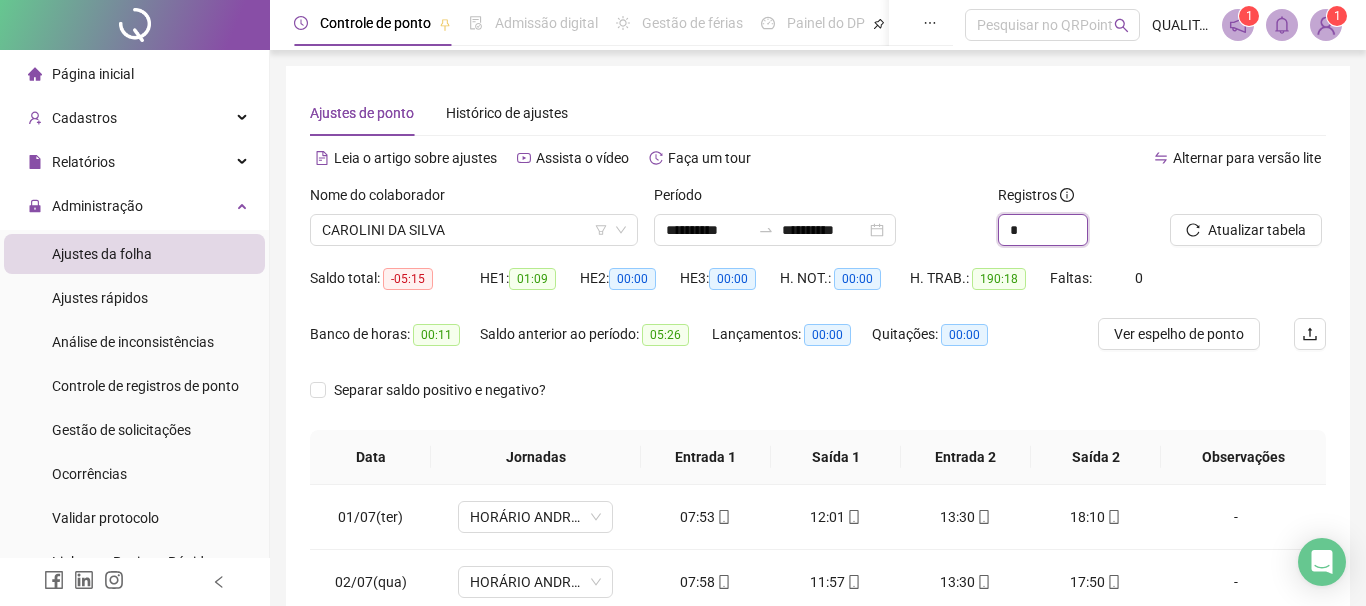 click 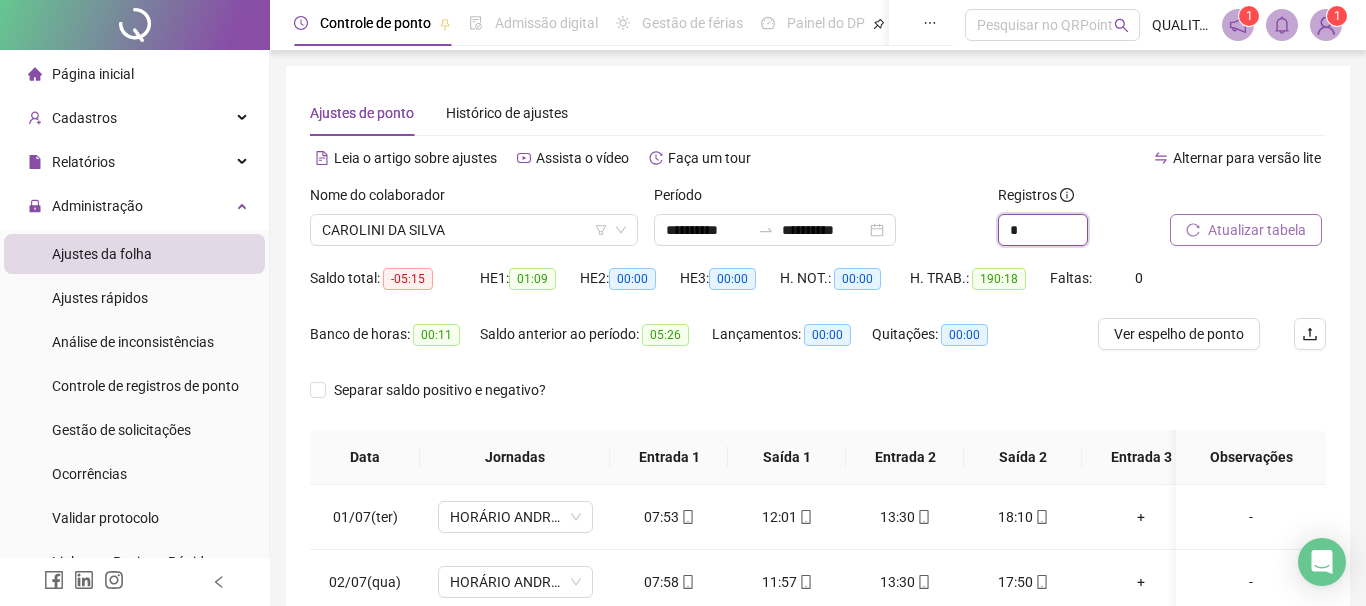 type on "*" 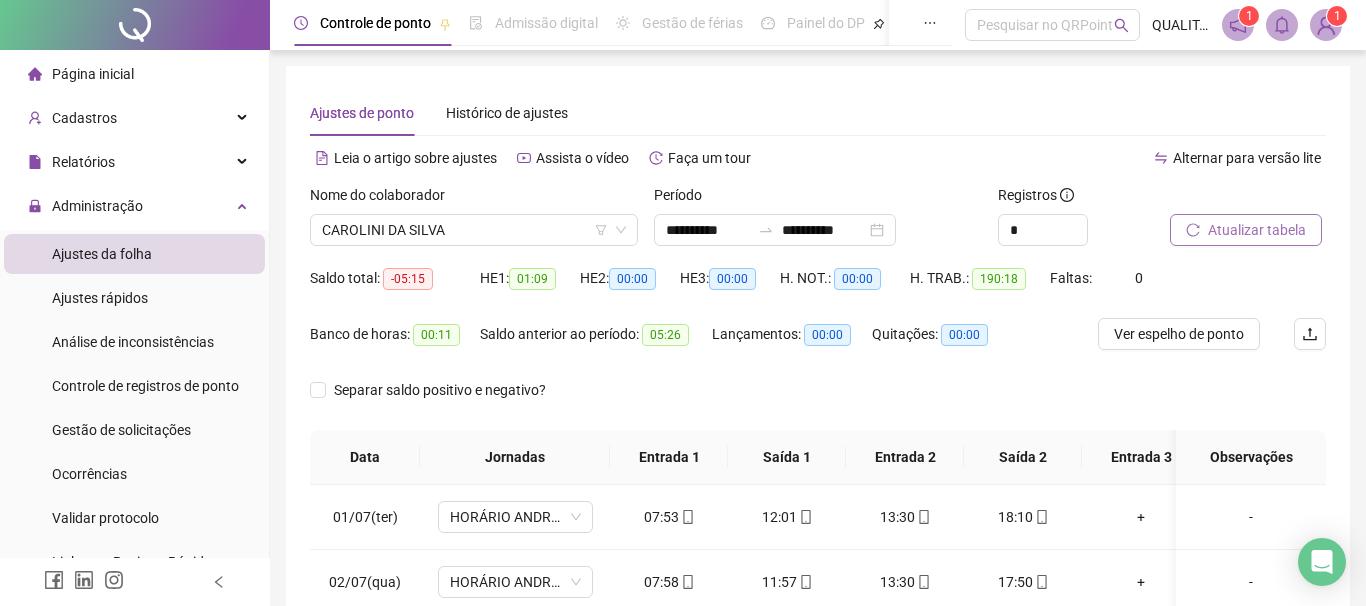 click on "Atualizar tabela" at bounding box center [1257, 230] 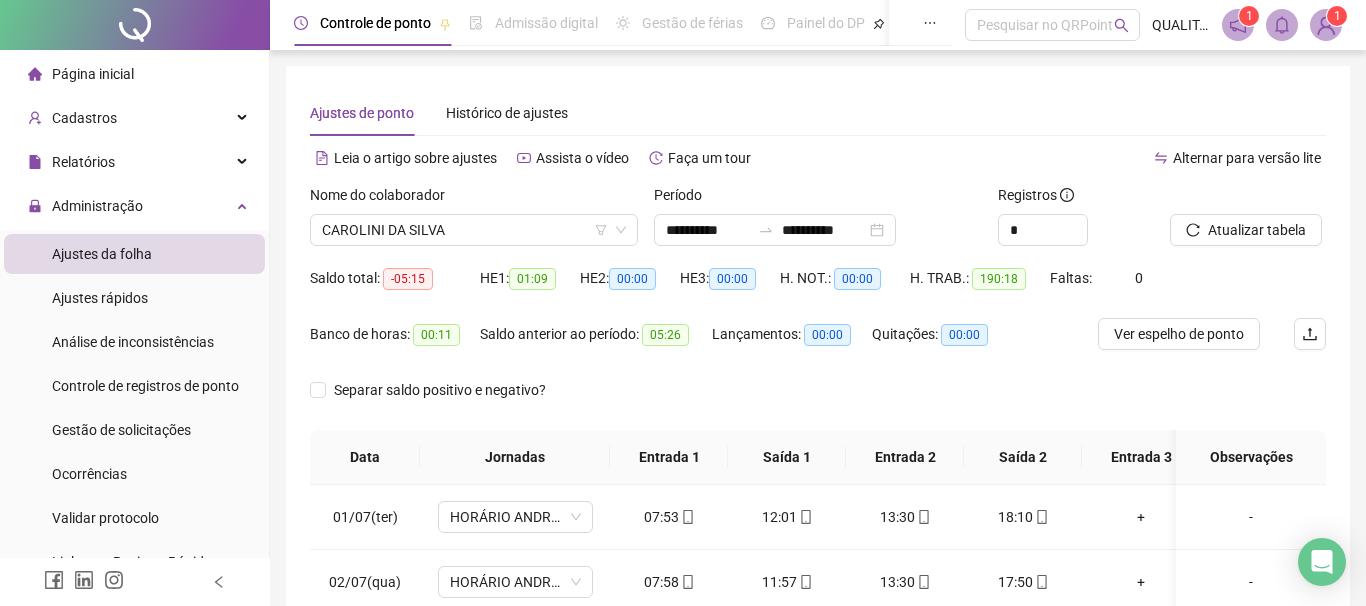 scroll, scrollTop: 342, scrollLeft: 0, axis: vertical 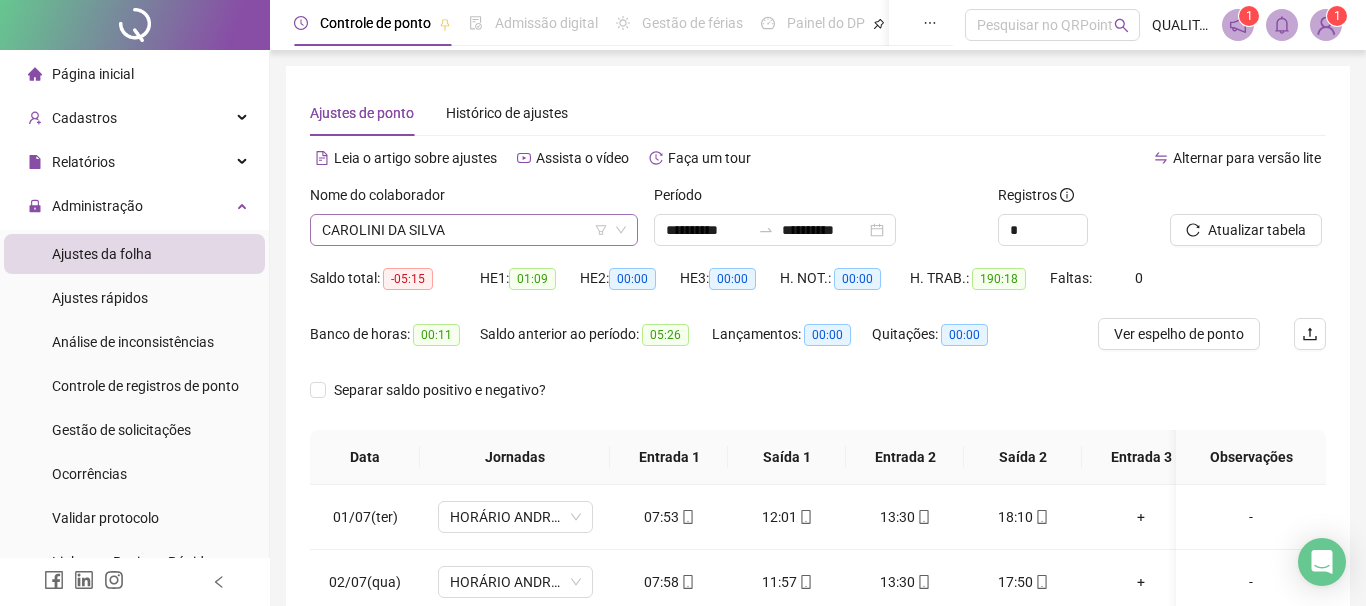 click on "CAROLINI DA SILVA" at bounding box center [474, 230] 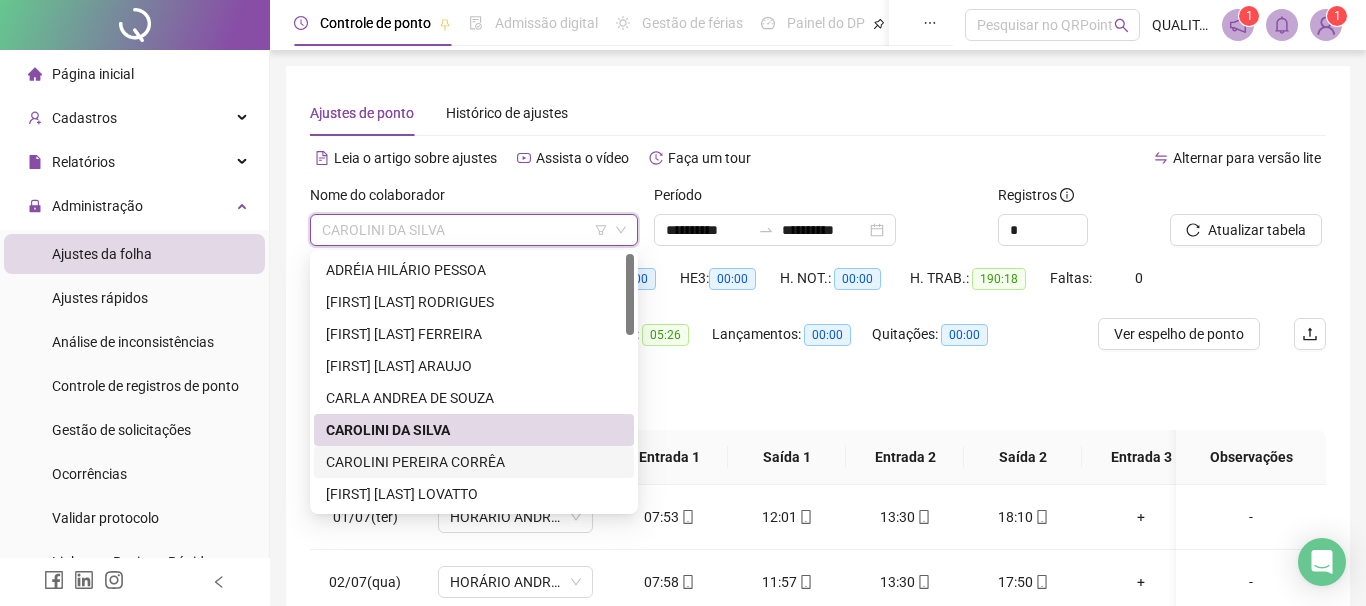 click on "CAROLINI PEREIRA CORRÊA" at bounding box center [474, 462] 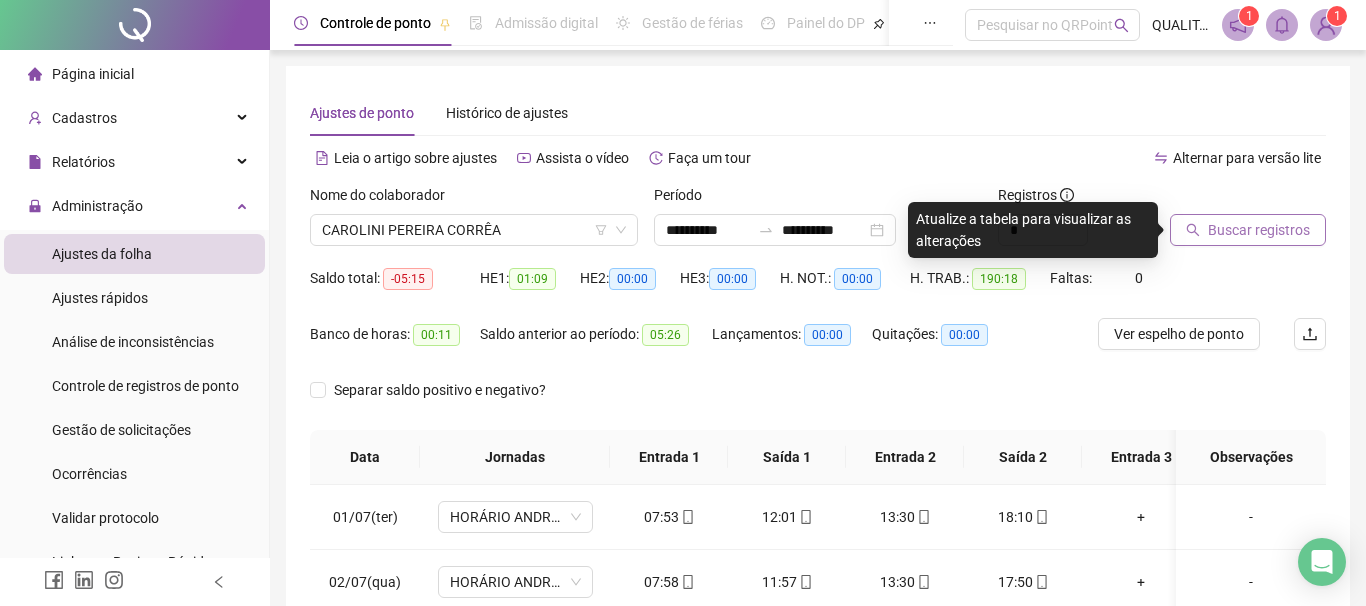 click on "Buscar registros" at bounding box center [1259, 230] 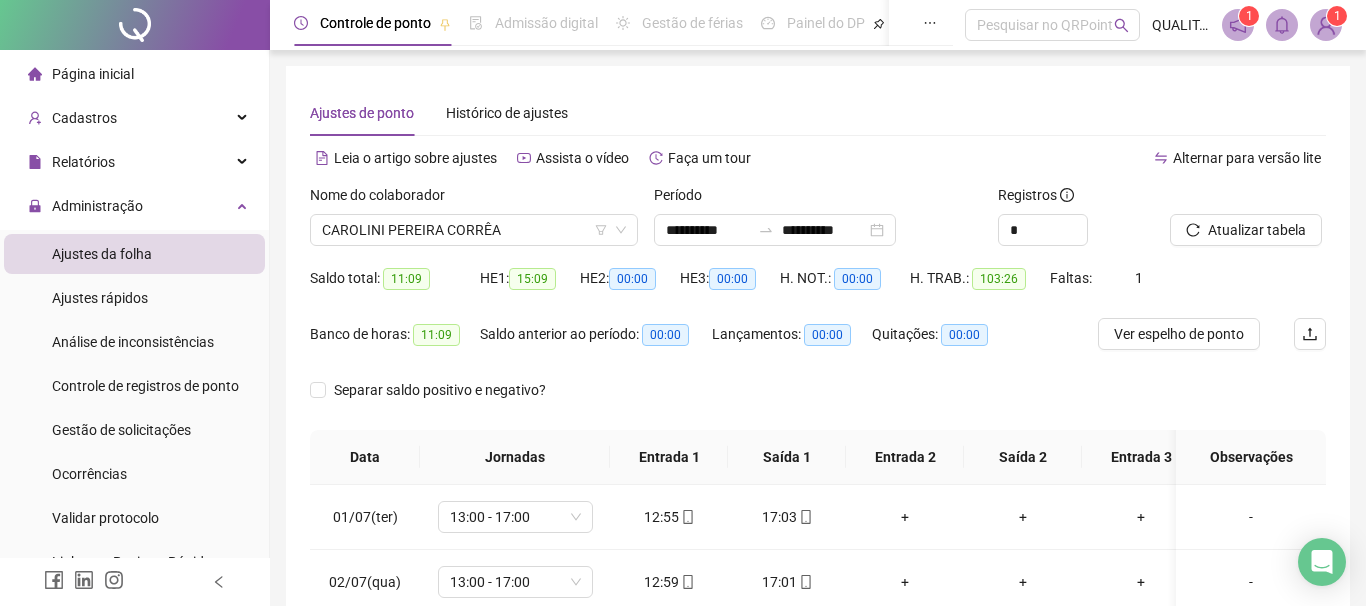 scroll, scrollTop: 342, scrollLeft: 0, axis: vertical 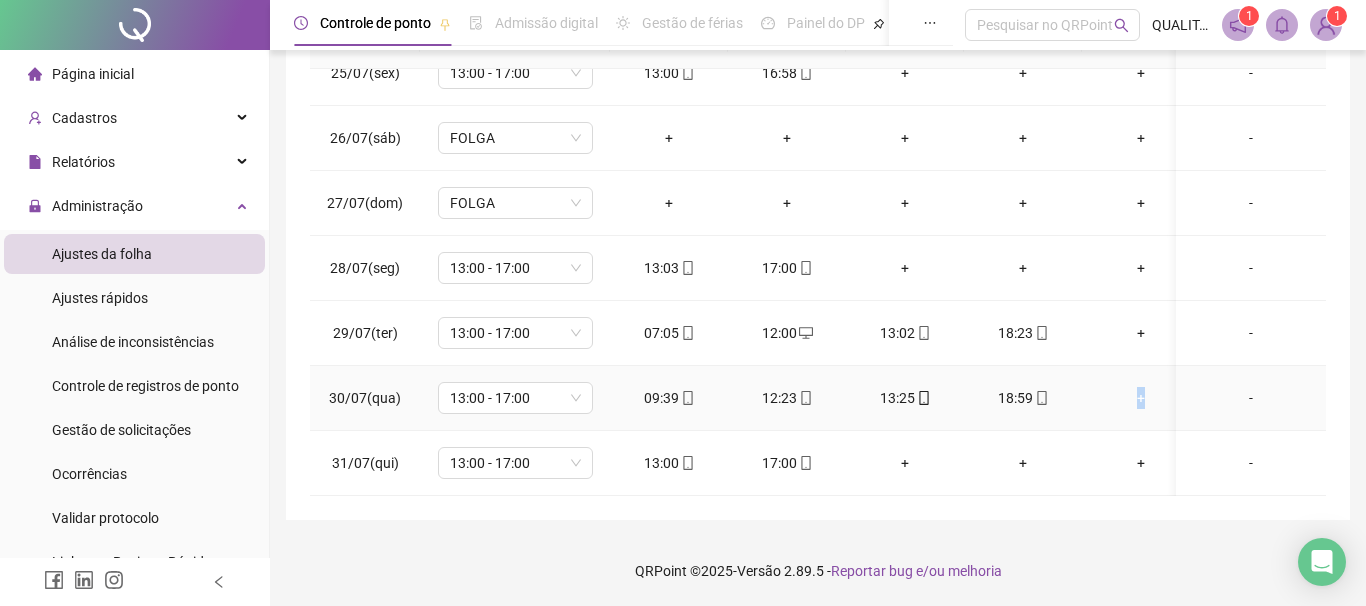drag, startPoint x: 294, startPoint y: 315, endPoint x: 1118, endPoint y: 418, distance: 830.41254 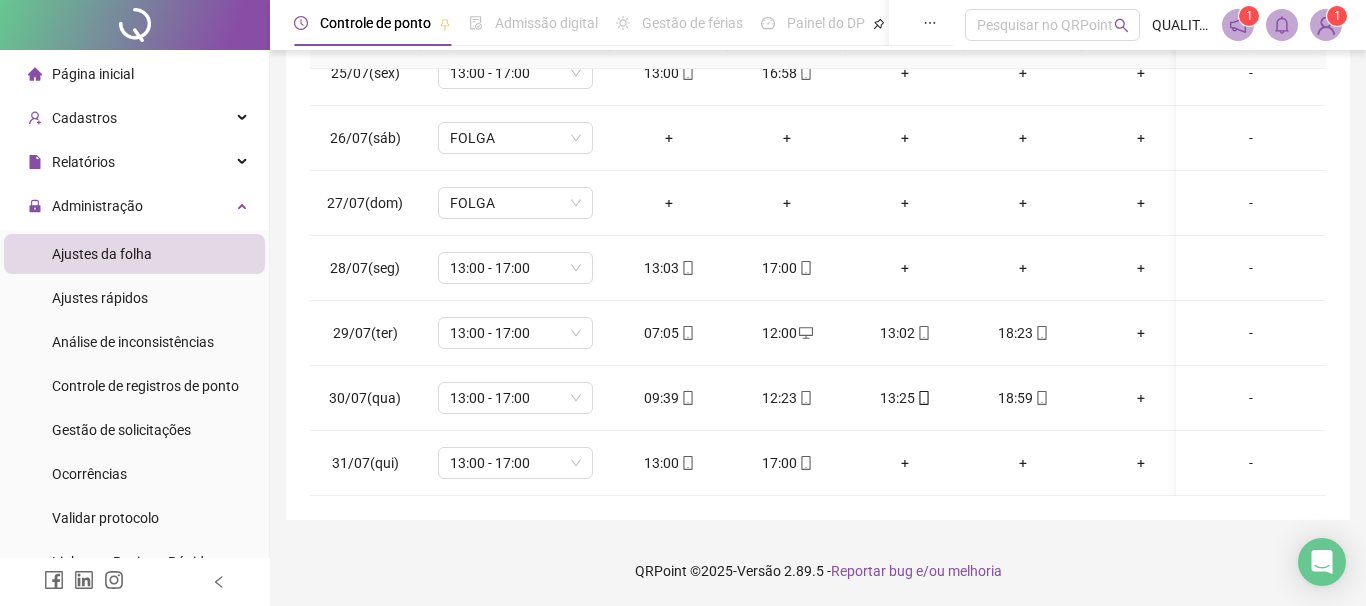 click on "**********" at bounding box center (818, 95) 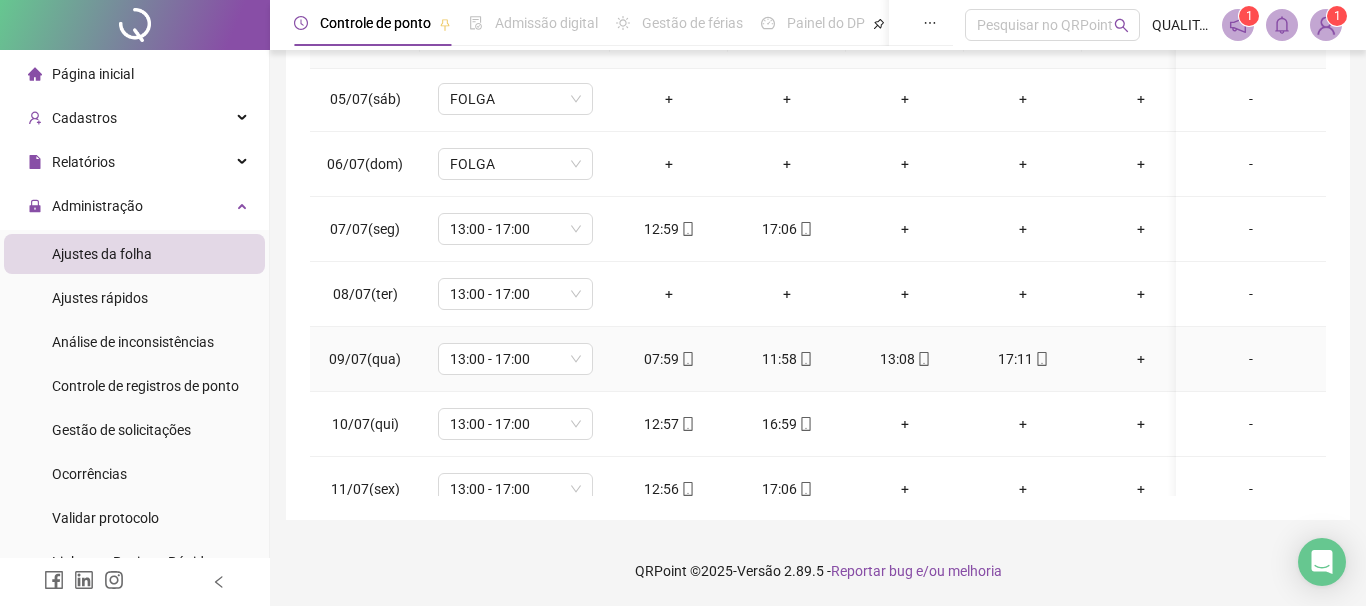 scroll, scrollTop: 0, scrollLeft: 0, axis: both 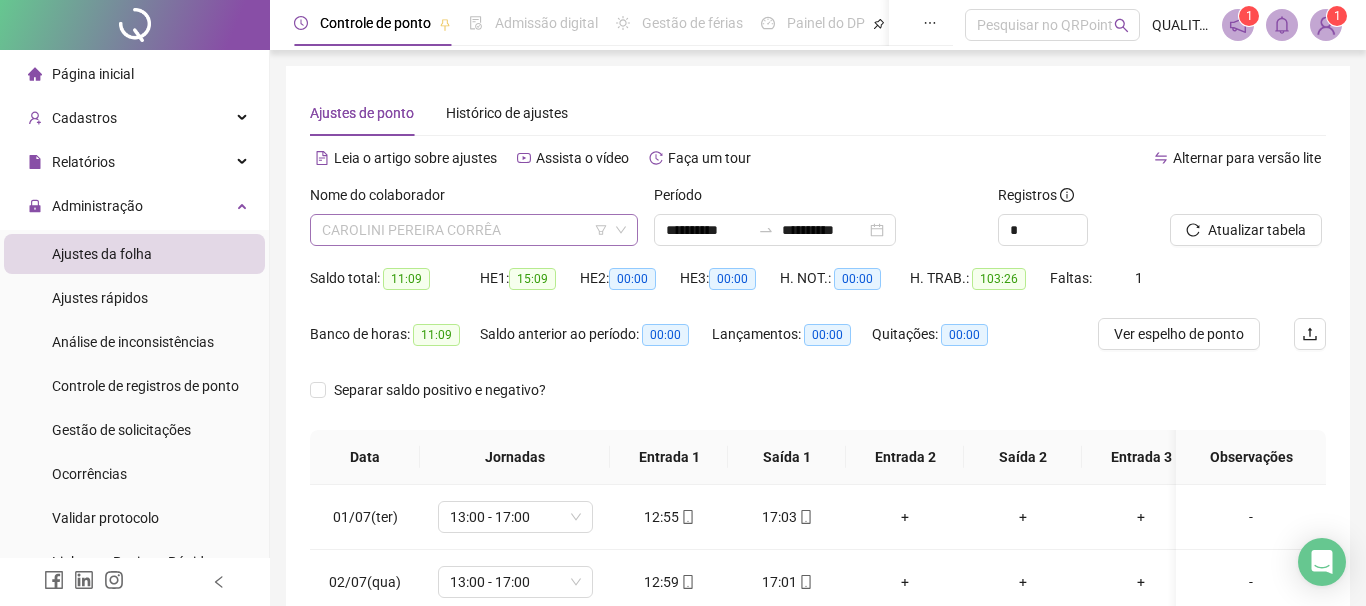 click on "CAROLINI PEREIRA CORRÊA" at bounding box center [474, 230] 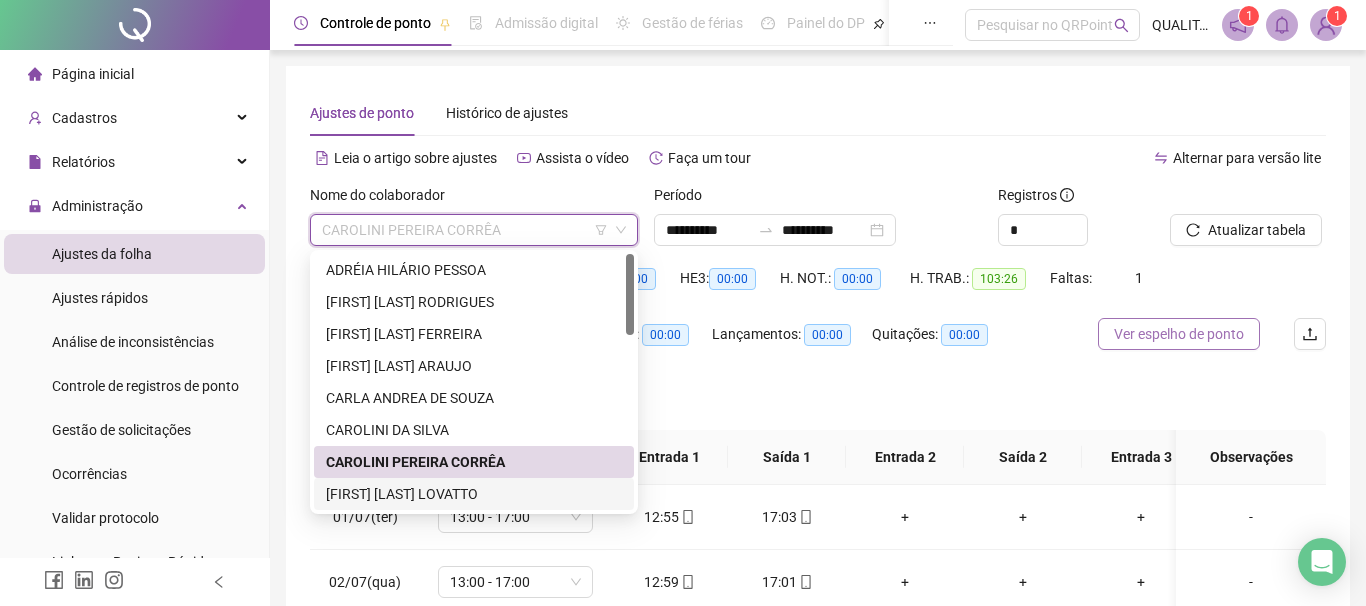drag, startPoint x: 427, startPoint y: 499, endPoint x: 1114, endPoint y: 321, distance: 709.6851 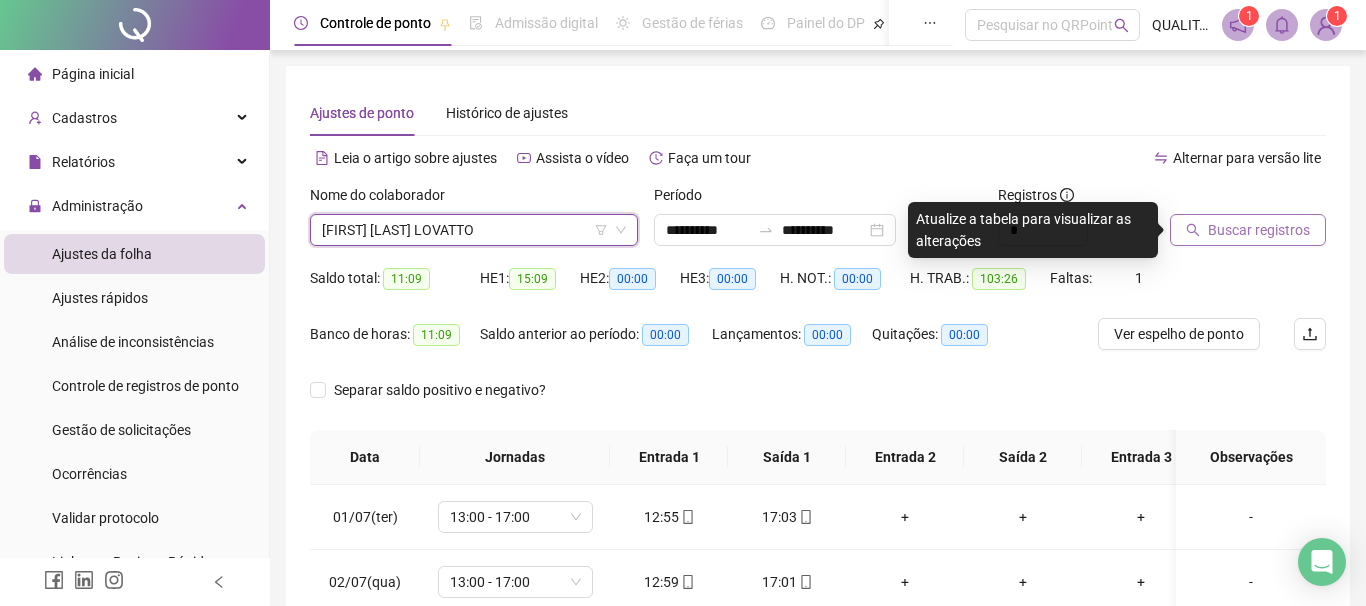 click on "Buscar registros" at bounding box center (1259, 230) 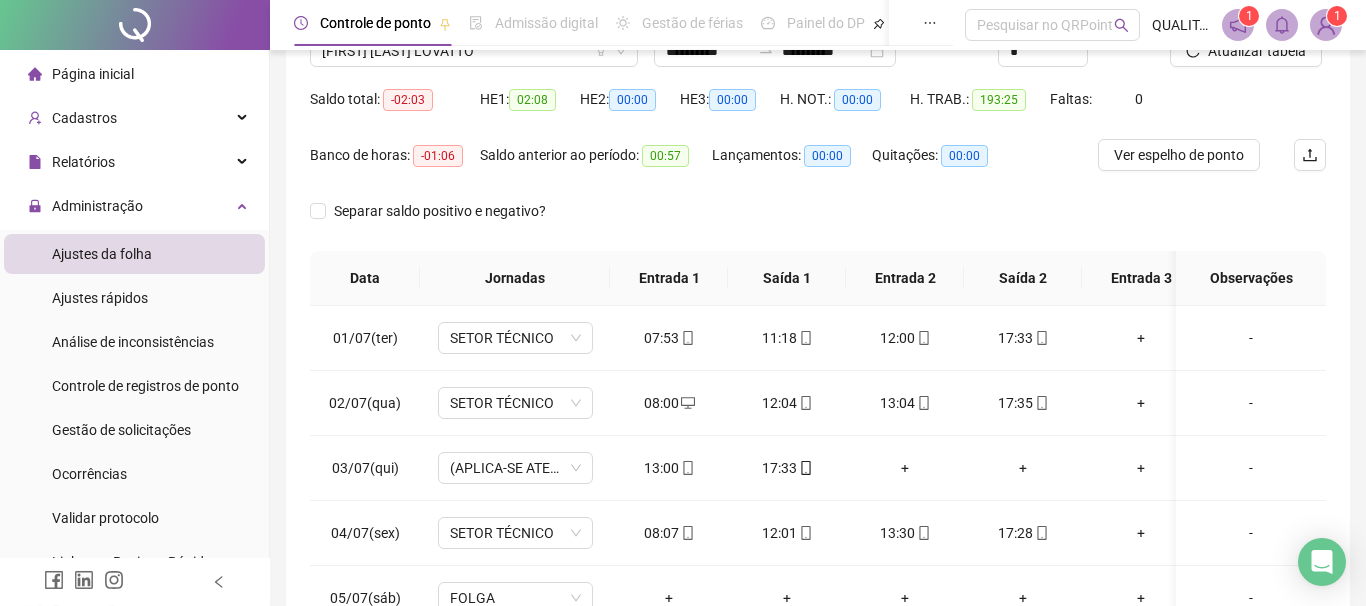 scroll, scrollTop: 228, scrollLeft: 0, axis: vertical 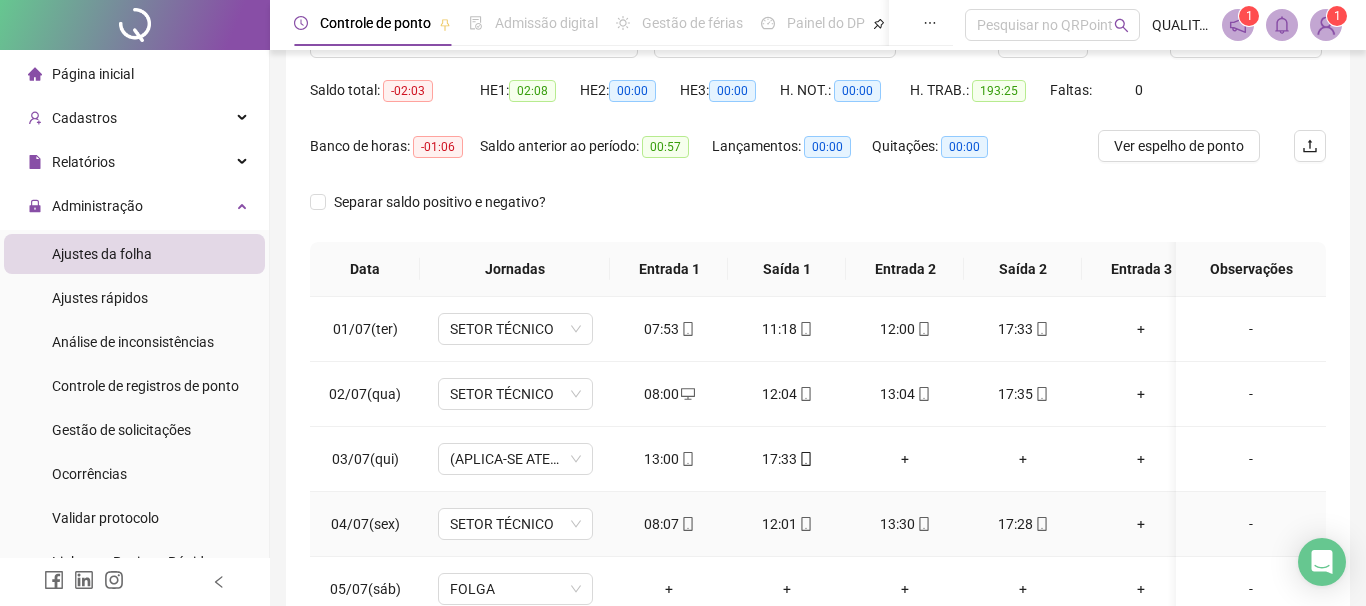 click 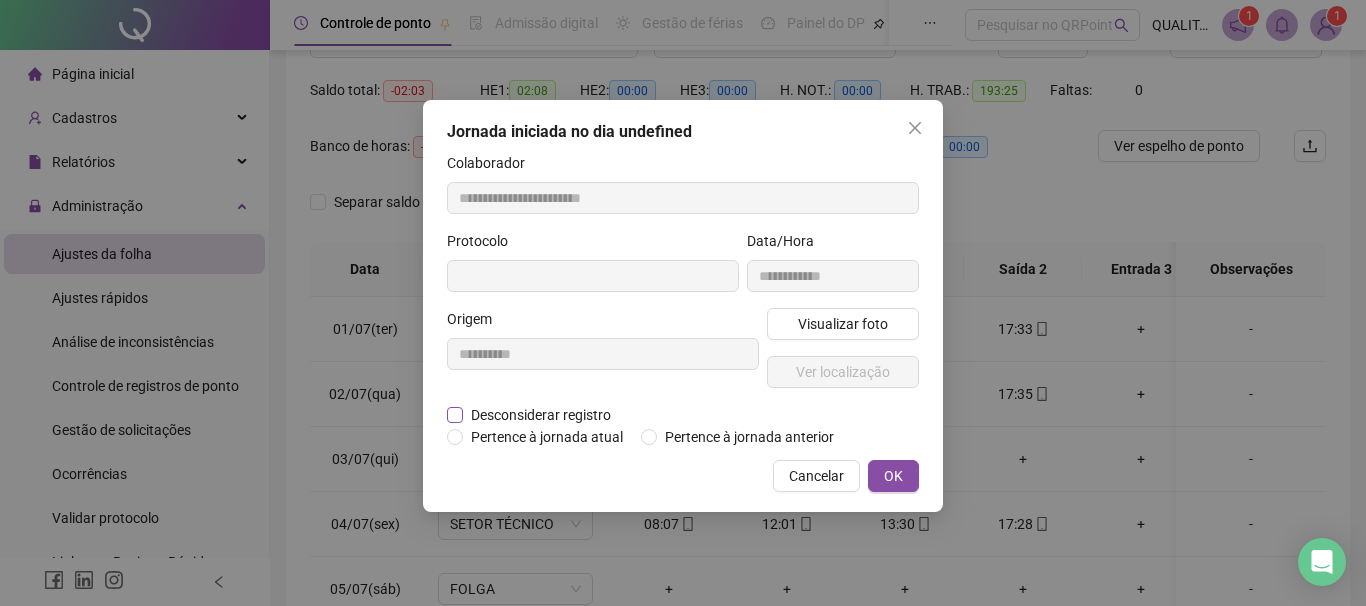 type on "**********" 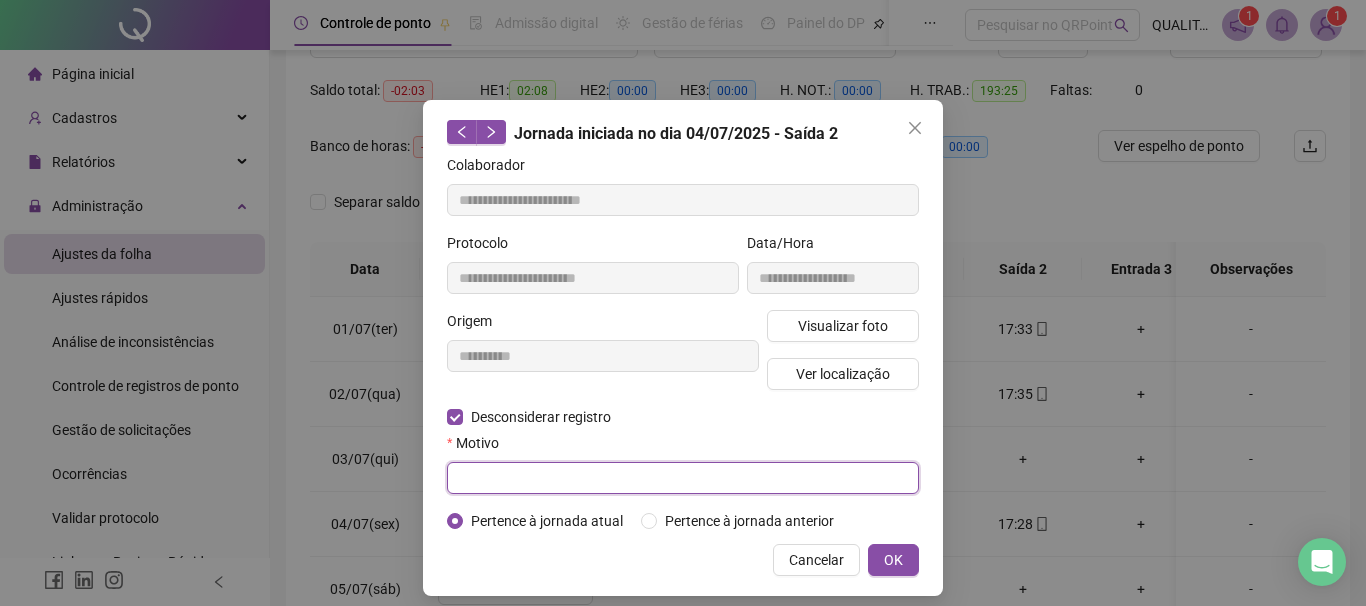 click at bounding box center [683, 478] 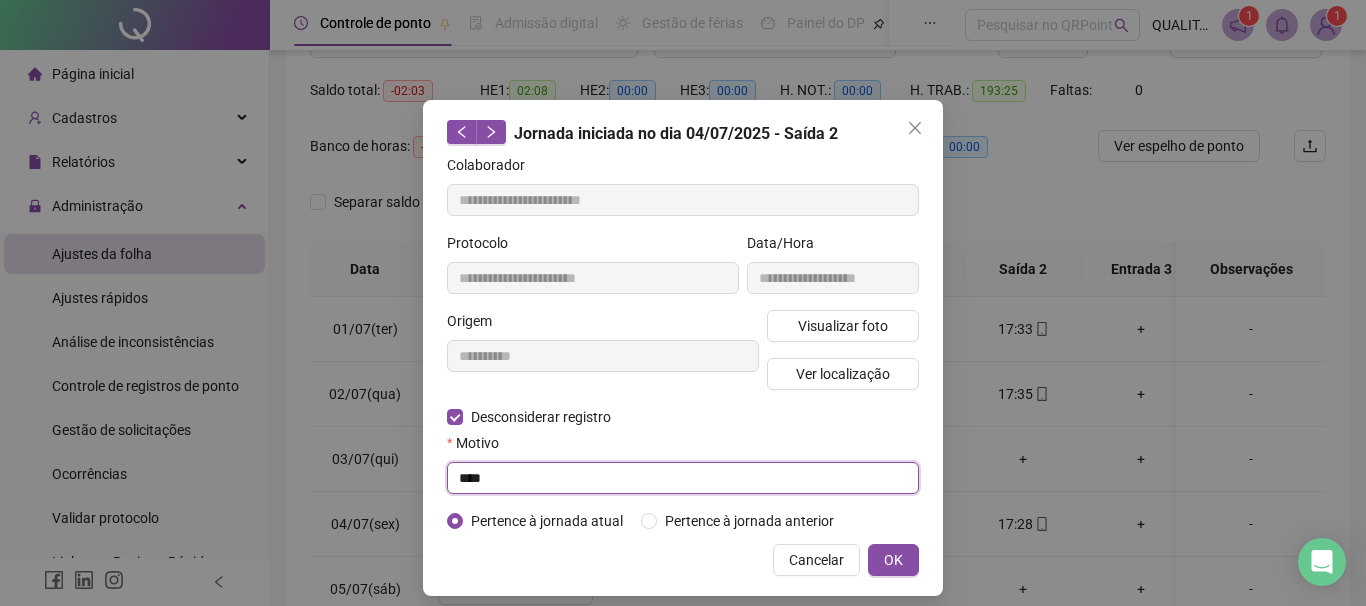 type on "****" 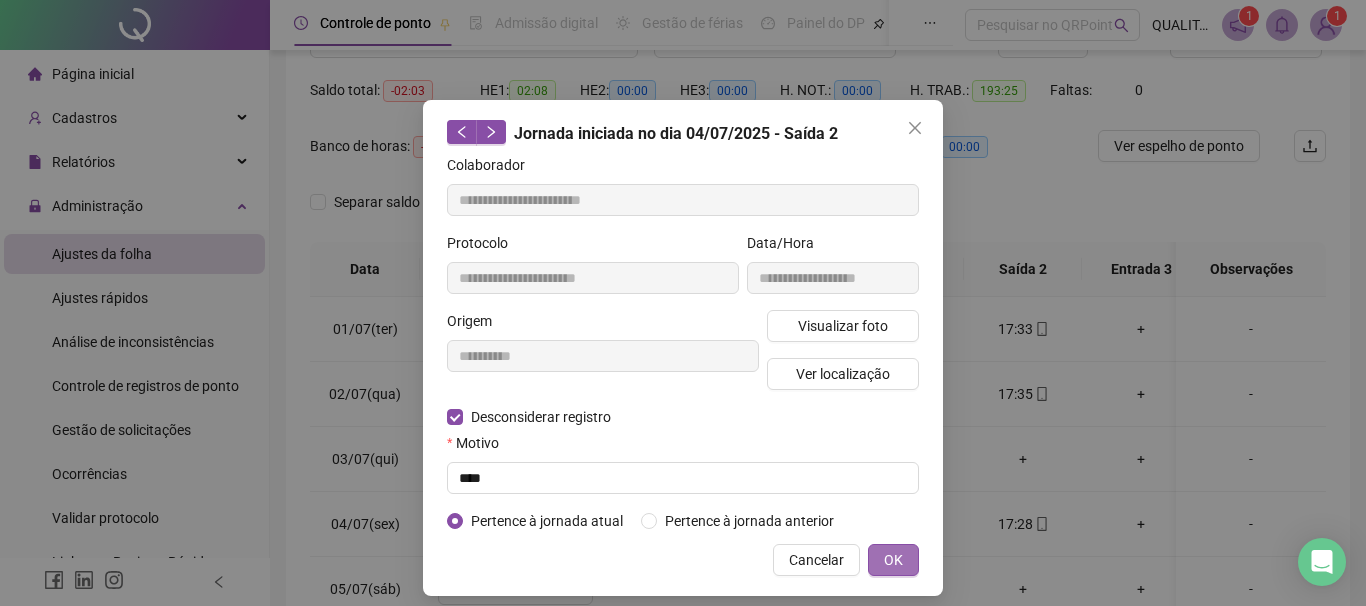 click on "OK" at bounding box center (893, 560) 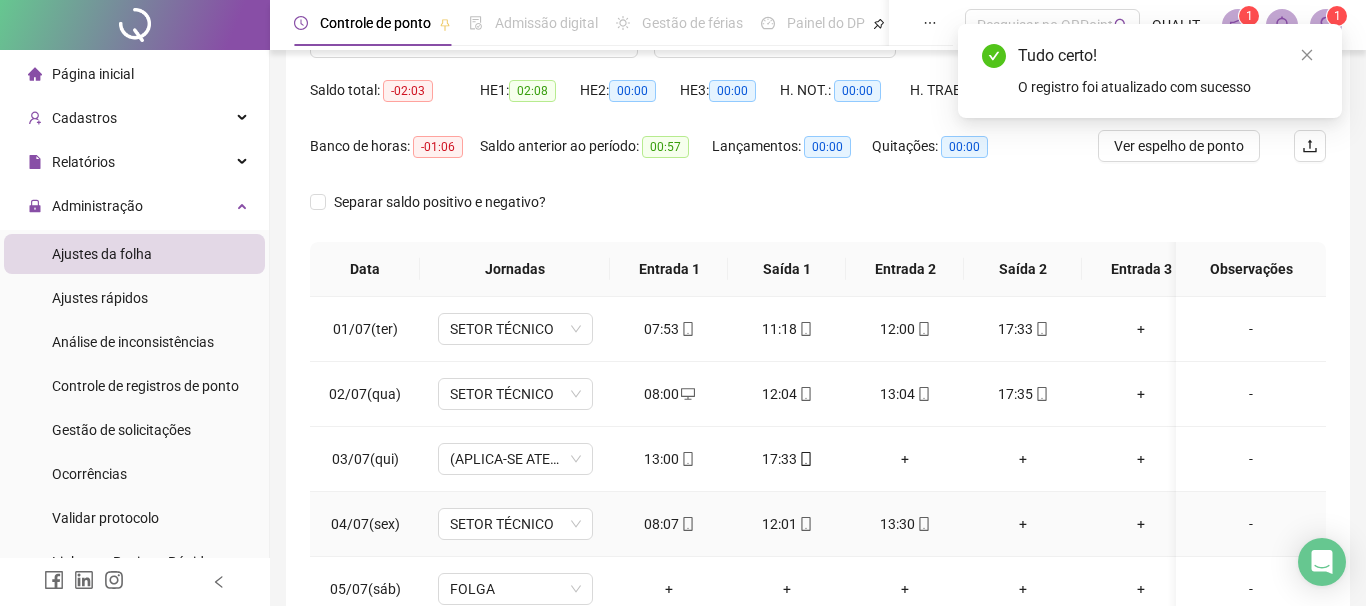 click on "+" at bounding box center (1023, 524) 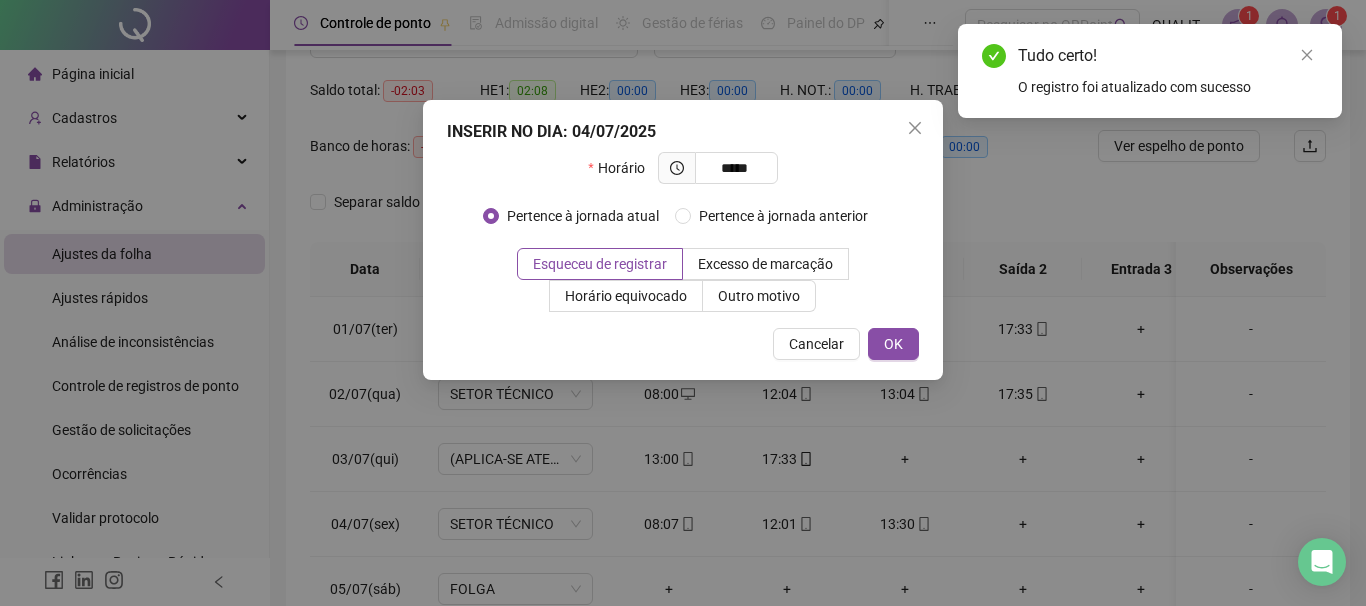 type on "*****" 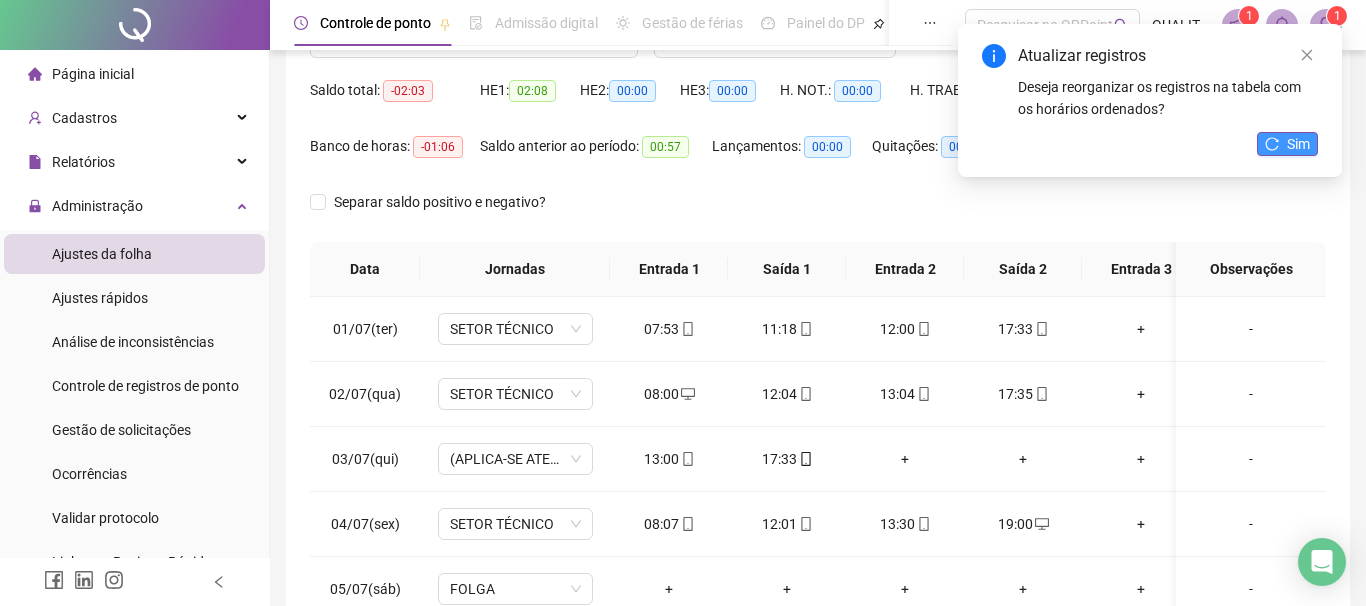 click on "Sim" at bounding box center [1298, 144] 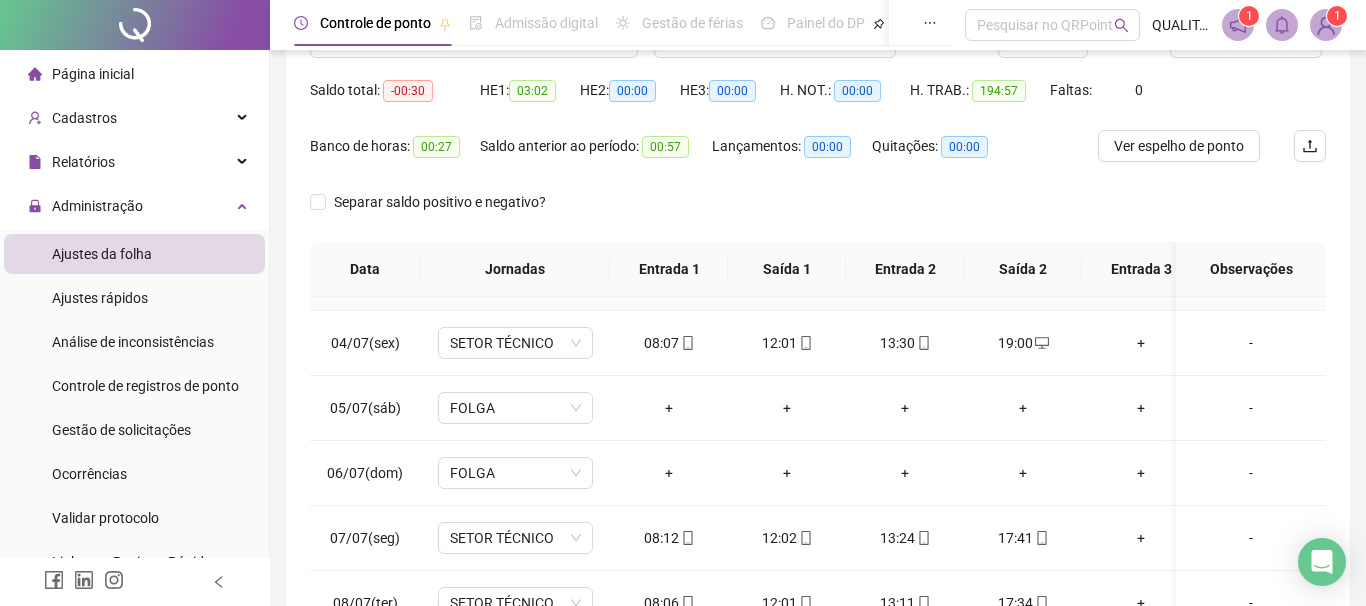 scroll, scrollTop: 306, scrollLeft: 0, axis: vertical 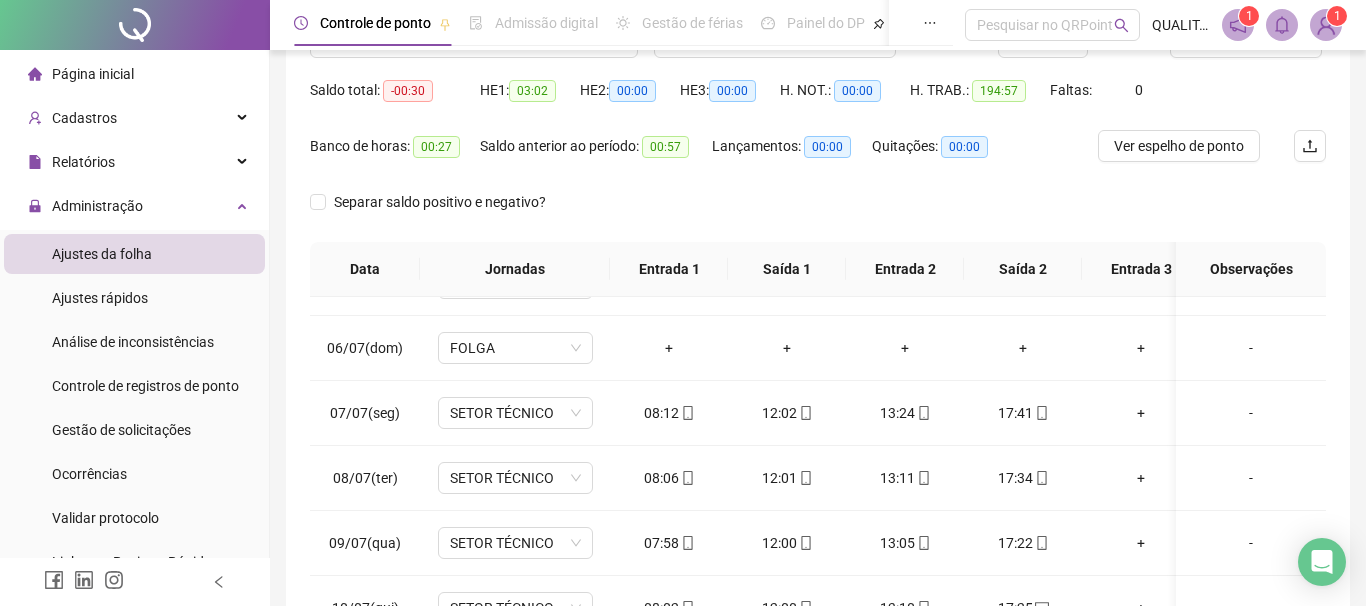 click on "Separar saldo positivo e negativo?" at bounding box center [440, 202] 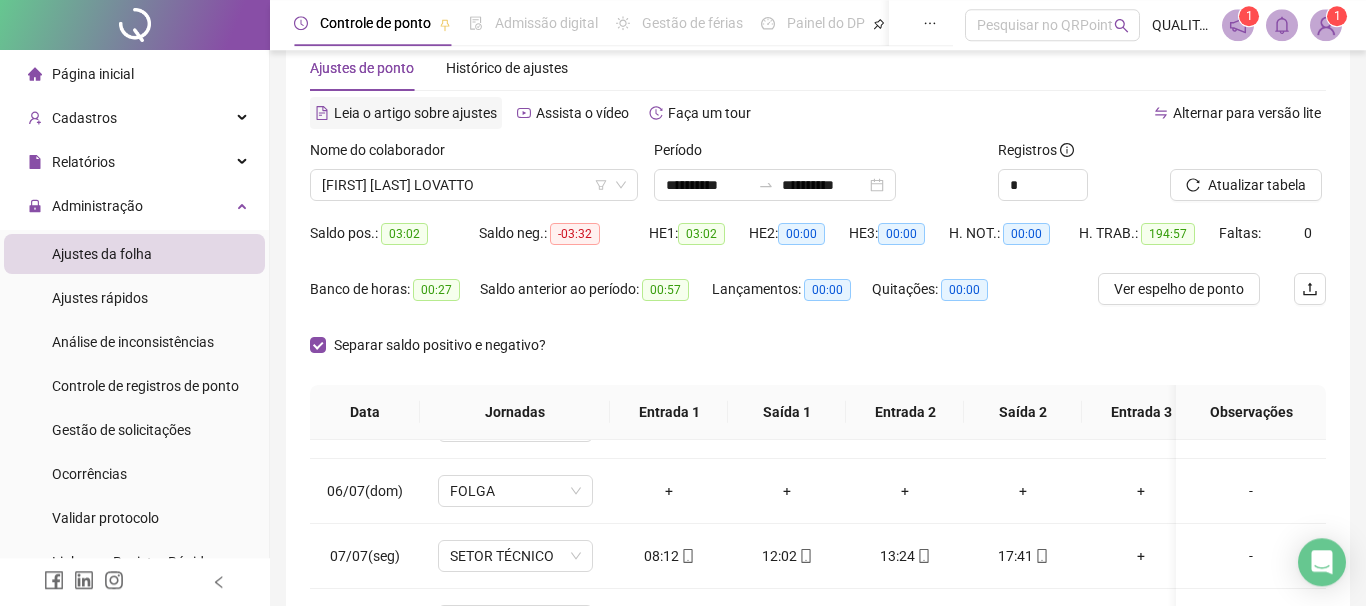 scroll, scrollTop: 0, scrollLeft: 0, axis: both 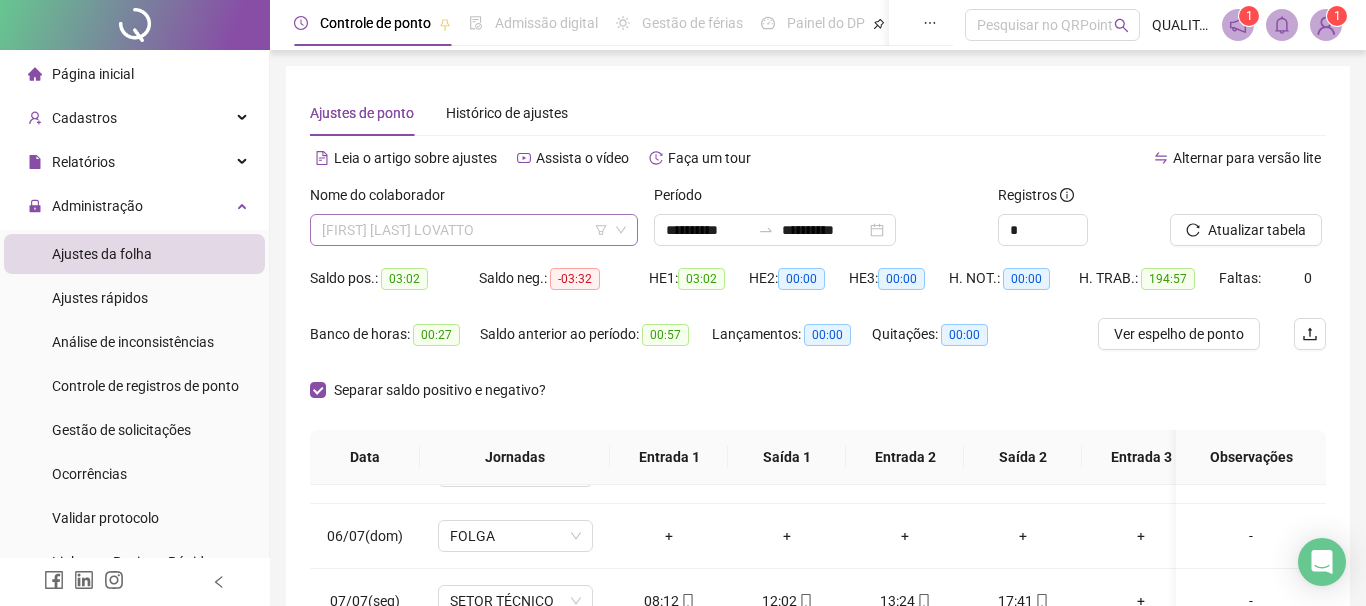click on "[FIRST] [LAST] LOVATTO" at bounding box center [474, 230] 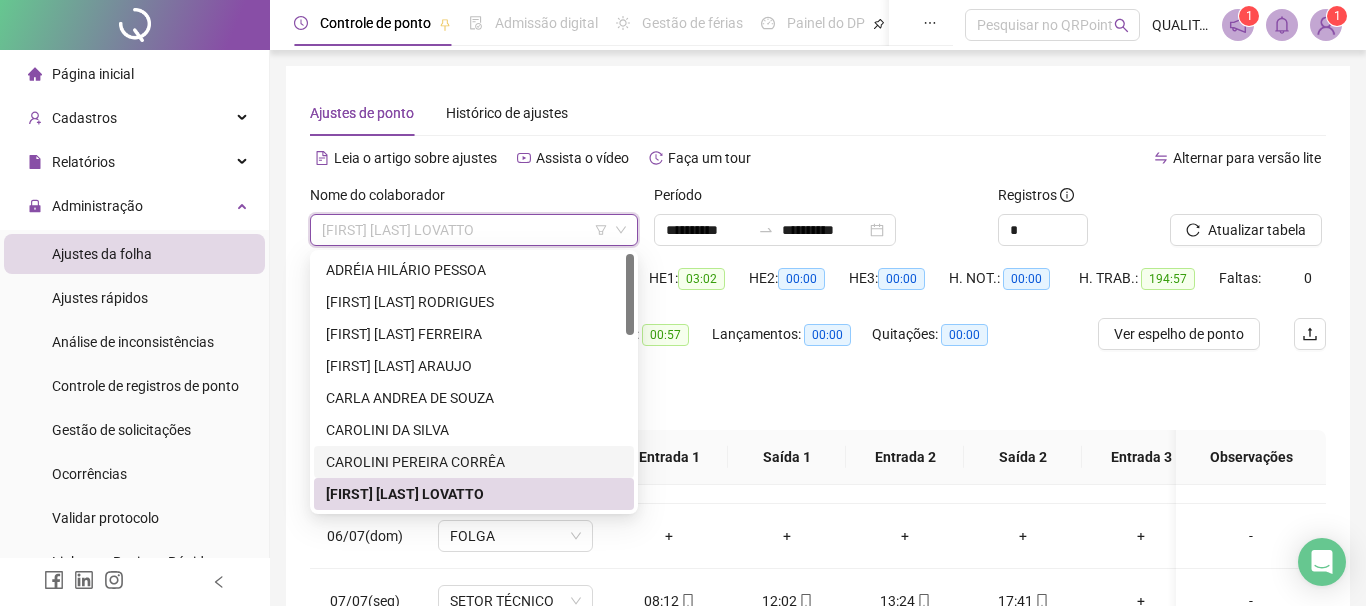 scroll, scrollTop: 114, scrollLeft: 0, axis: vertical 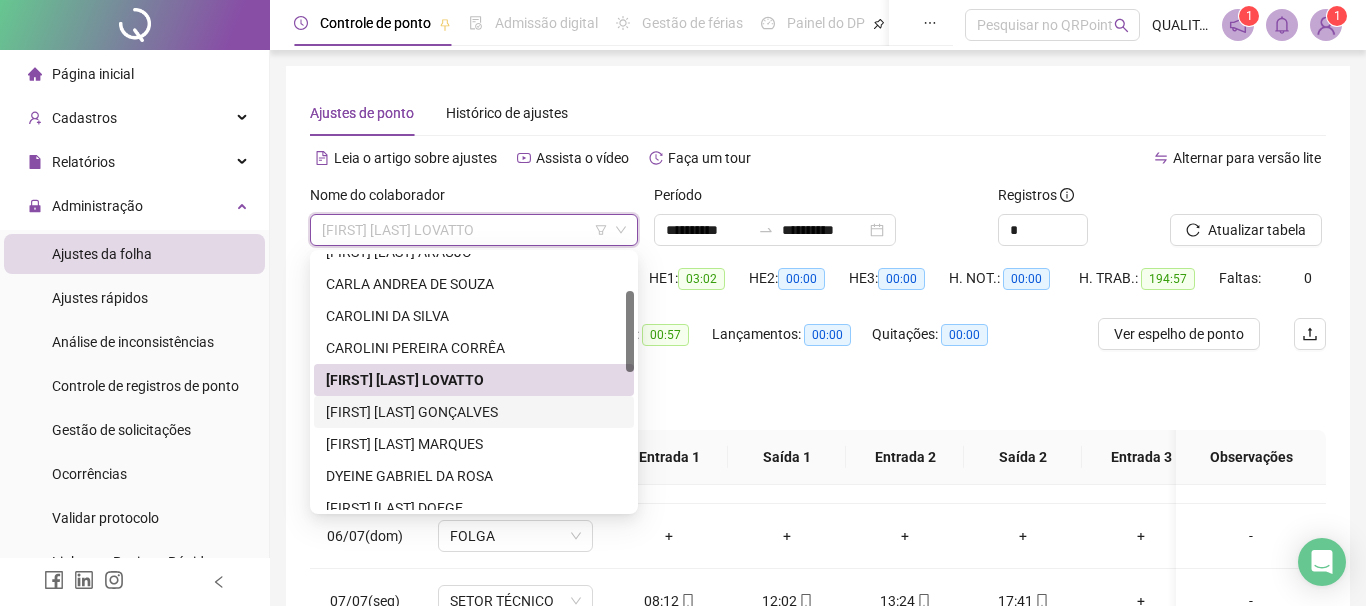 click on "[FIRST] [LAST] GONÇALVES" at bounding box center (474, 412) 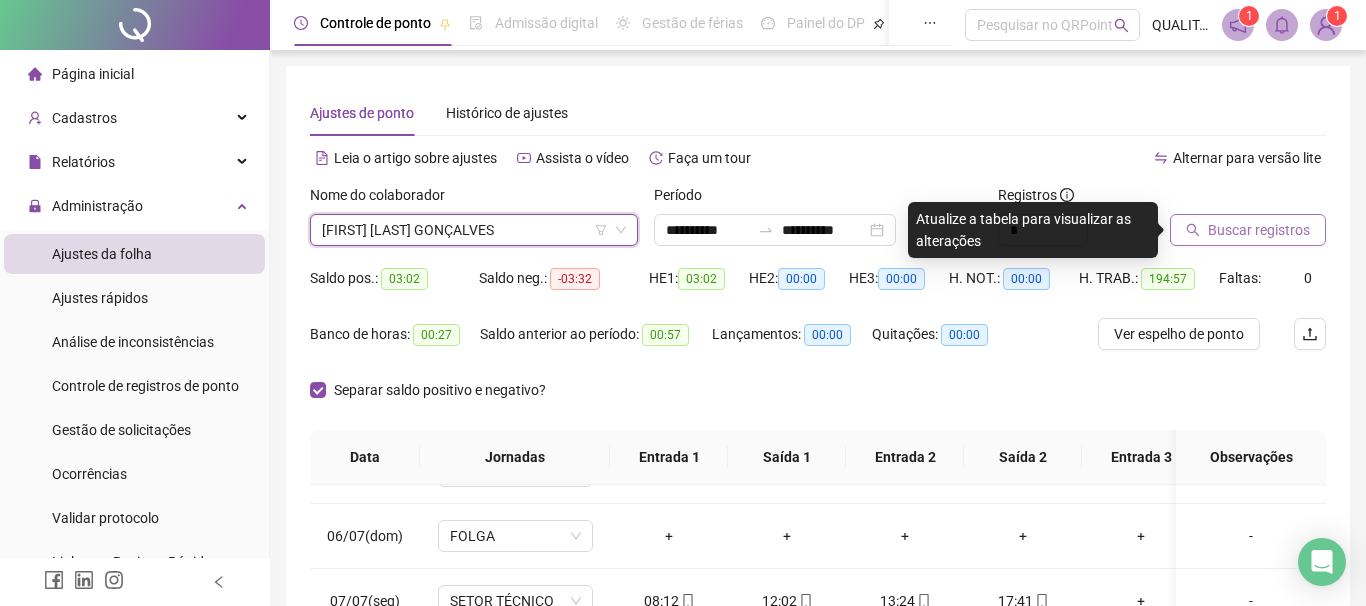 click on "Buscar registros" at bounding box center [1259, 230] 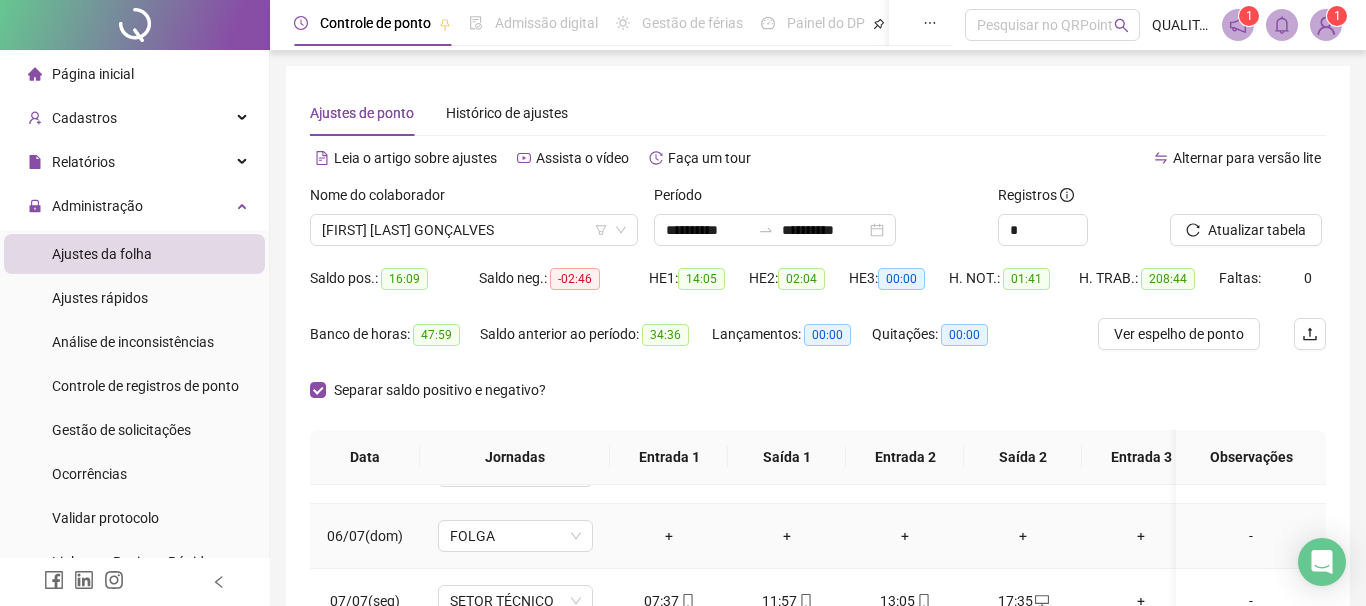 scroll, scrollTop: 228, scrollLeft: 0, axis: vertical 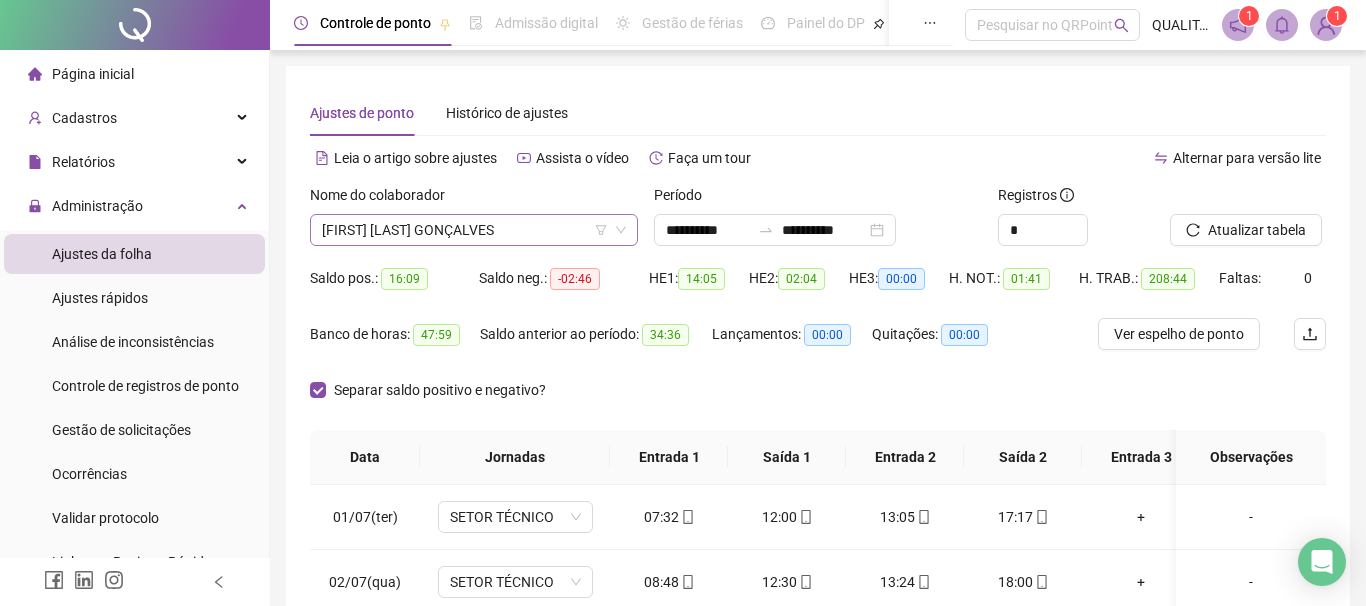 click on "[FIRST] [LAST] GONÇALVES" at bounding box center (474, 230) 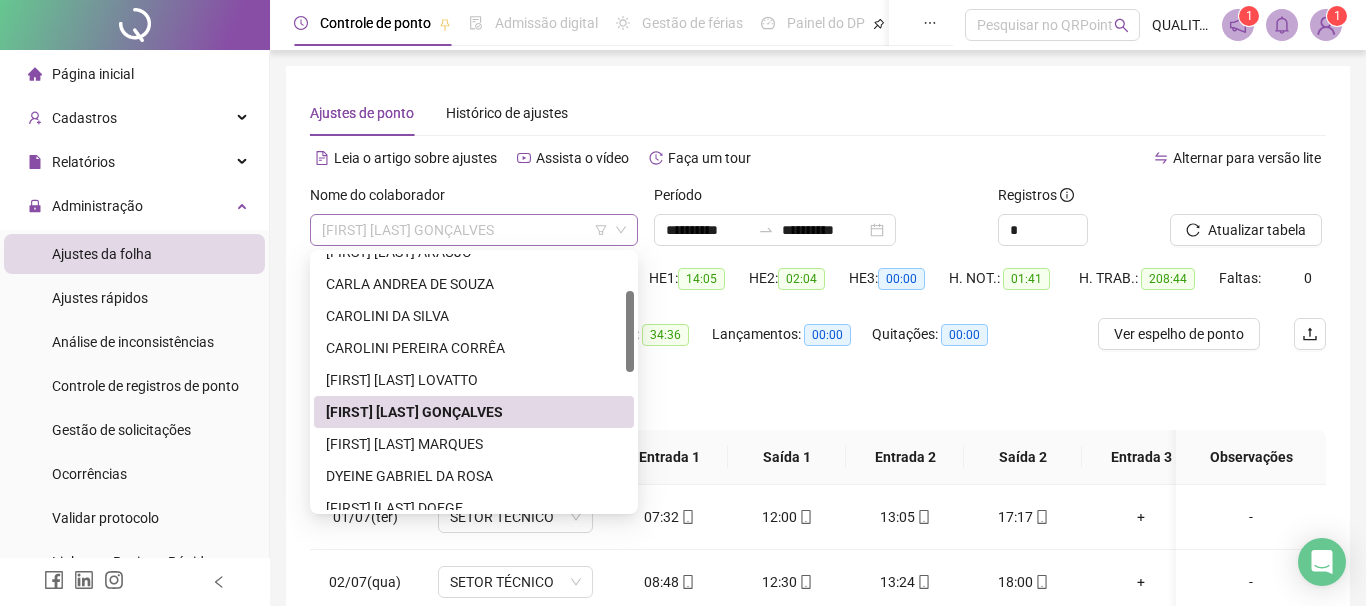 scroll, scrollTop: 114, scrollLeft: 0, axis: vertical 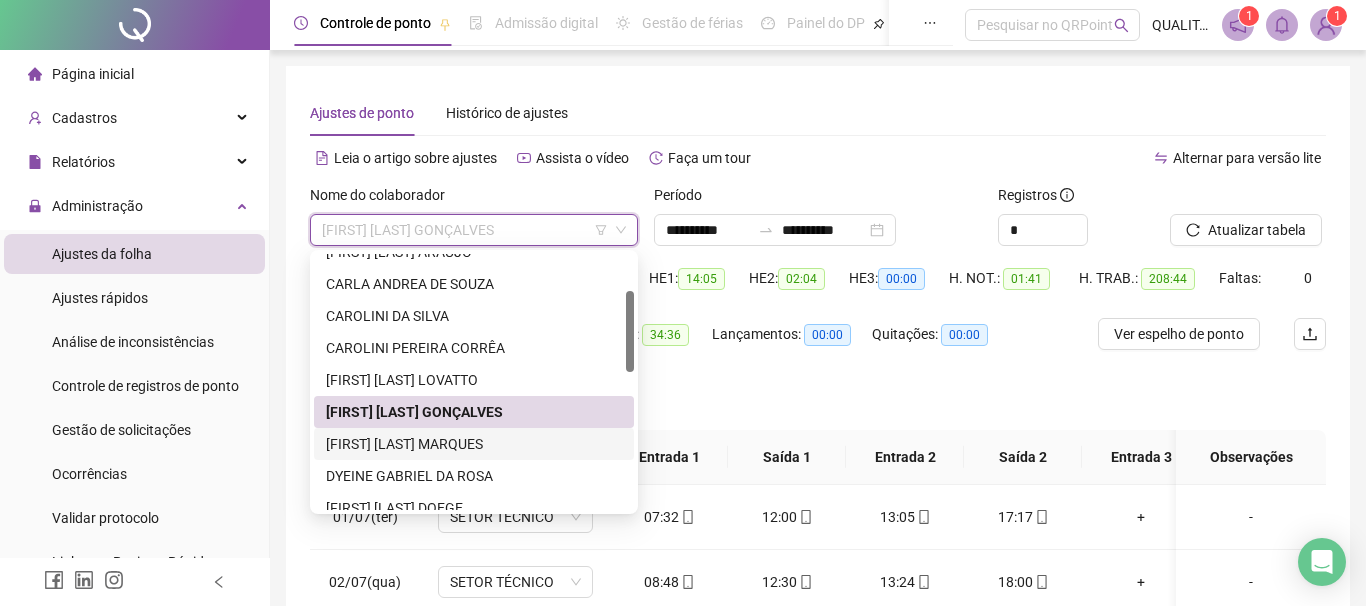 click on "[FIRST] [LAST] MARQUES" at bounding box center (474, 444) 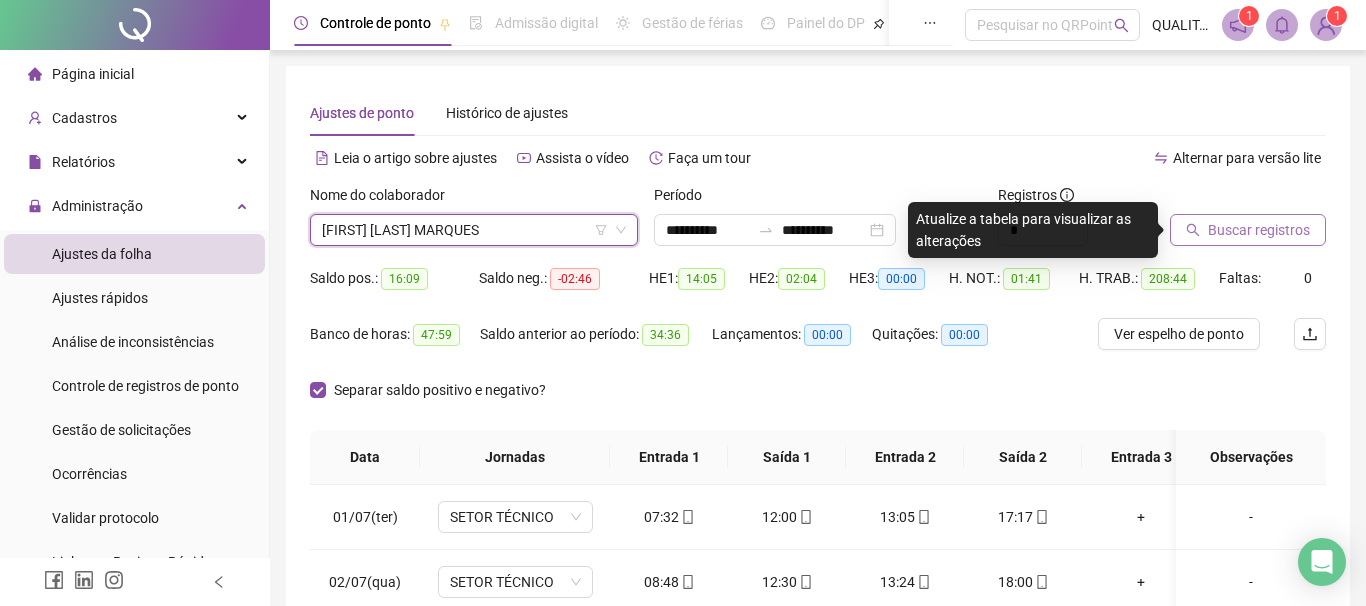 click on "Buscar registros" at bounding box center (1248, 230) 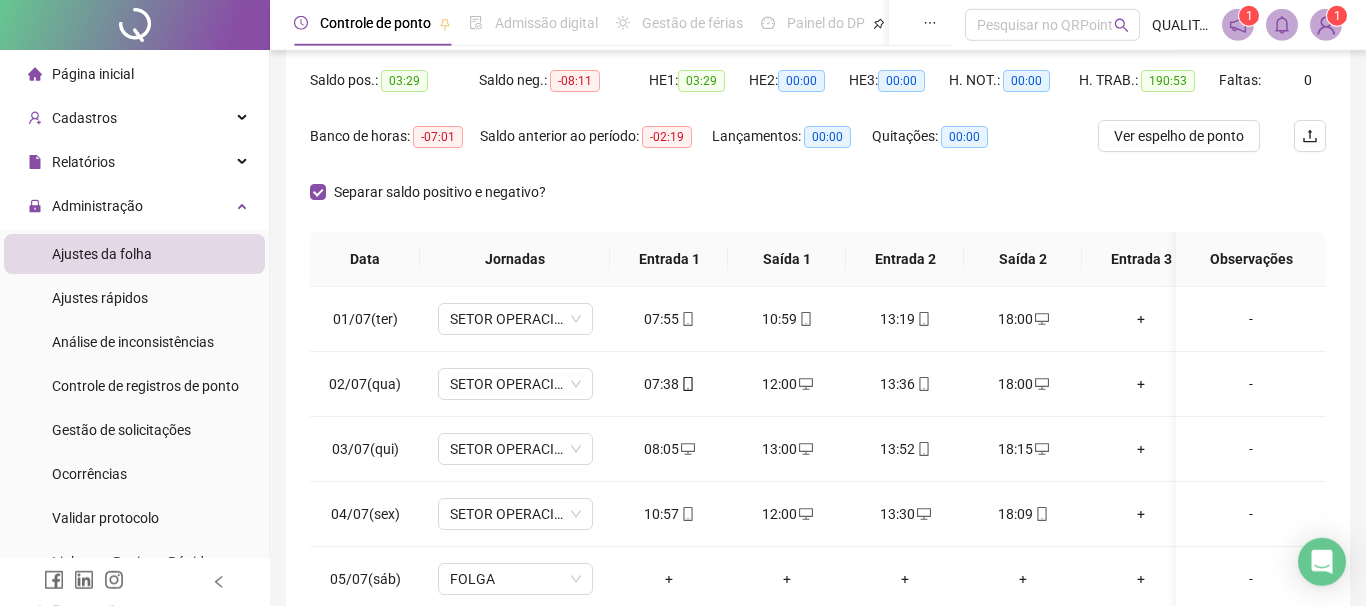 scroll, scrollTop: 228, scrollLeft: 0, axis: vertical 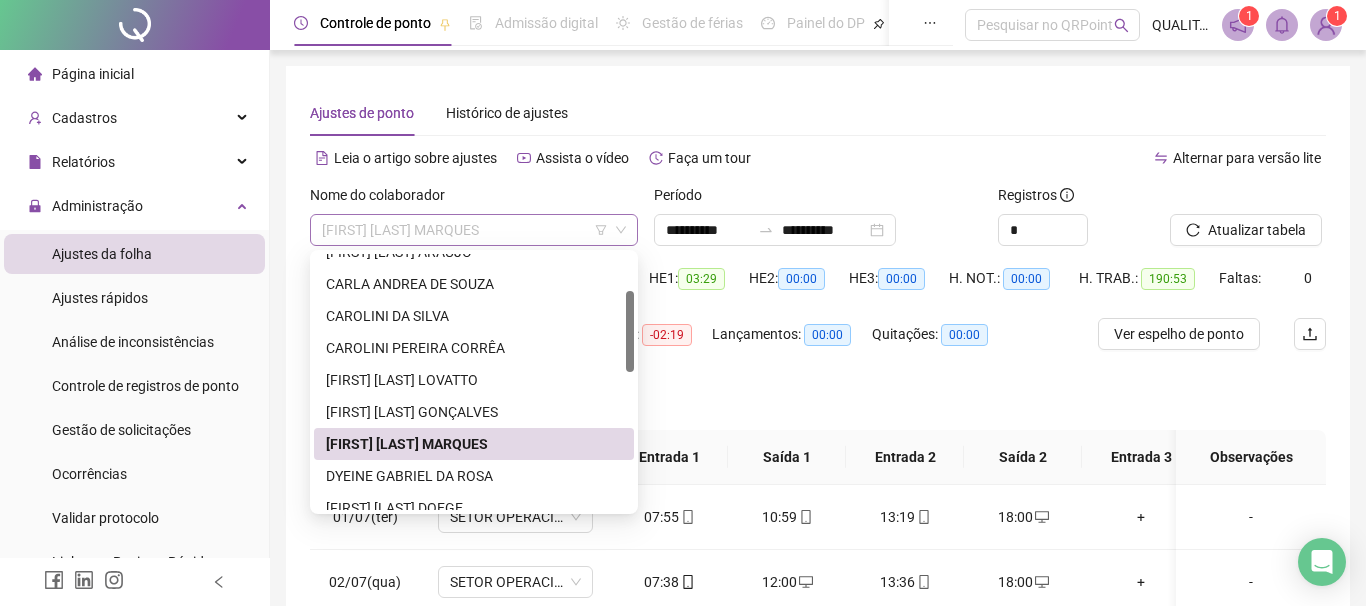 click on "[FIRST] [LAST] MARQUES" at bounding box center [474, 230] 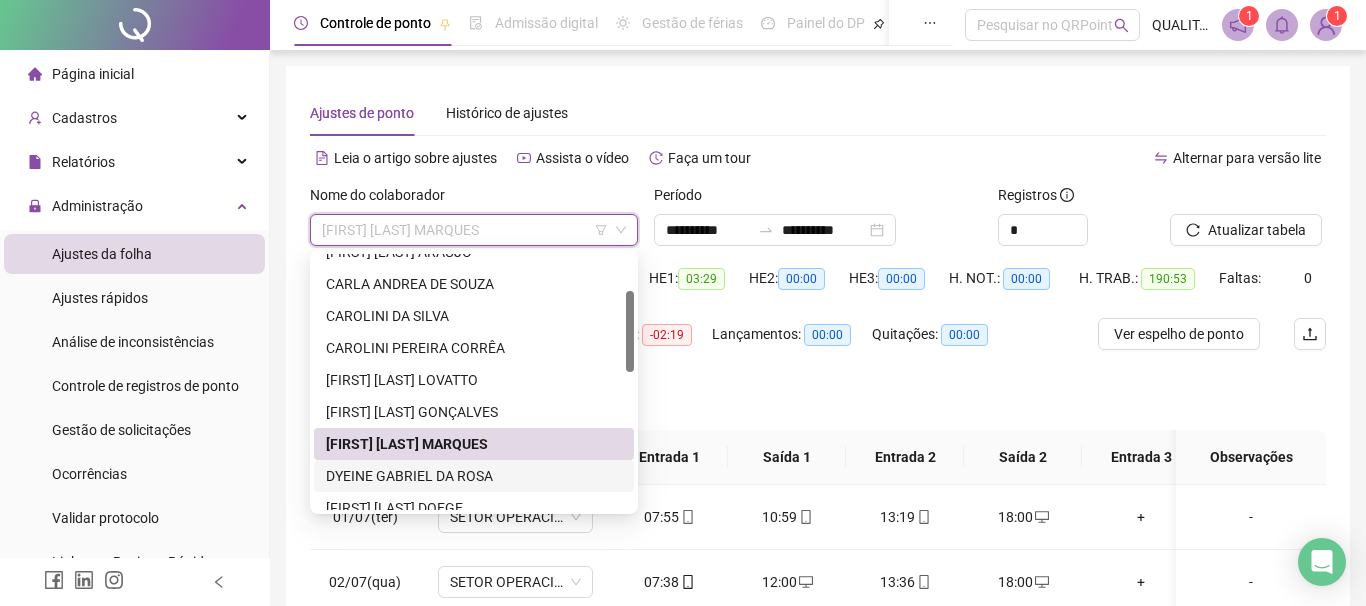 click on "DYEINE GABRIEL DA ROSA" at bounding box center (474, 476) 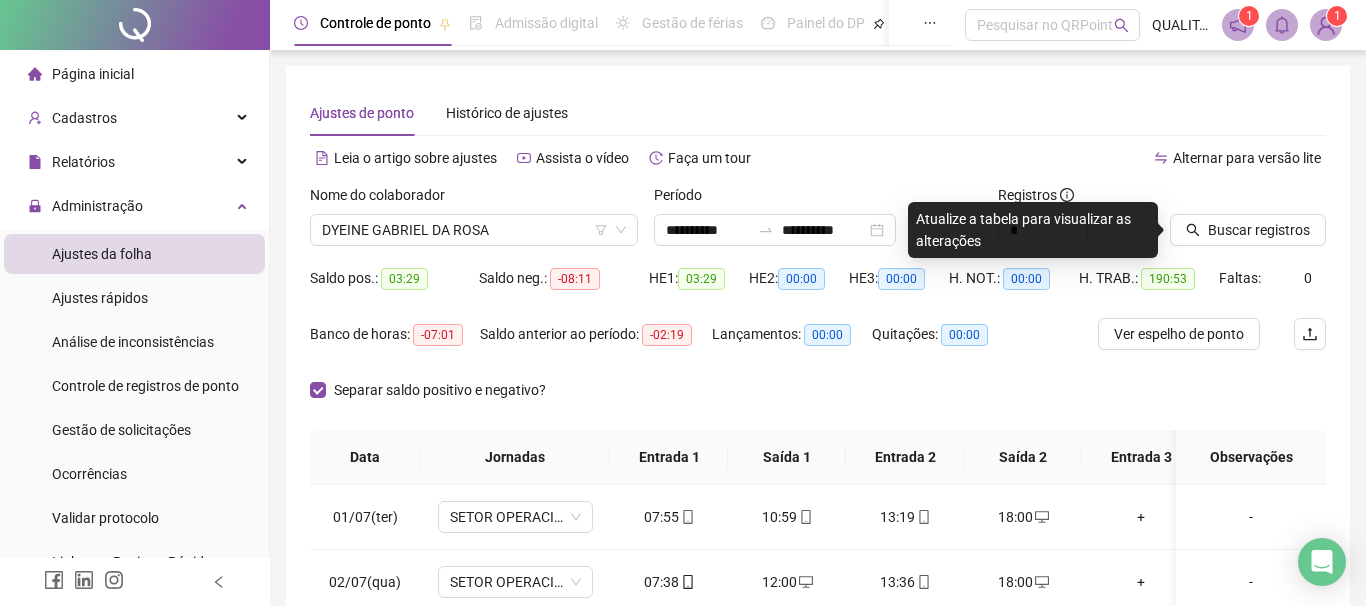 drag, startPoint x: 1228, startPoint y: 227, endPoint x: 1222, endPoint y: 183, distance: 44.407207 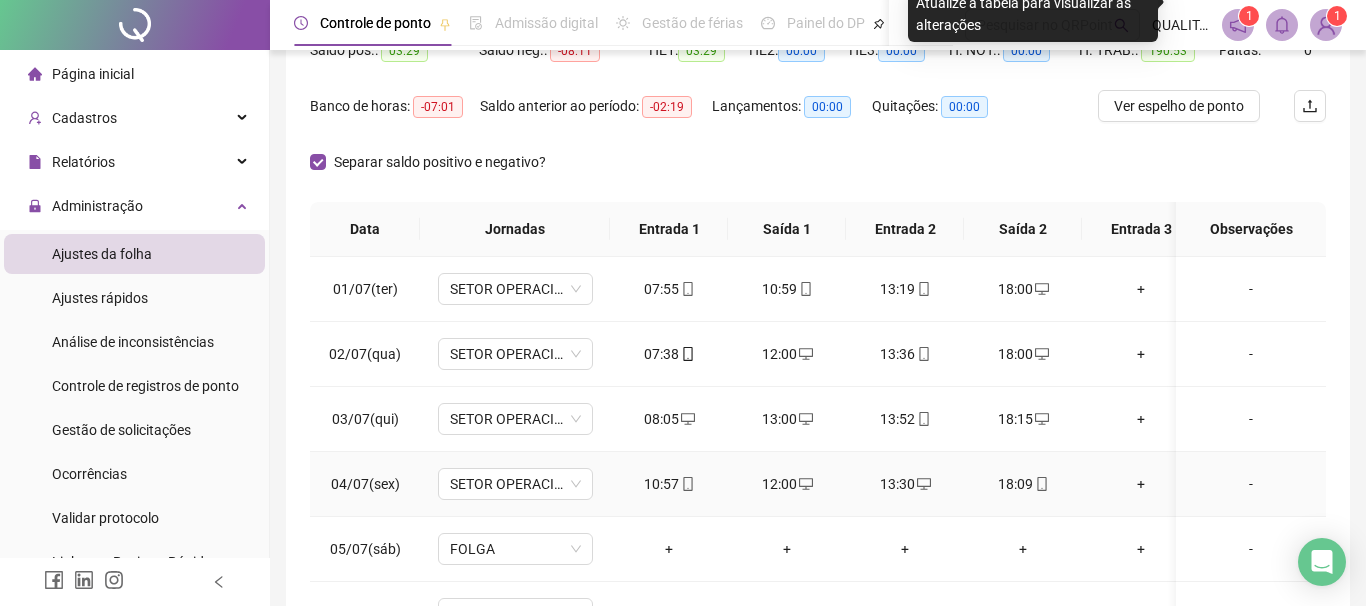 scroll, scrollTop: 416, scrollLeft: 0, axis: vertical 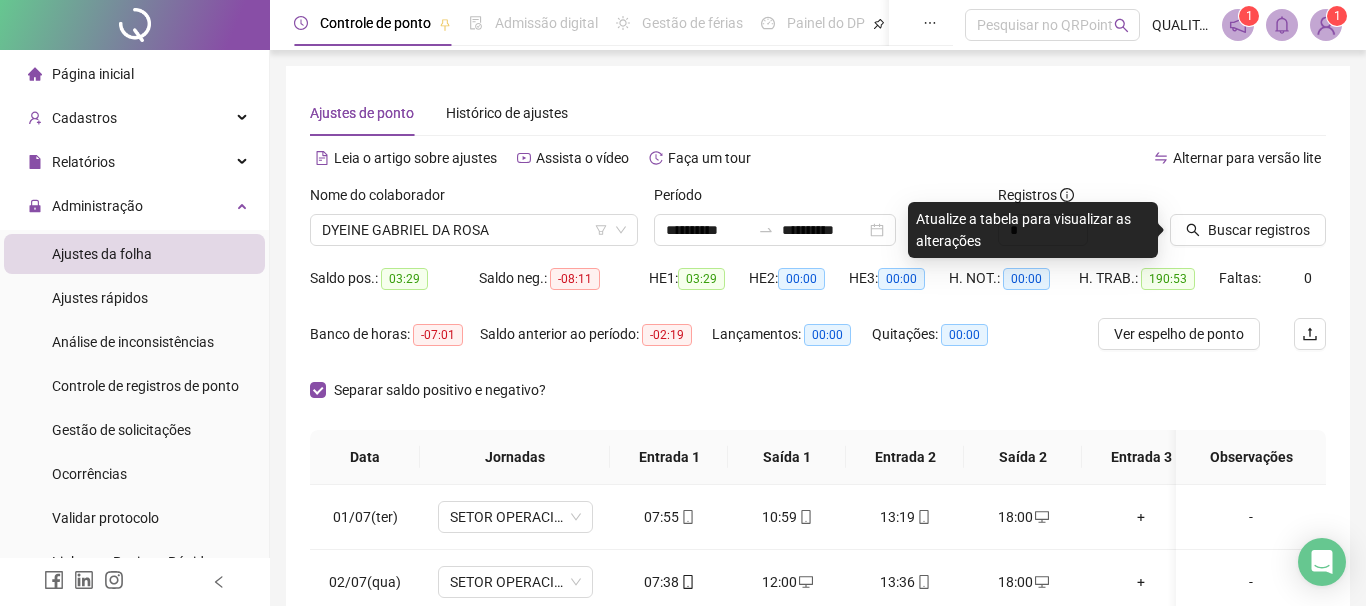 click on "Separar saldo positivo e negativo?" at bounding box center [445, 390] 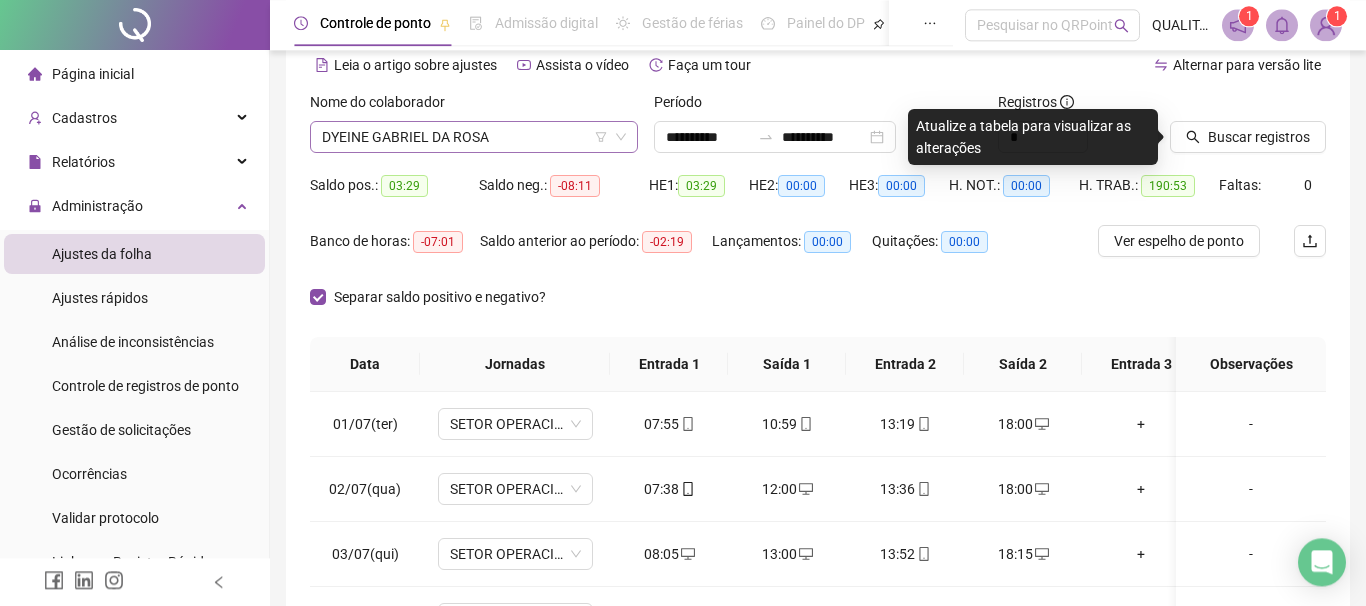 scroll, scrollTop: 114, scrollLeft: 0, axis: vertical 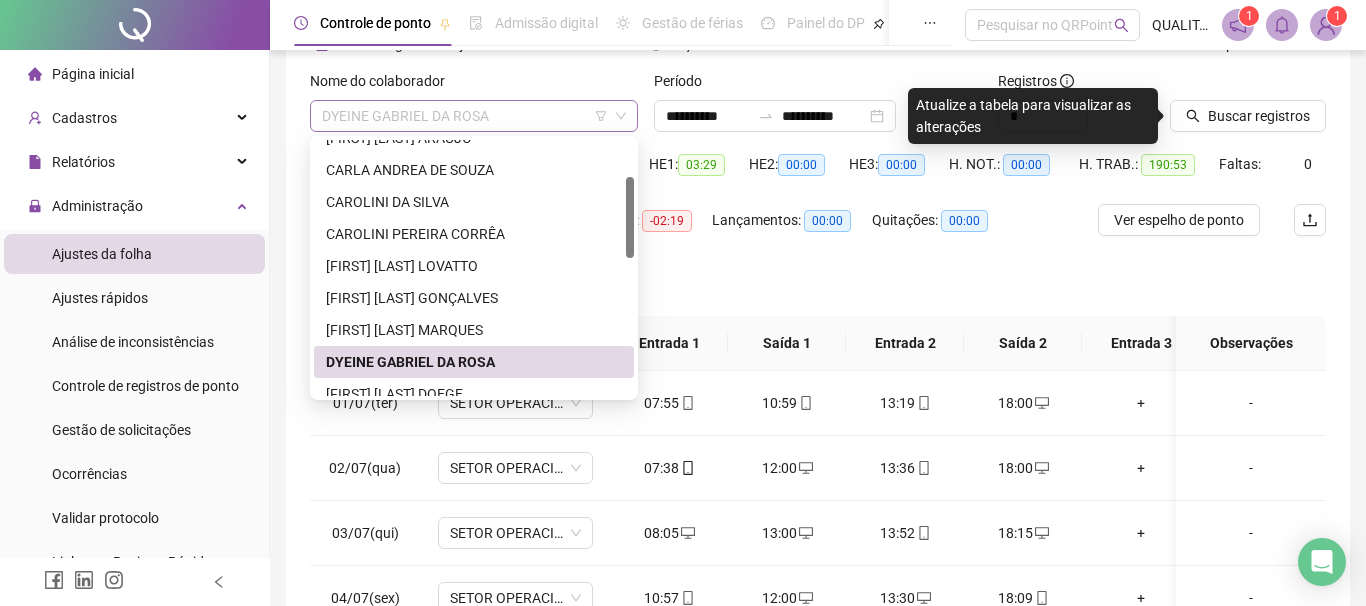 click on "DYEINE GABRIEL DA ROSA" at bounding box center [474, 116] 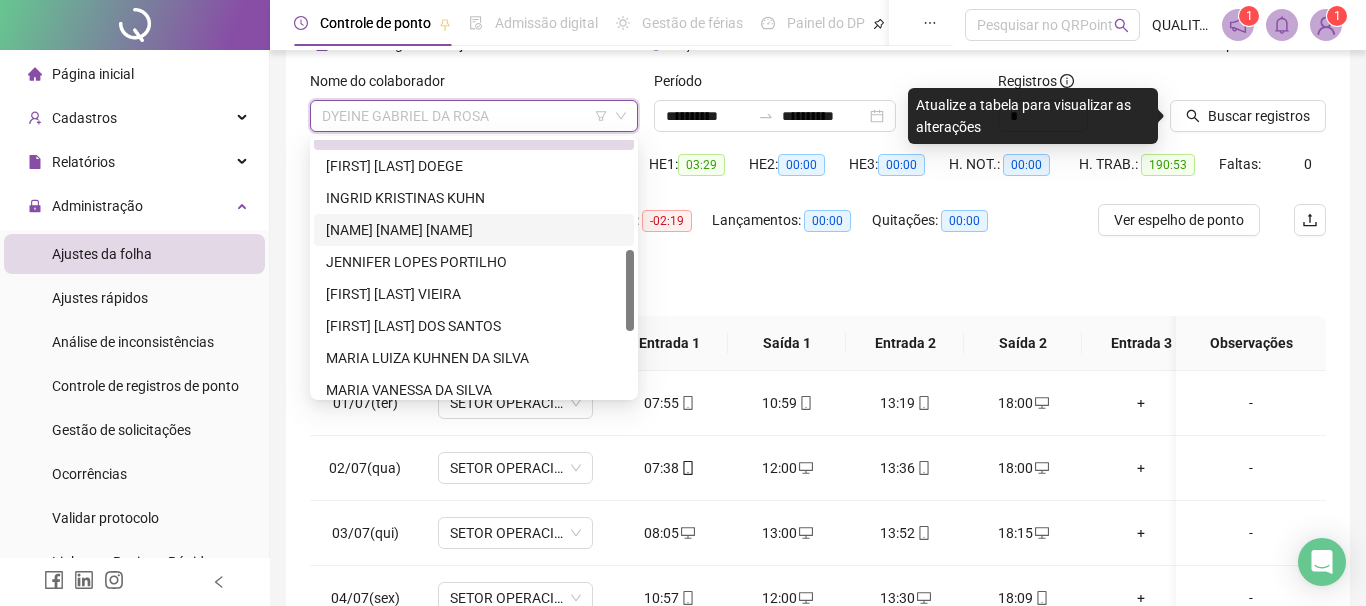 scroll, scrollTop: 228, scrollLeft: 0, axis: vertical 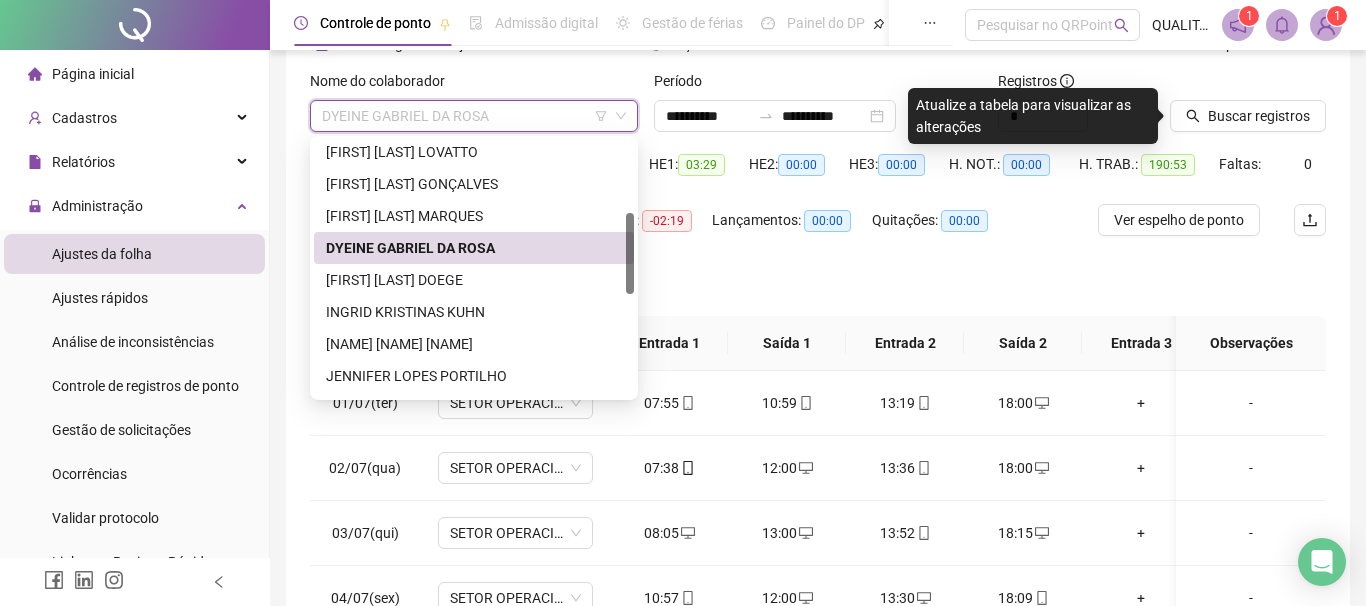 click on "Lançamentos:   00:00" at bounding box center (792, 232) 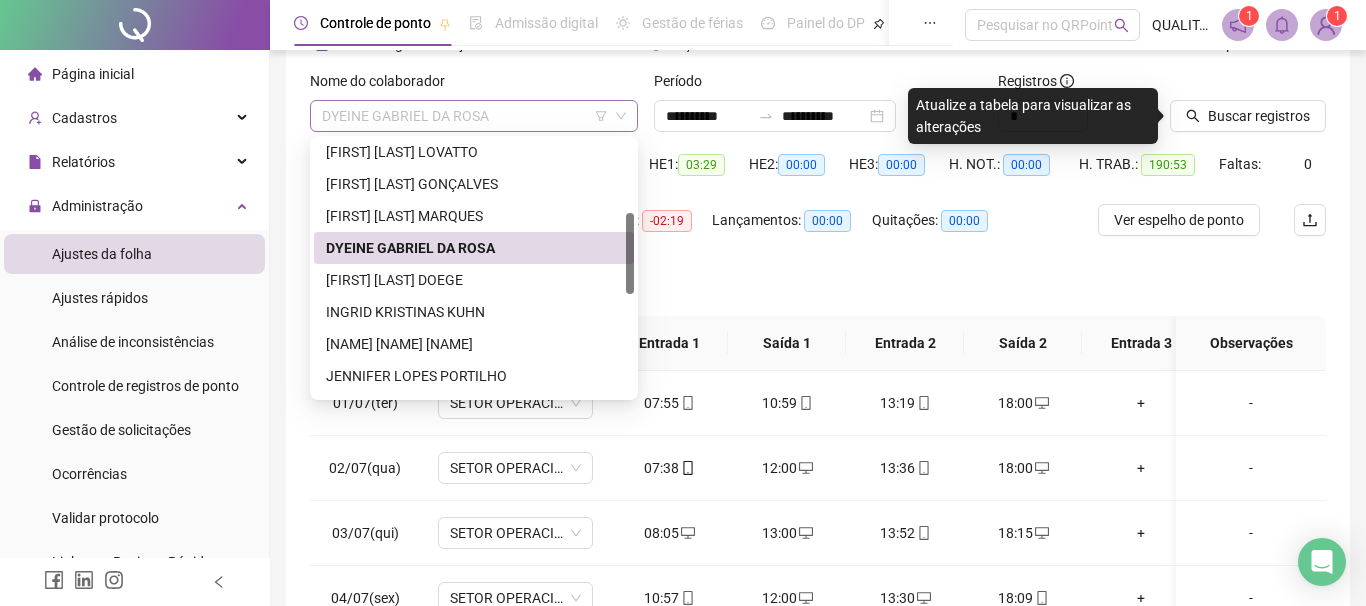 click on "DYEINE GABRIEL DA ROSA" at bounding box center (474, 116) 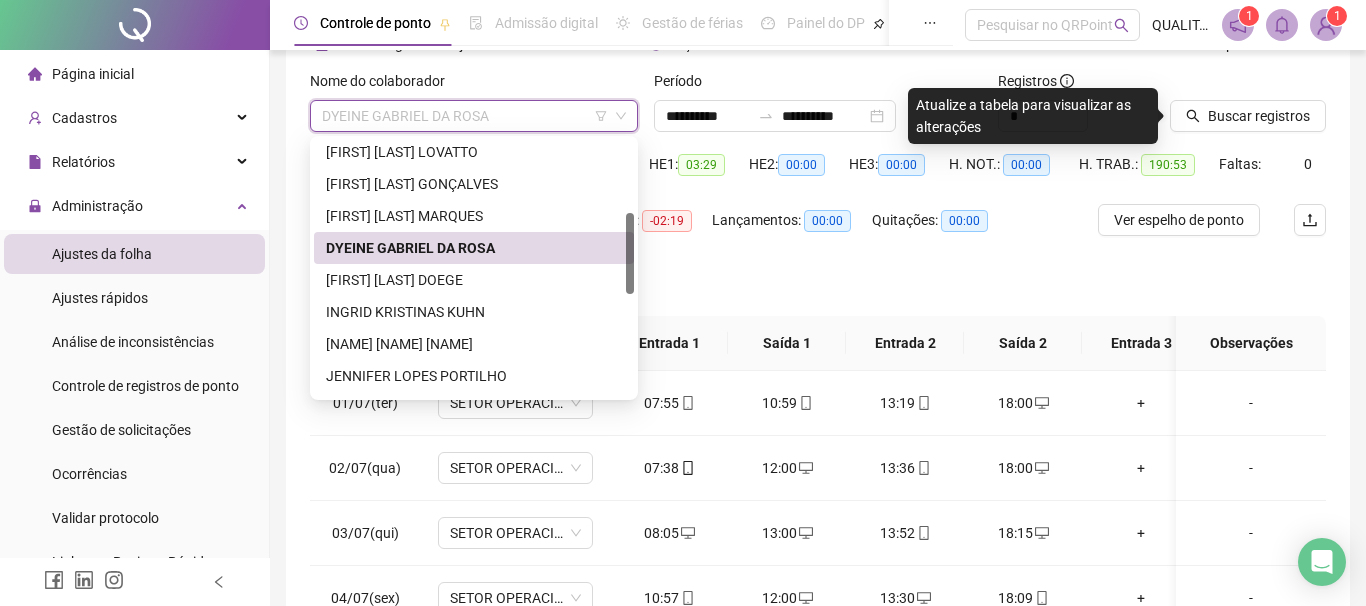 click on "DYEINE GABRIEL DA ROSA" at bounding box center (474, 248) 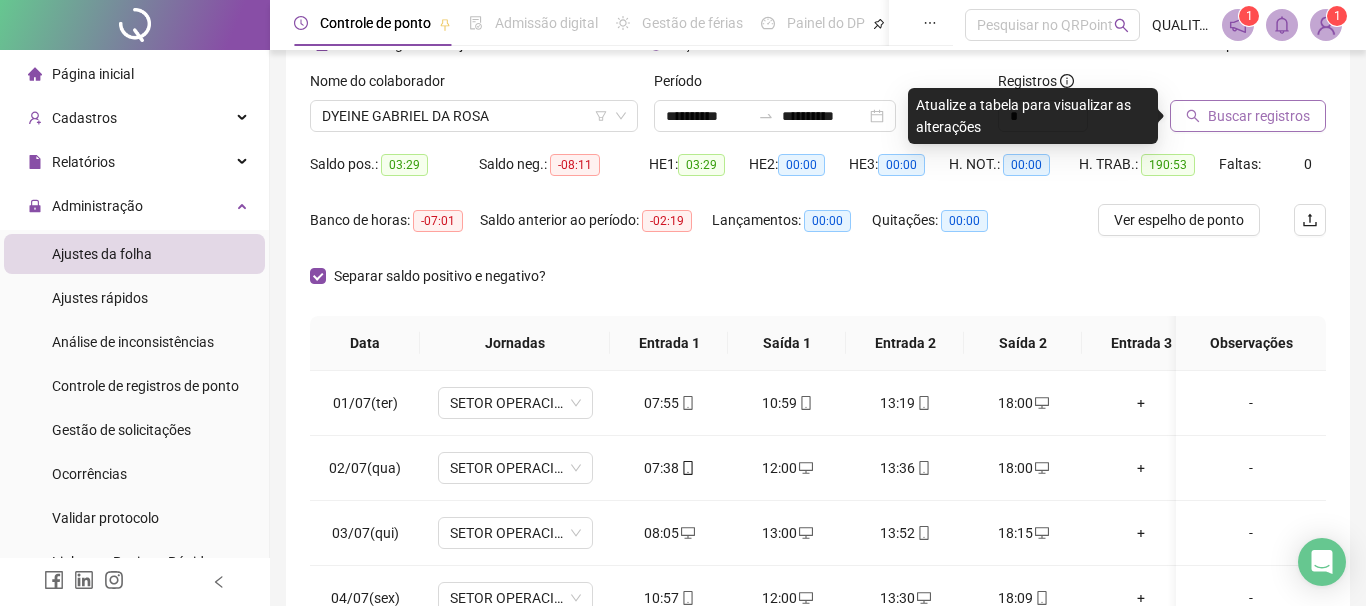 click on "Buscar registros" at bounding box center [1259, 116] 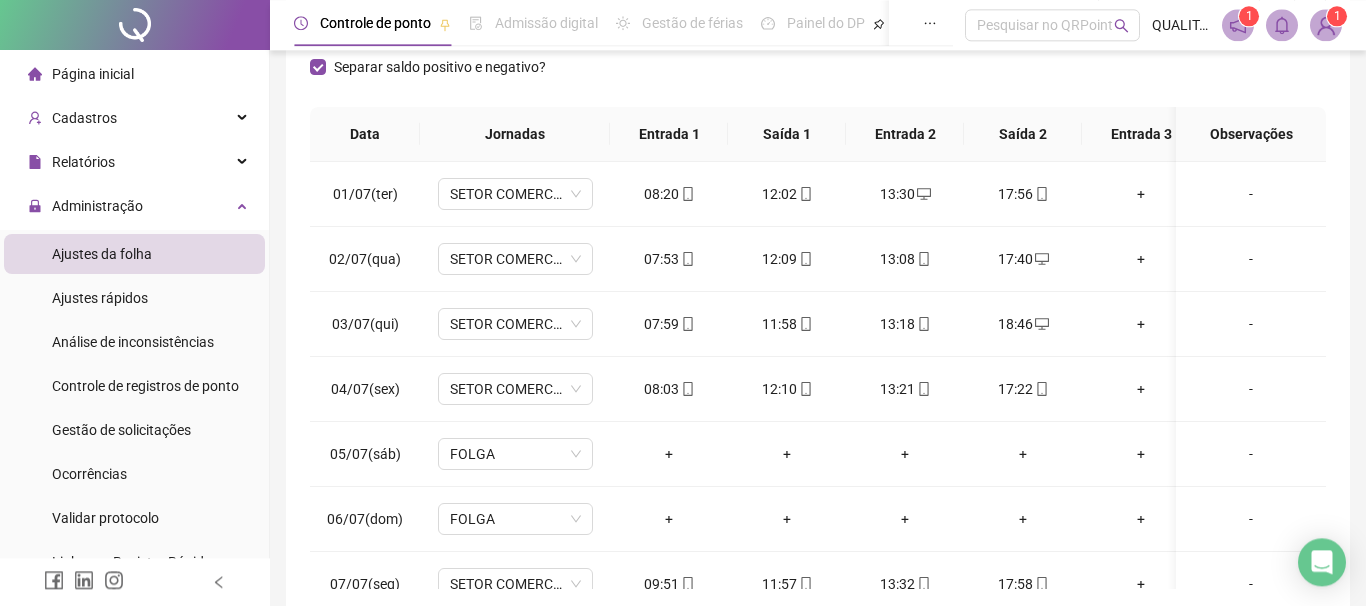 scroll, scrollTop: 342, scrollLeft: 0, axis: vertical 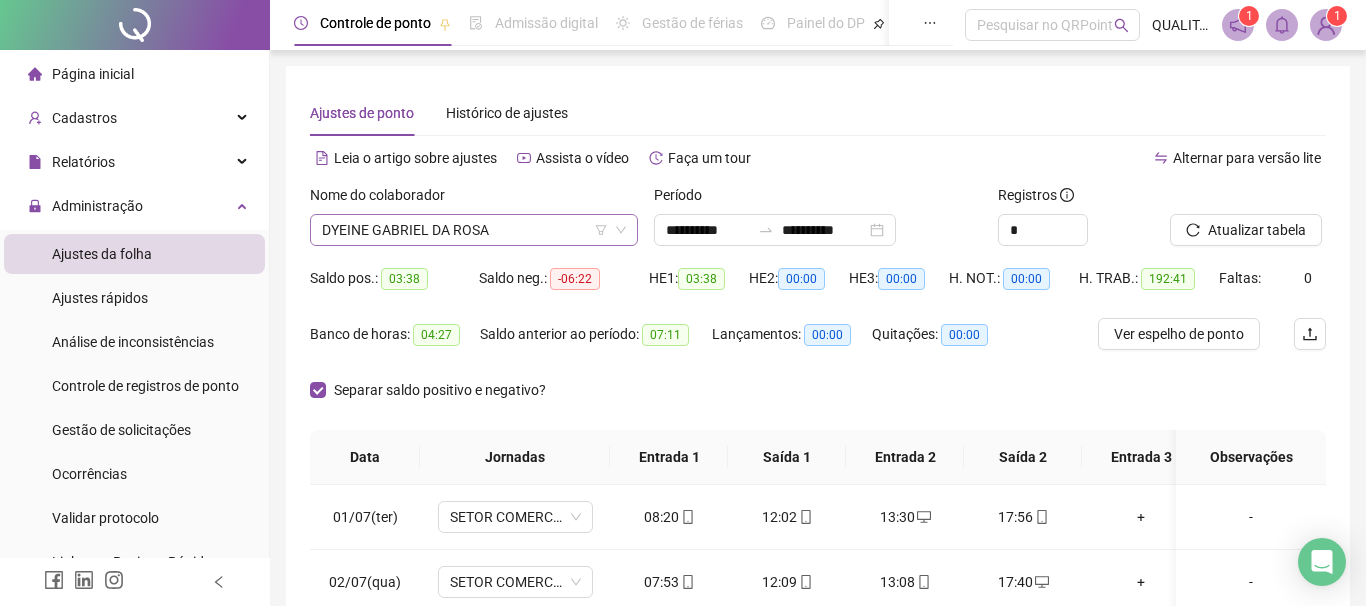 click on "DYEINE GABRIEL DA ROSA" at bounding box center (474, 230) 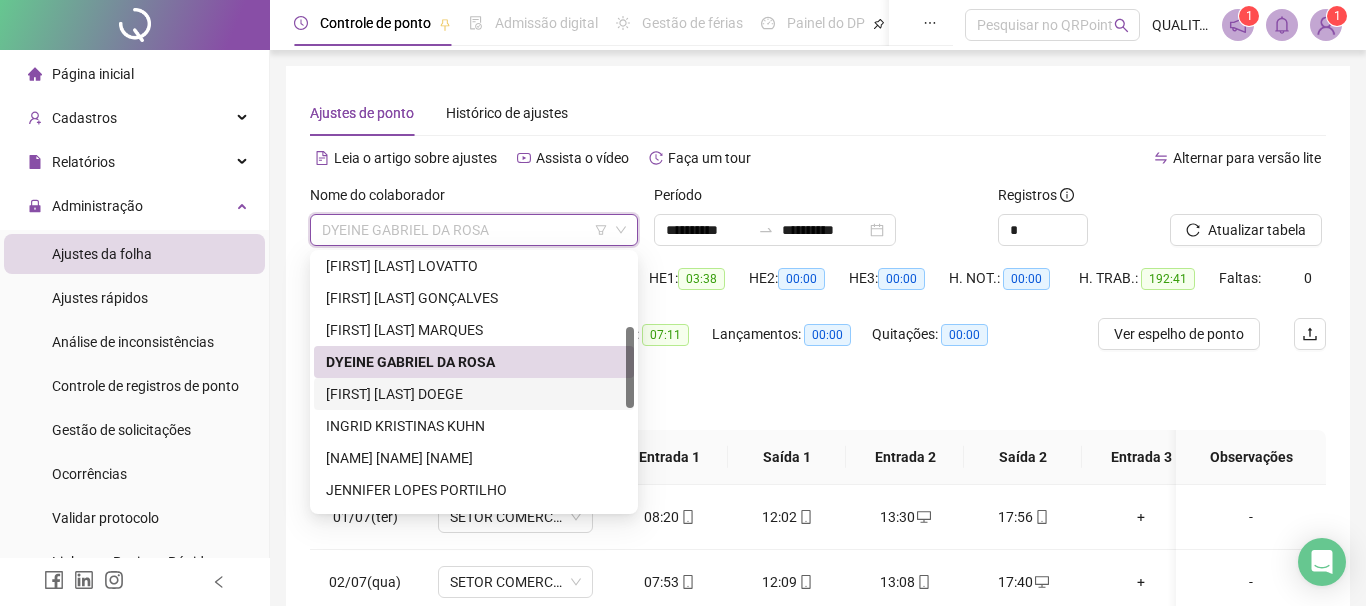 click on "[FIRST] [LAST] DOEGE" at bounding box center (474, 394) 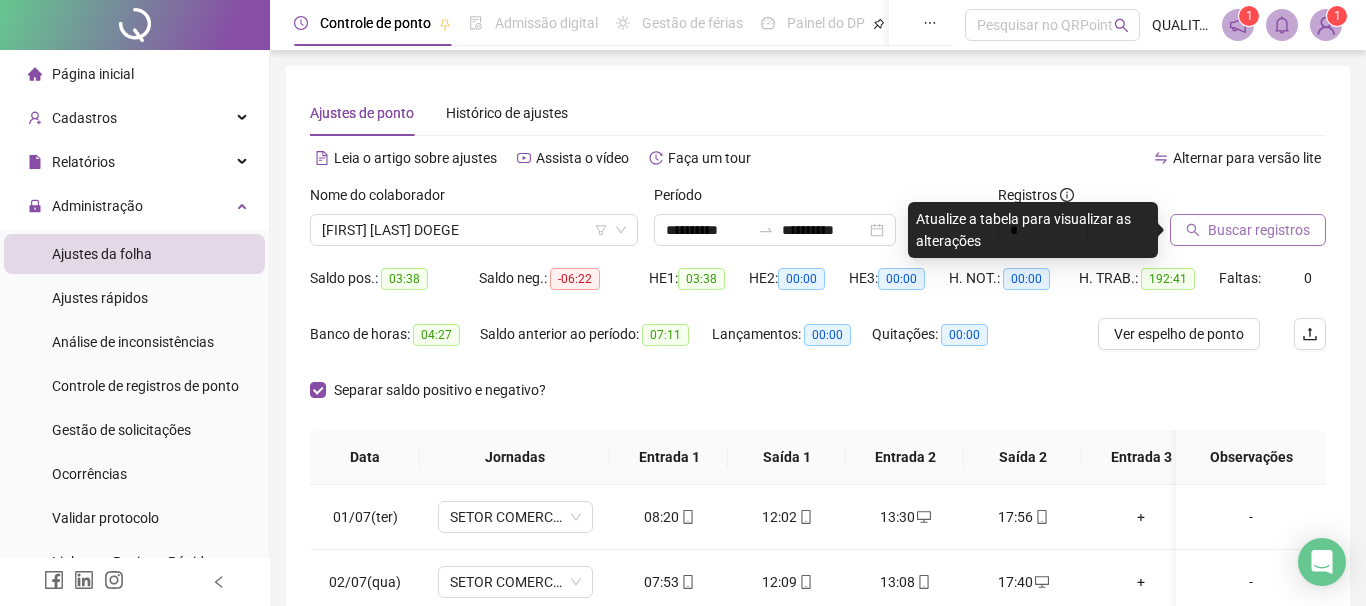 click on "Buscar registros" at bounding box center (1259, 230) 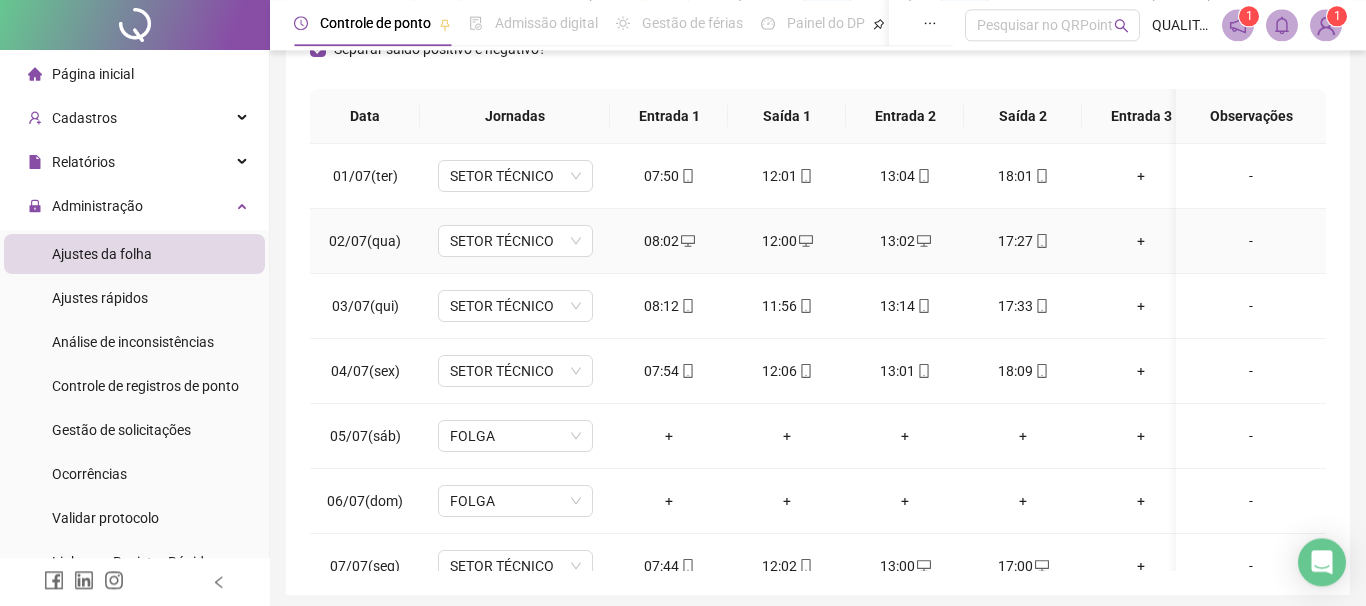 scroll, scrollTop: 342, scrollLeft: 0, axis: vertical 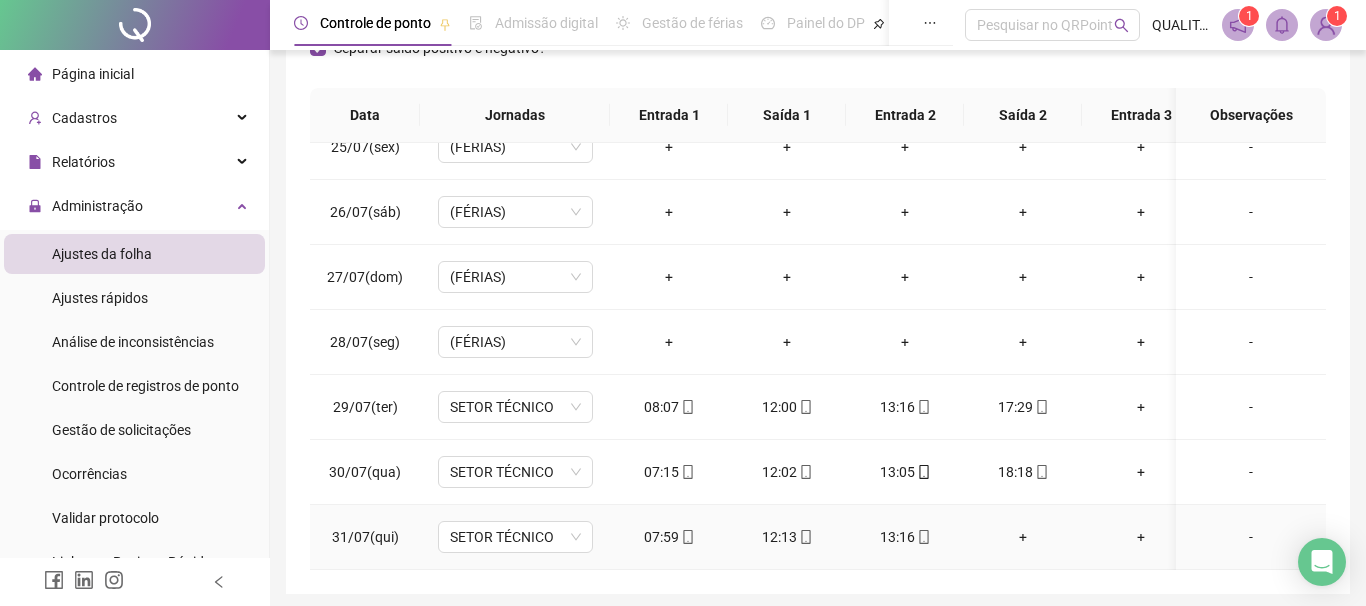 click on "+" at bounding box center [1023, 537] 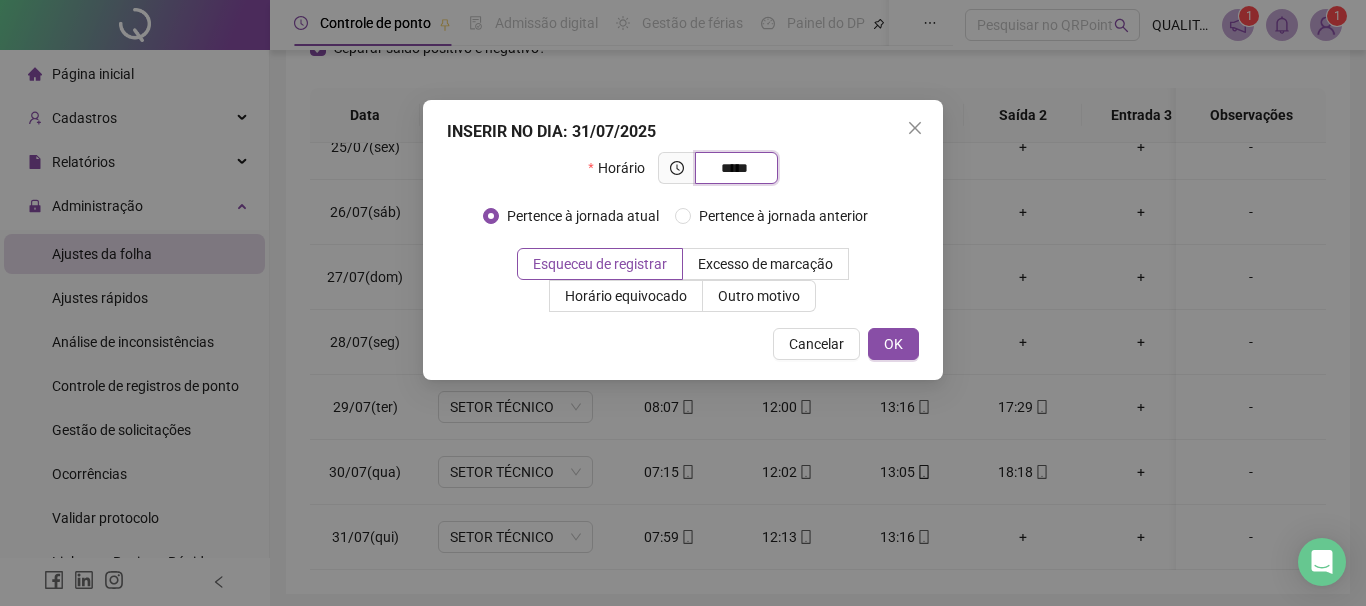 type on "*****" 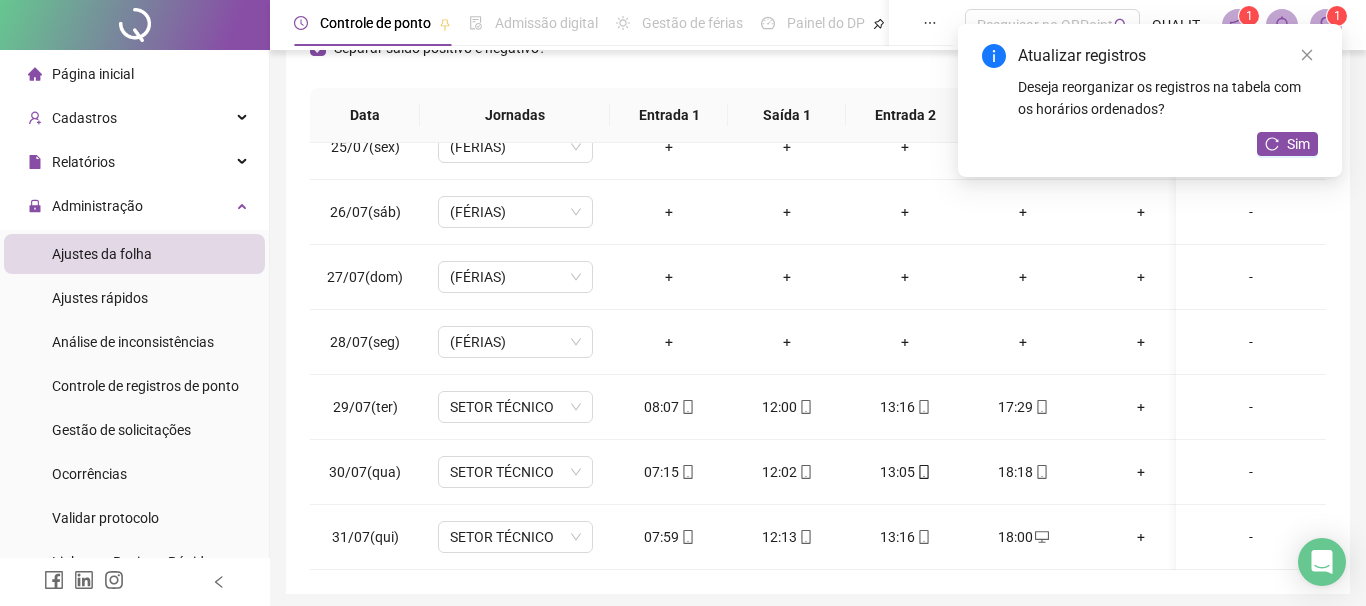 click on "Sim" at bounding box center (1287, 144) 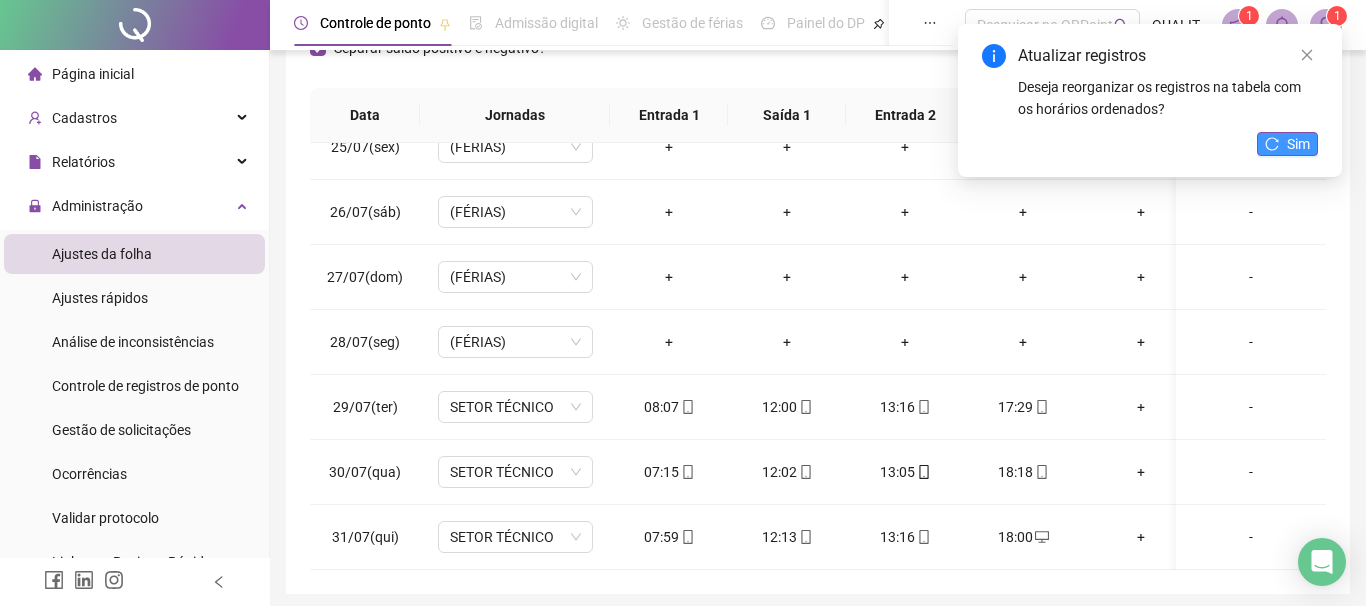 click on "Sim" at bounding box center [1298, 144] 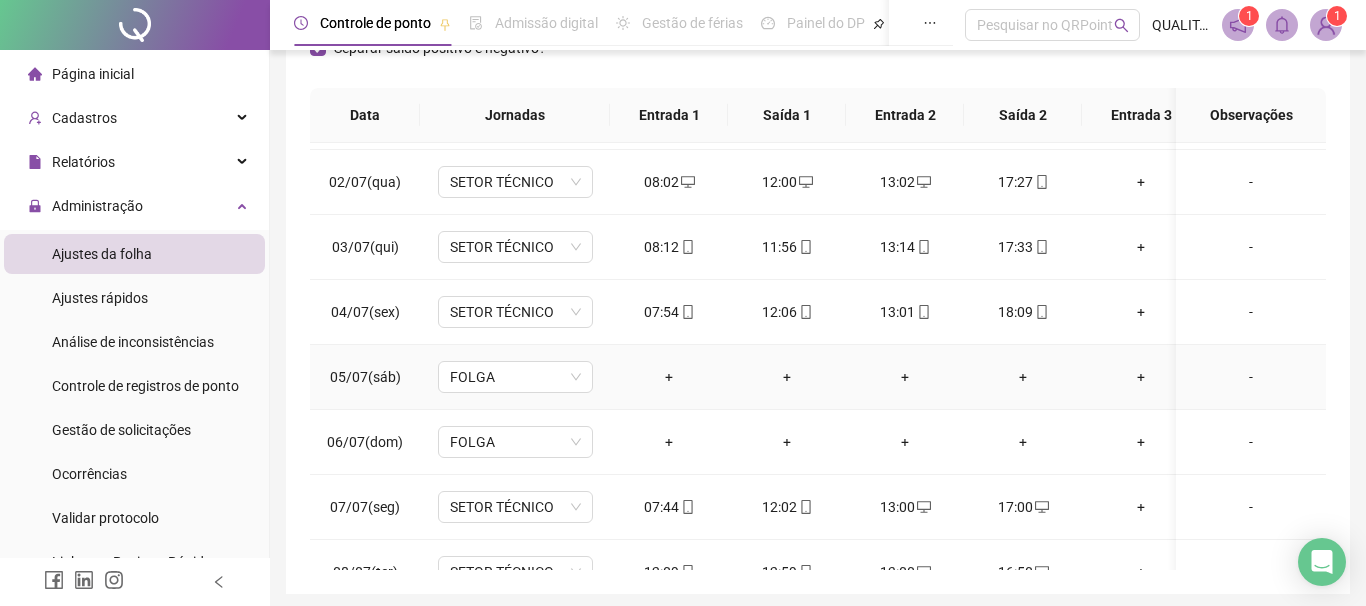 scroll, scrollTop: 0, scrollLeft: 0, axis: both 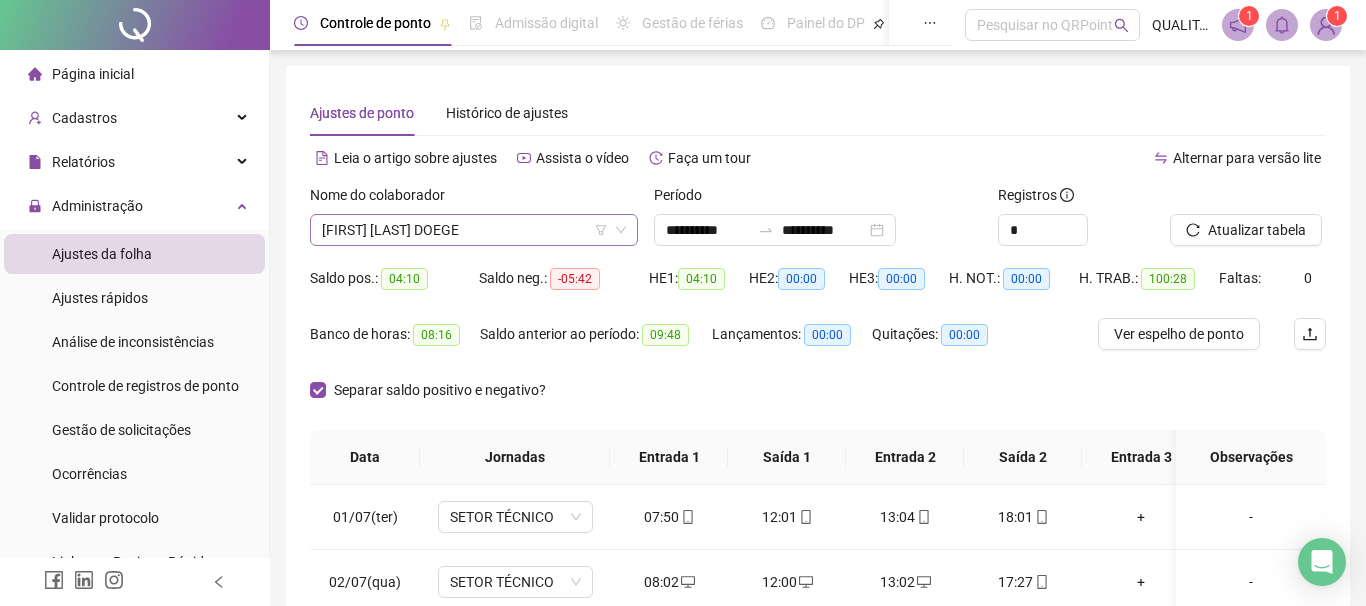 click on "[FIRST] [LAST] DOEGE" at bounding box center (474, 230) 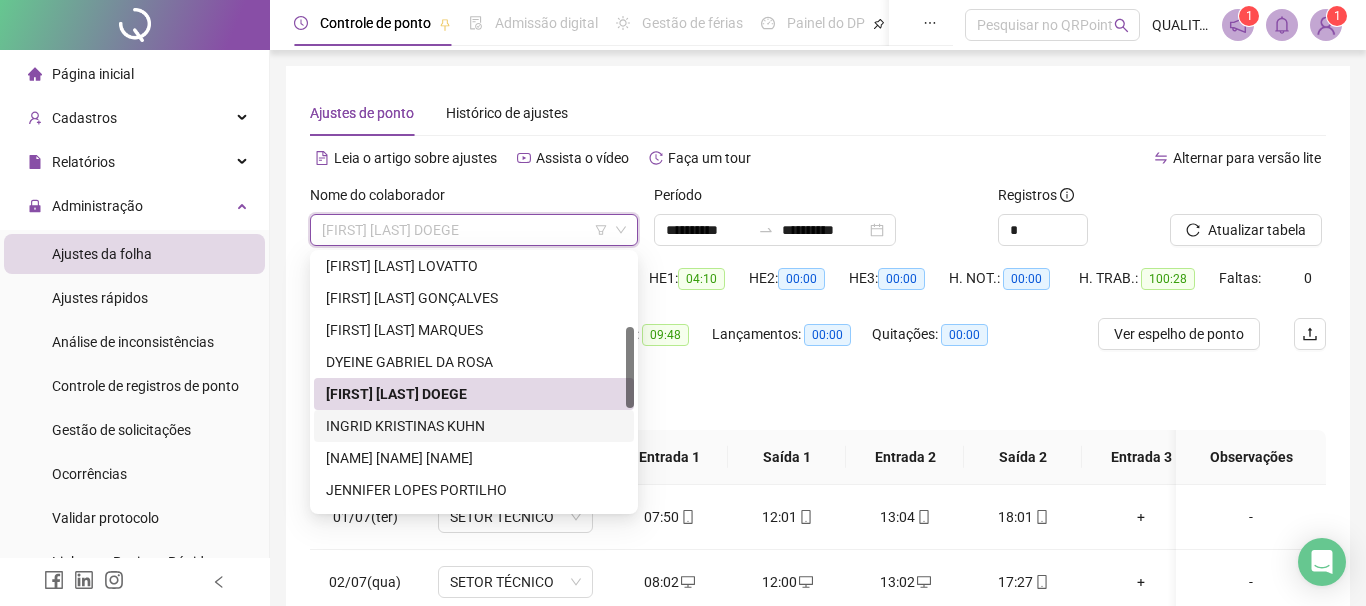 click on "INGRID KRISTINAS KUHN" at bounding box center [474, 426] 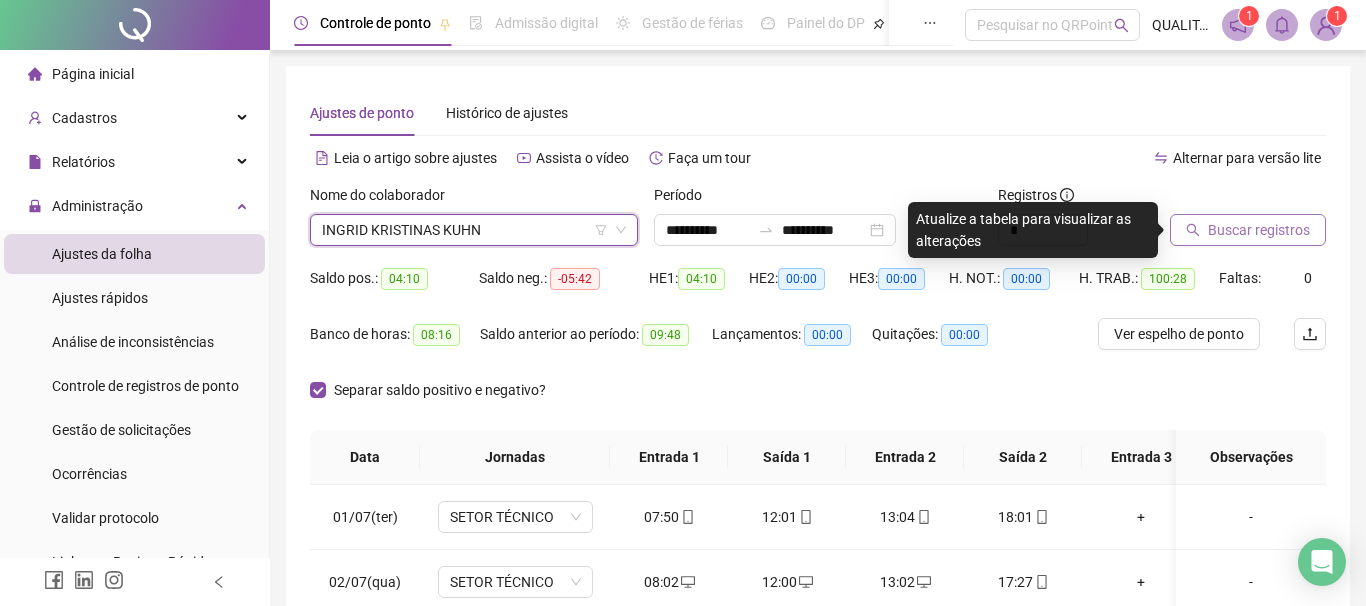click on "Buscar registros" at bounding box center [1259, 230] 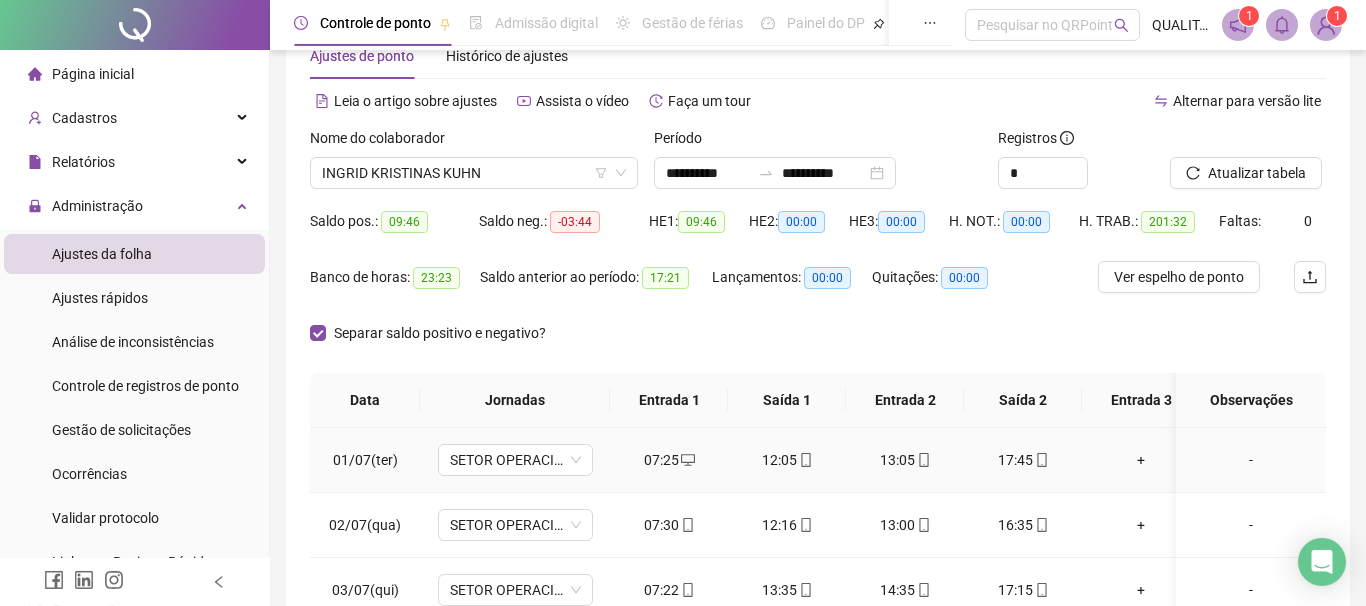scroll, scrollTop: 228, scrollLeft: 0, axis: vertical 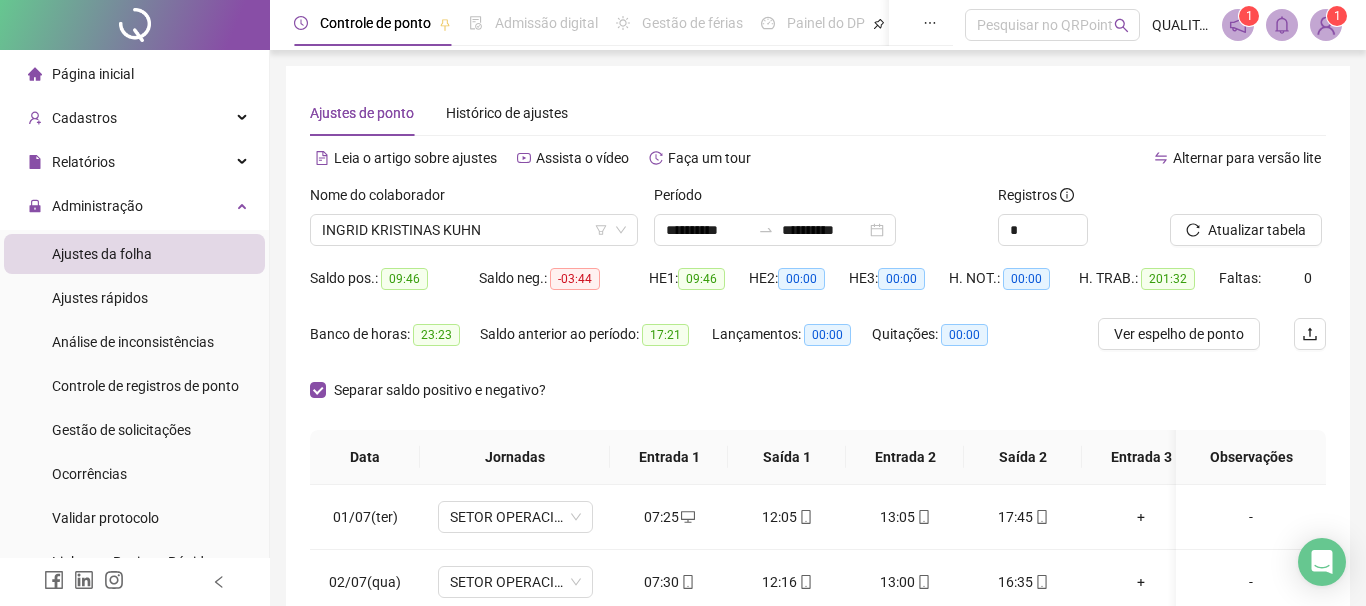 click on "Ajustes de ponto Histórico de ajustes" at bounding box center [818, 113] 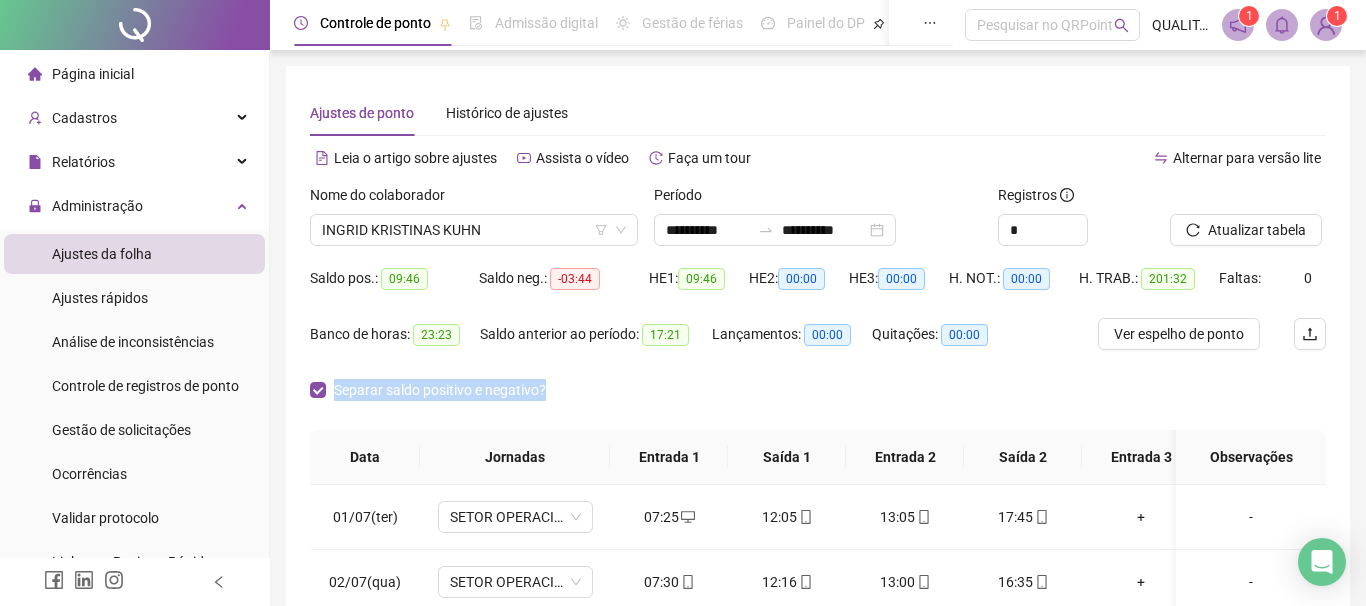drag, startPoint x: 562, startPoint y: 393, endPoint x: 309, endPoint y: 363, distance: 254.77245 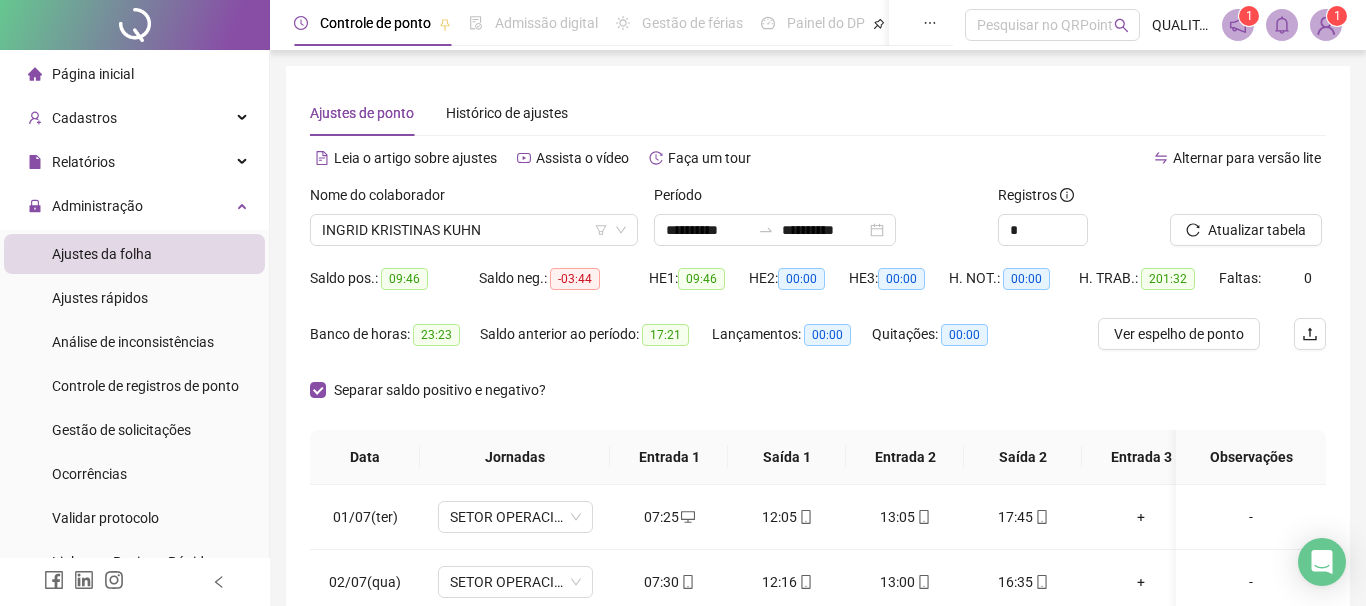 click on "Banco de horas:   23:23" at bounding box center [395, 346] 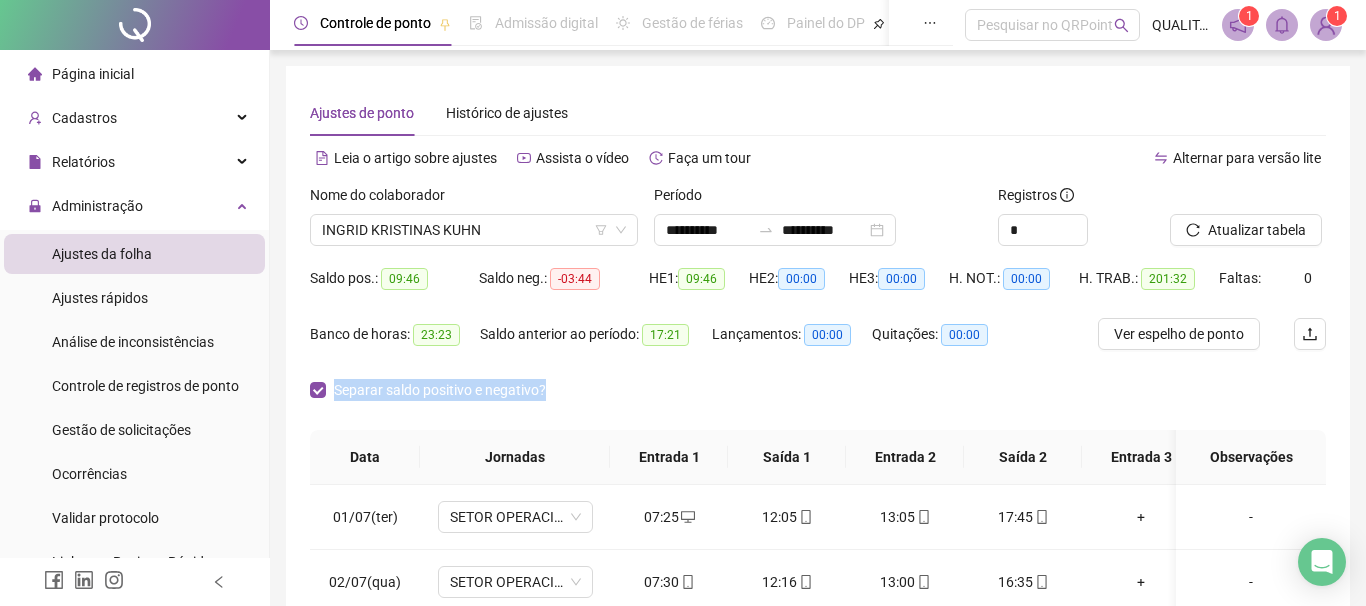 drag, startPoint x: 332, startPoint y: 366, endPoint x: 649, endPoint y: 395, distance: 318.32373 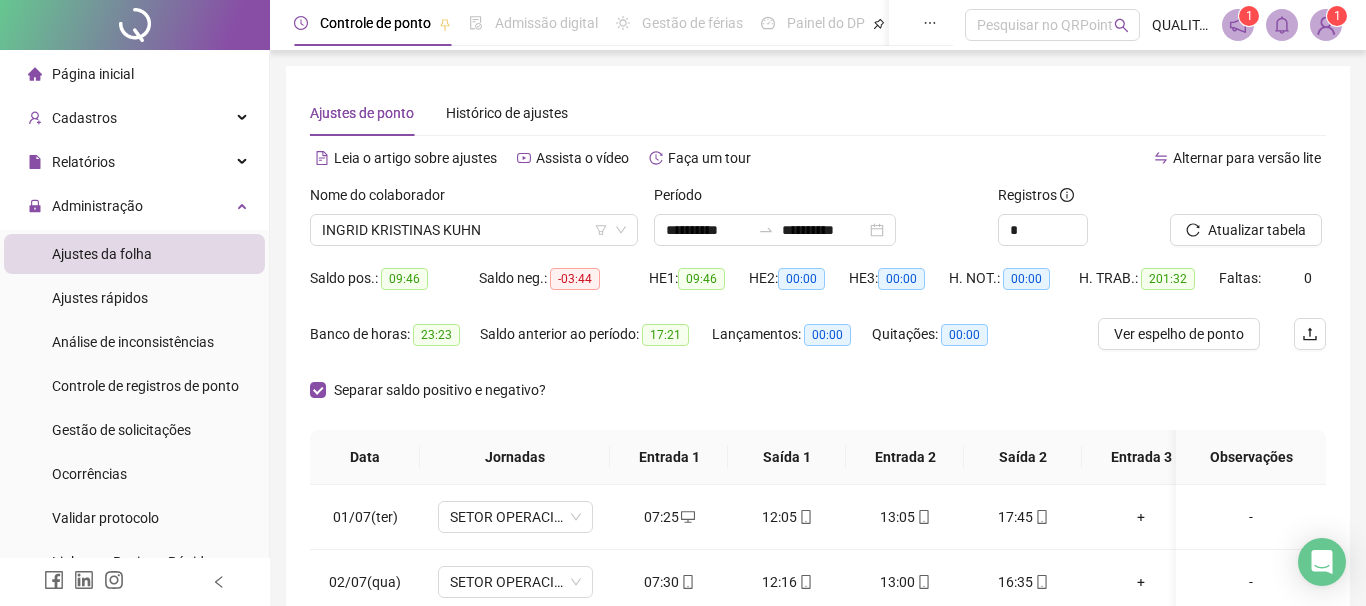 click on "**********" at bounding box center (818, 501) 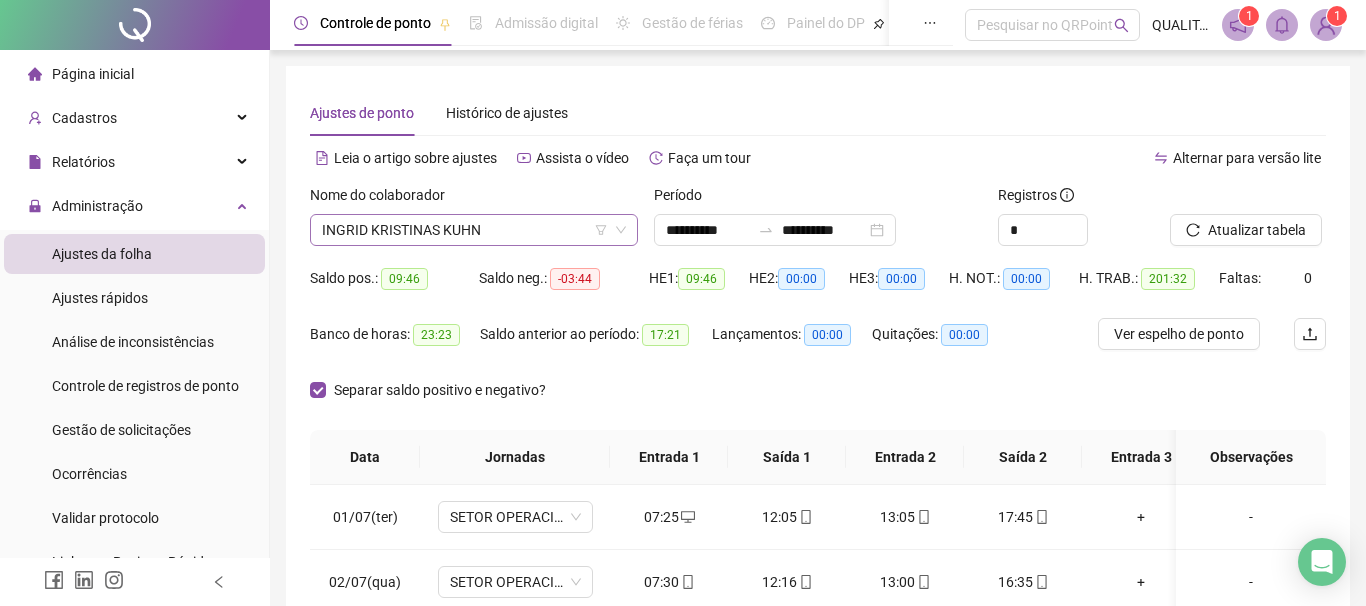 click on "INGRID KRISTINAS KUHN" at bounding box center [474, 230] 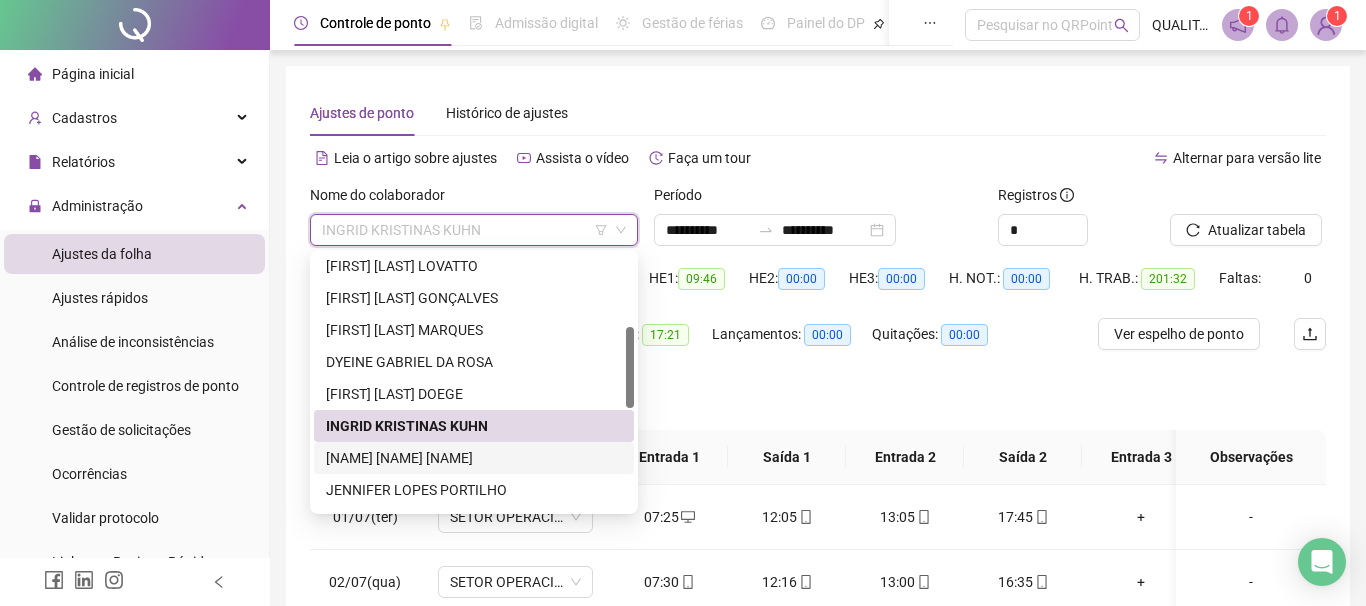 click on "[NAME] [NAME] [NAME]" at bounding box center (474, 458) 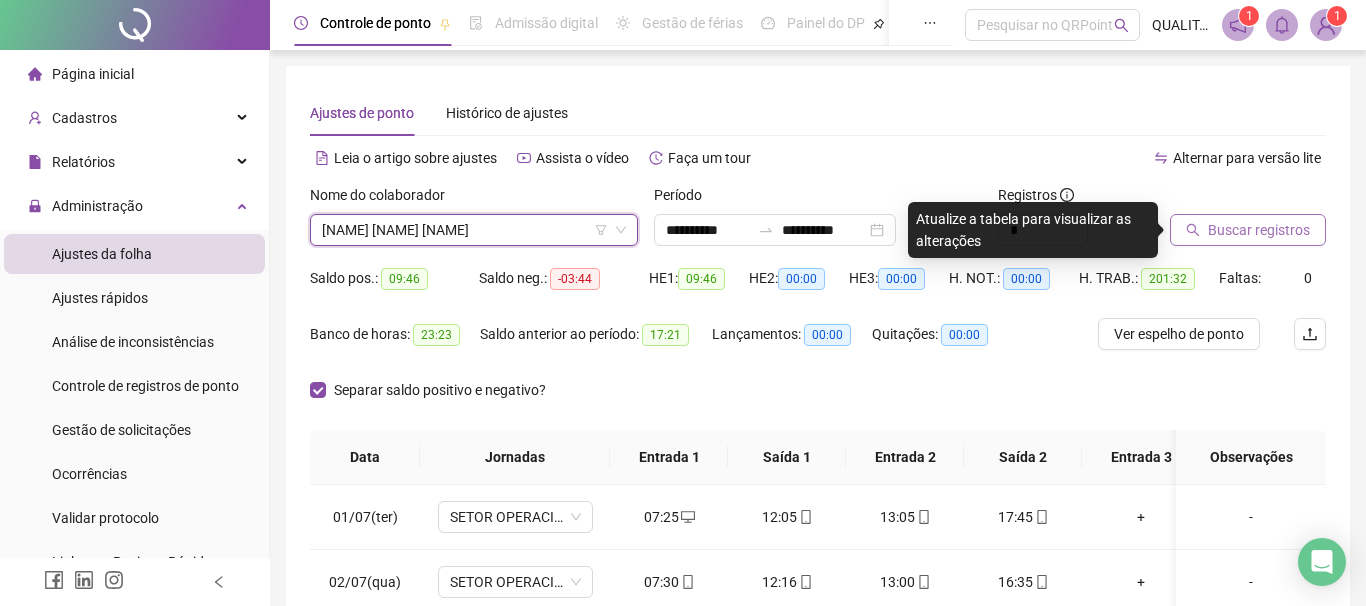 click on "Buscar registros" at bounding box center [1259, 230] 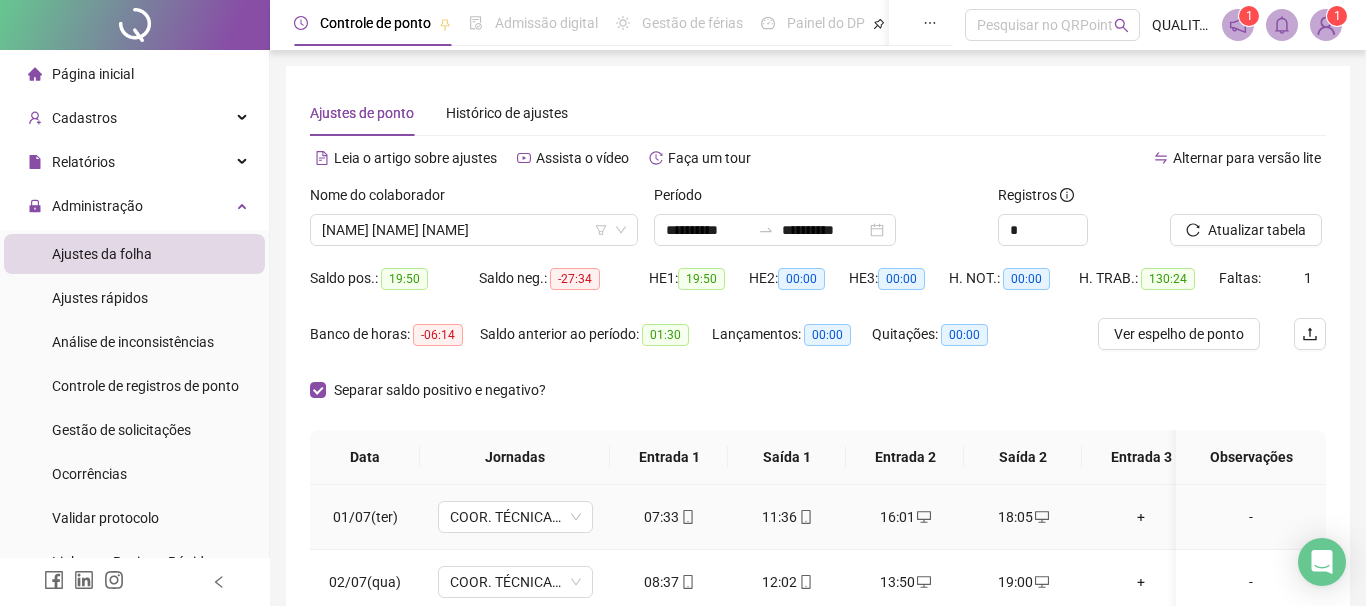 scroll, scrollTop: 228, scrollLeft: 0, axis: vertical 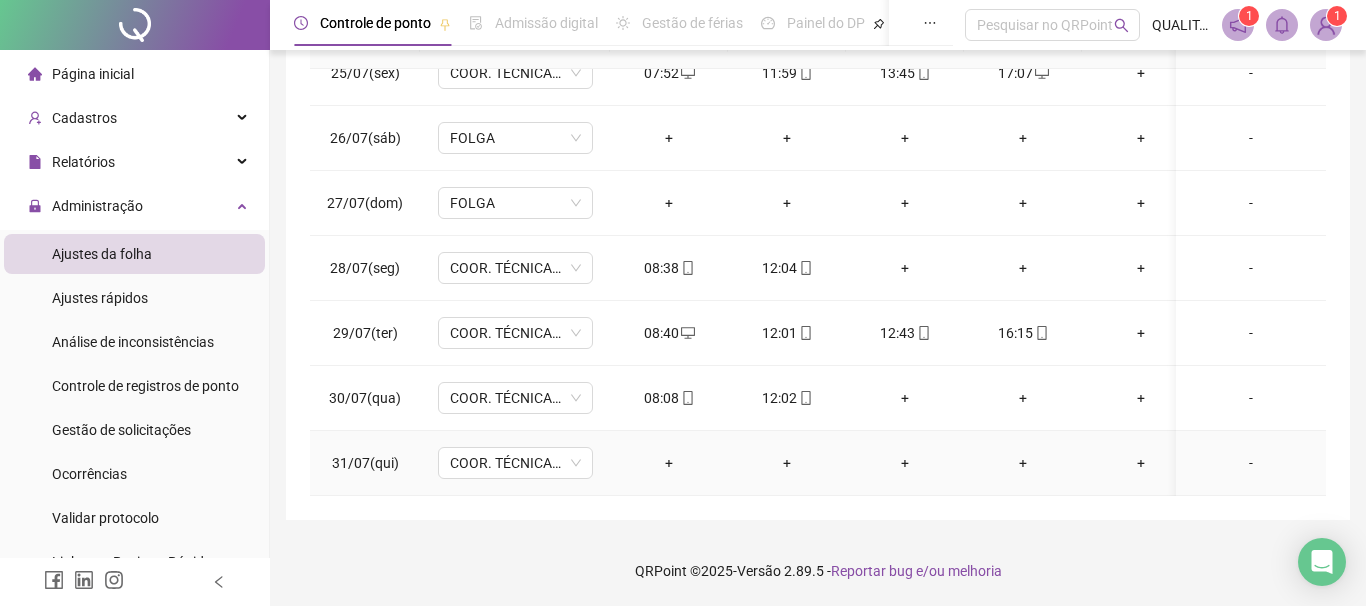 click on "+" at bounding box center [669, 463] 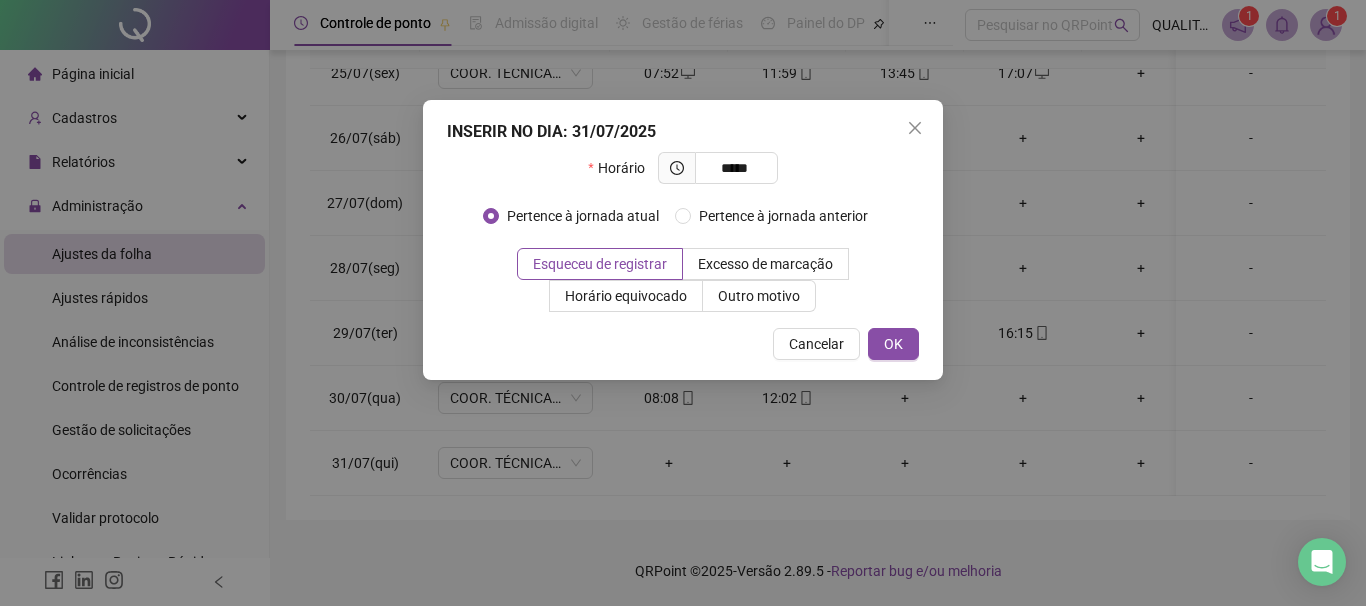 type on "*****" 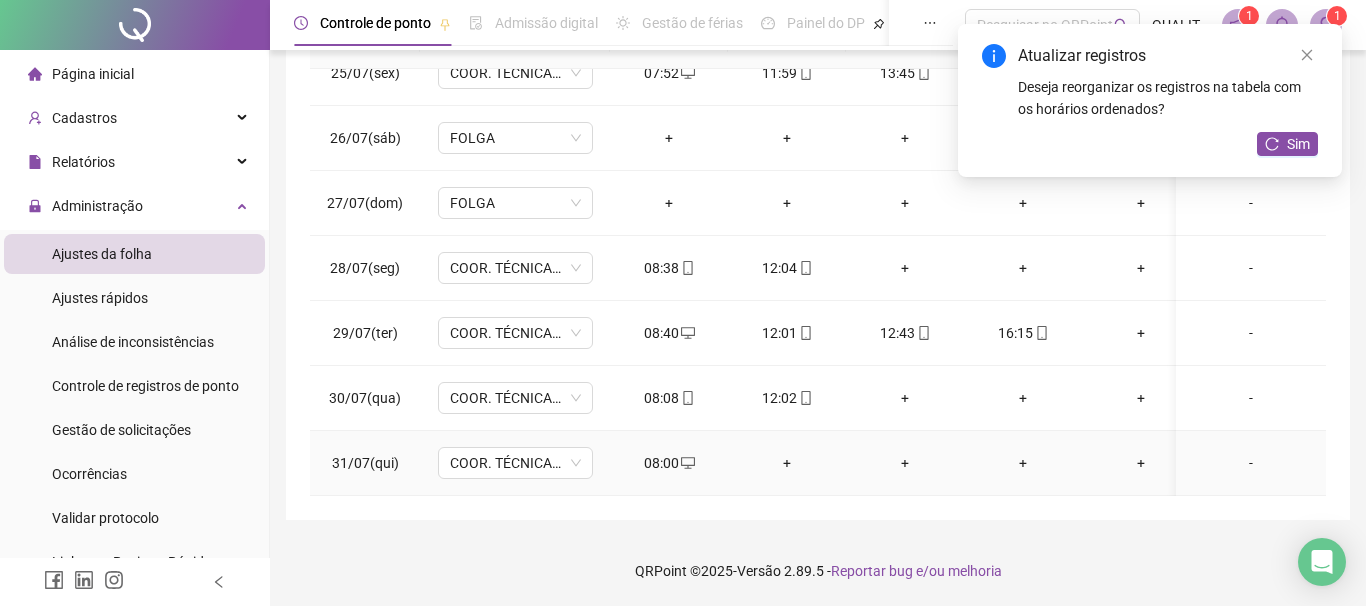 click on "+" at bounding box center [787, 463] 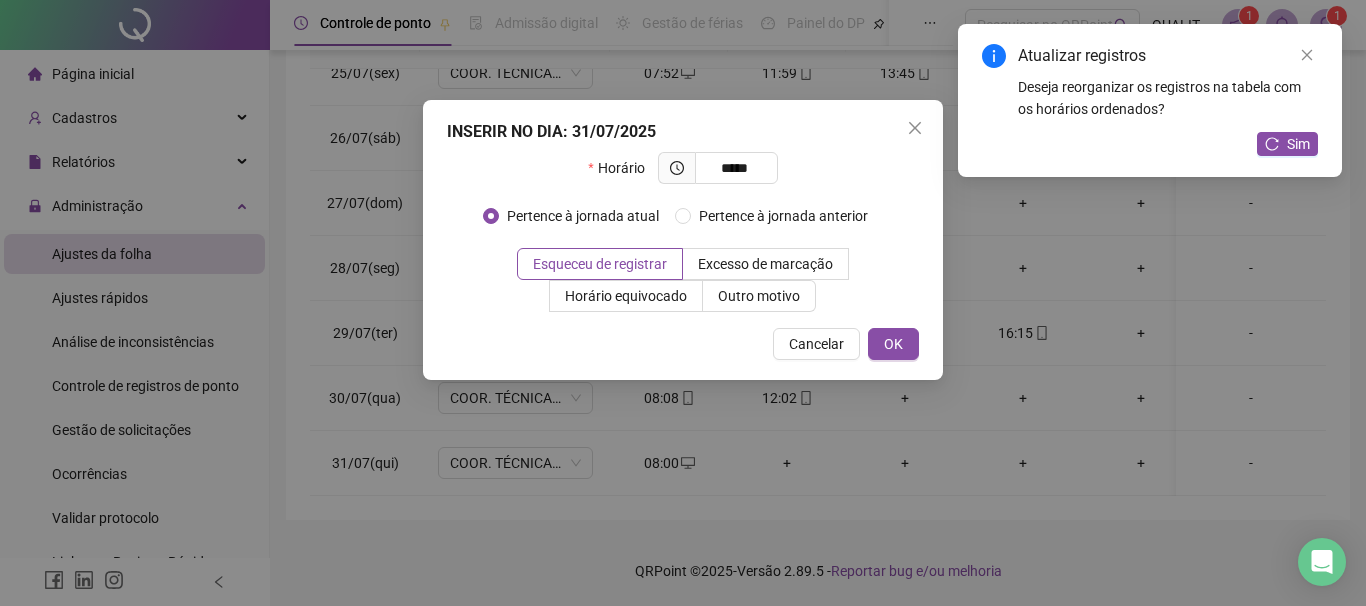 type on "*****" 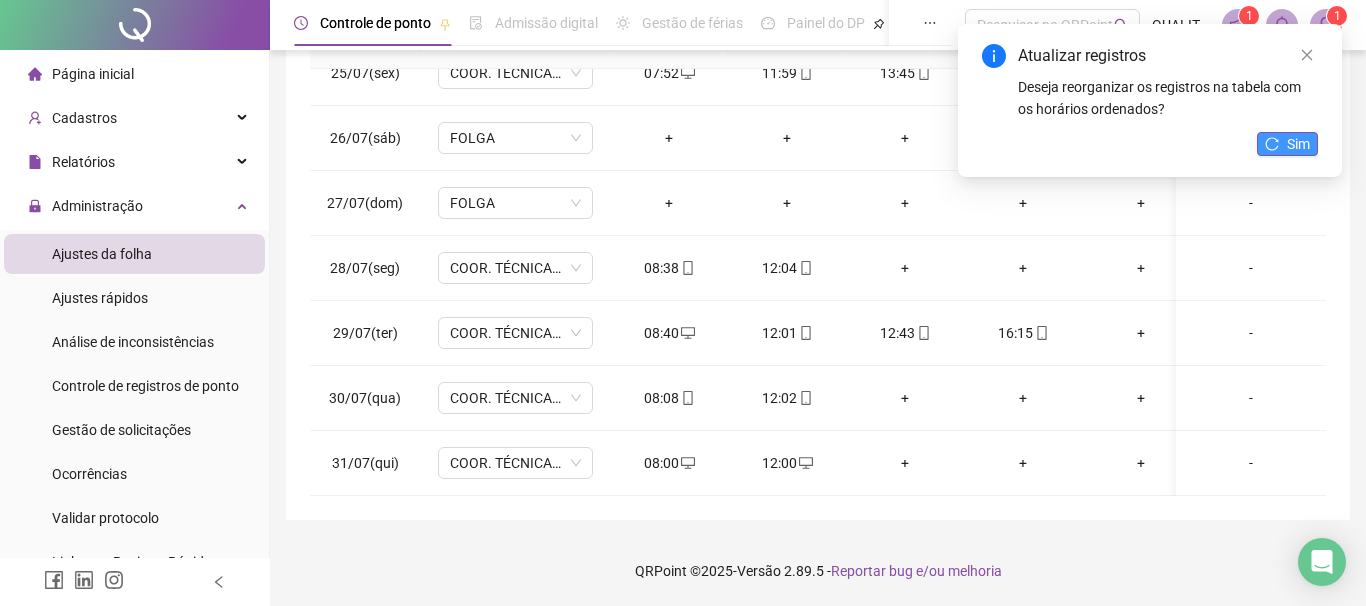 click on "Sim" at bounding box center (1287, 144) 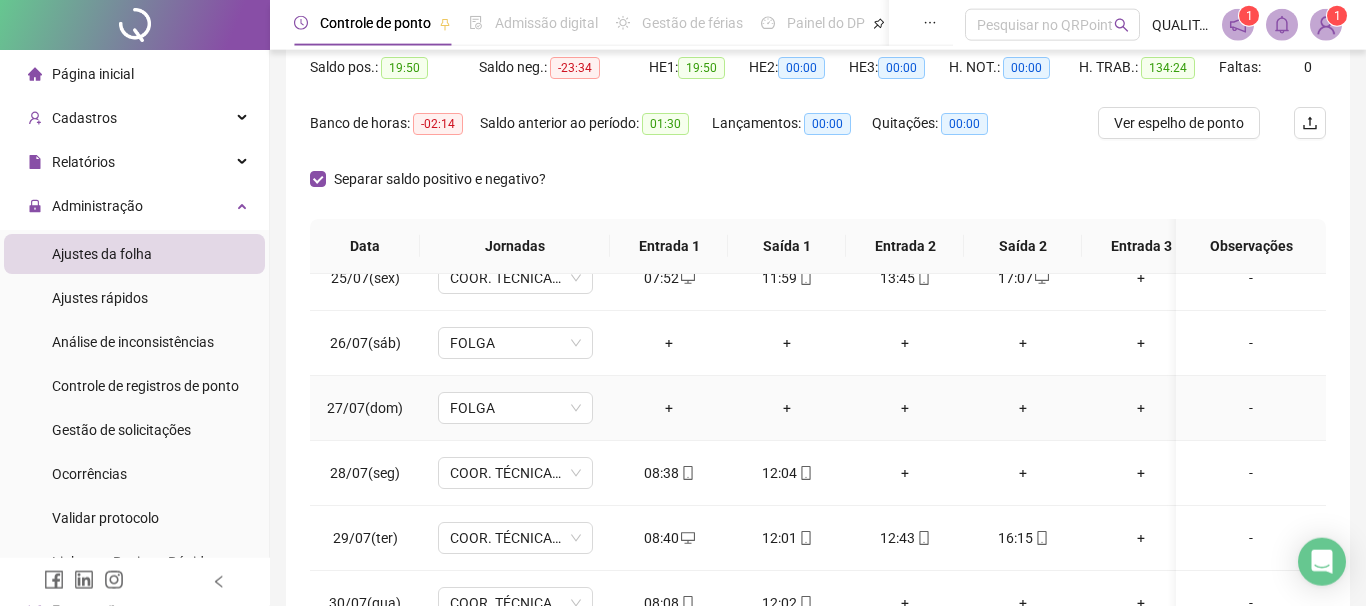 scroll, scrollTop: 0, scrollLeft: 0, axis: both 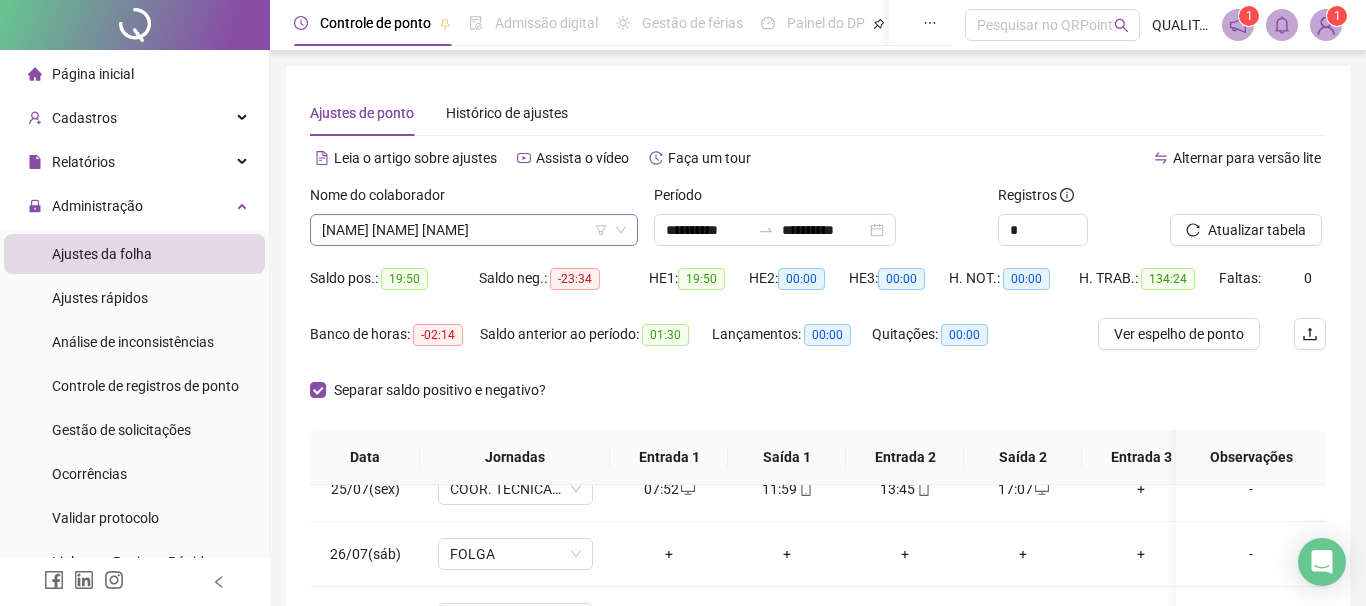 click 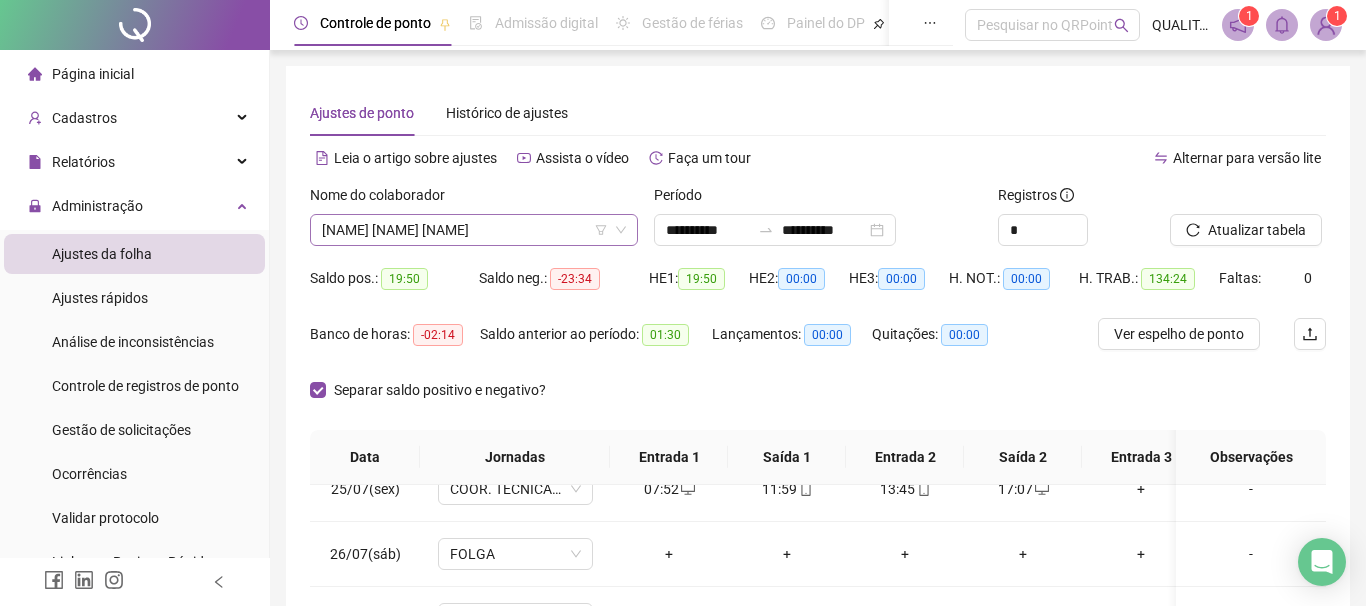 click on "[NAME] [NAME] [NAME]" at bounding box center (474, 230) 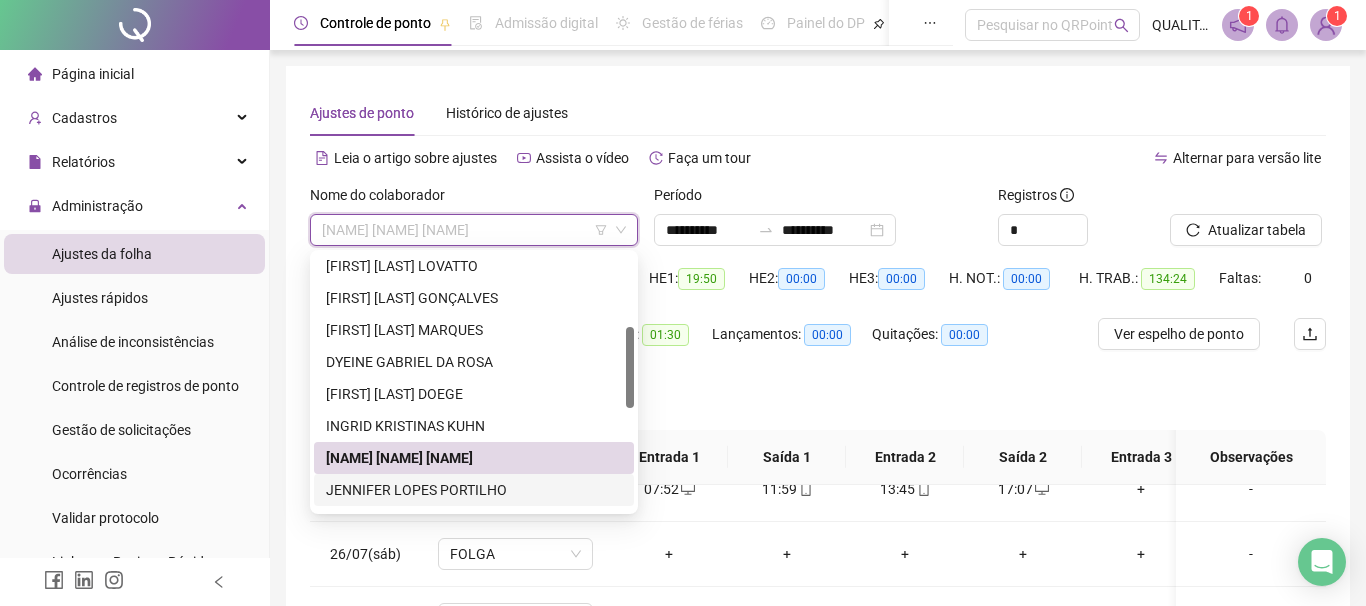 click on "JENNIFER LOPES PORTILHO" at bounding box center (474, 490) 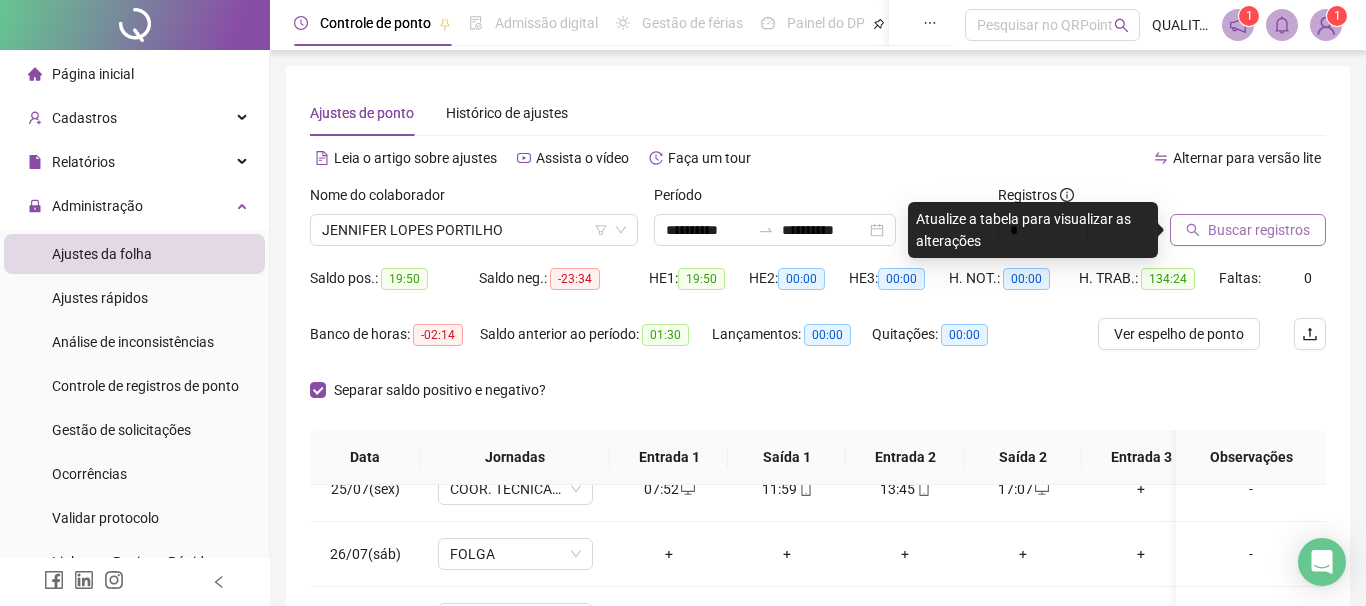 click on "Buscar registros" at bounding box center [1248, 230] 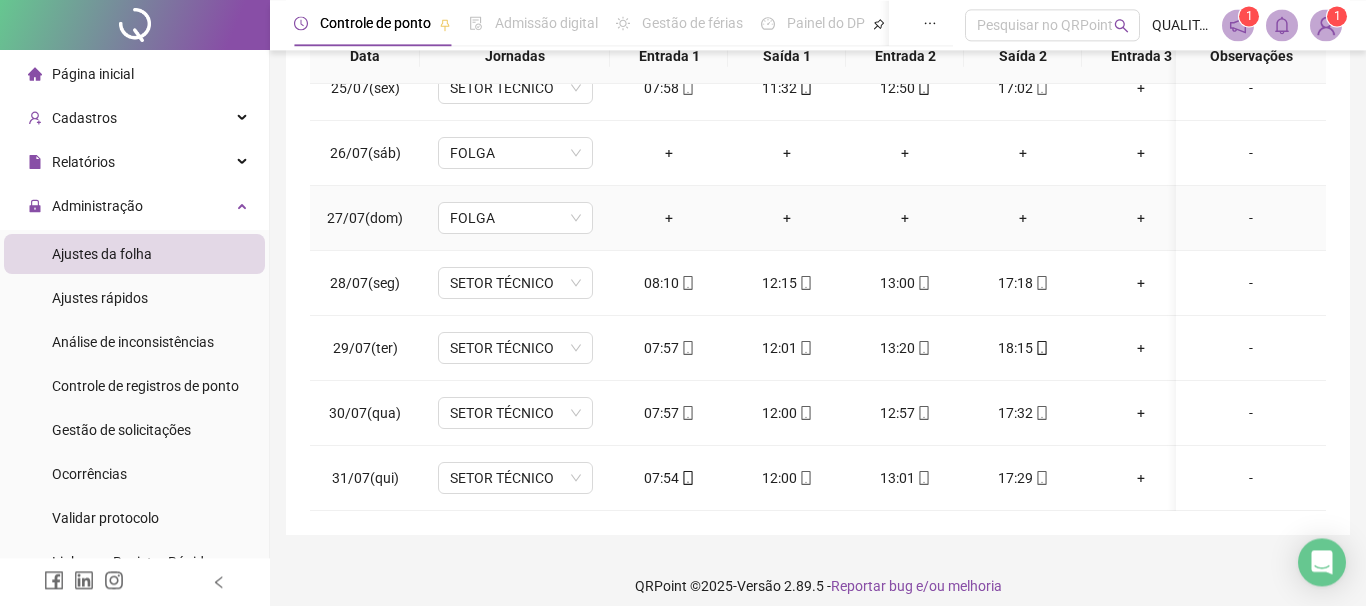 scroll, scrollTop: 416, scrollLeft: 0, axis: vertical 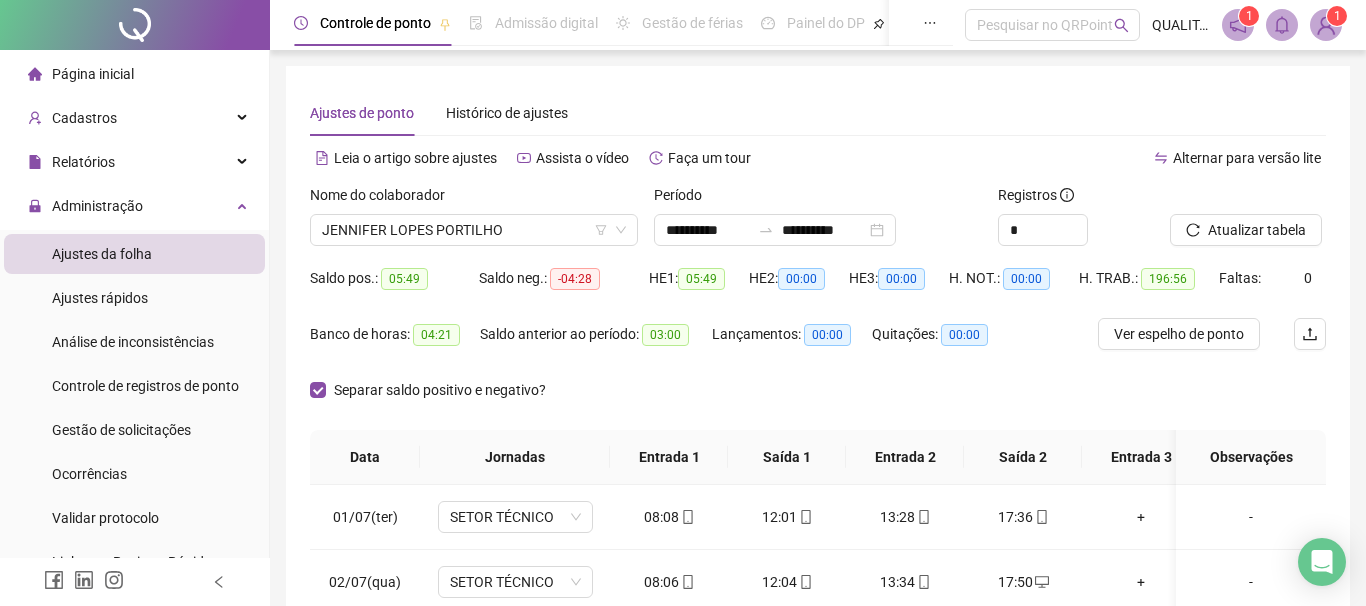 click on "Separar saldo positivo e negativo?" at bounding box center (818, 402) 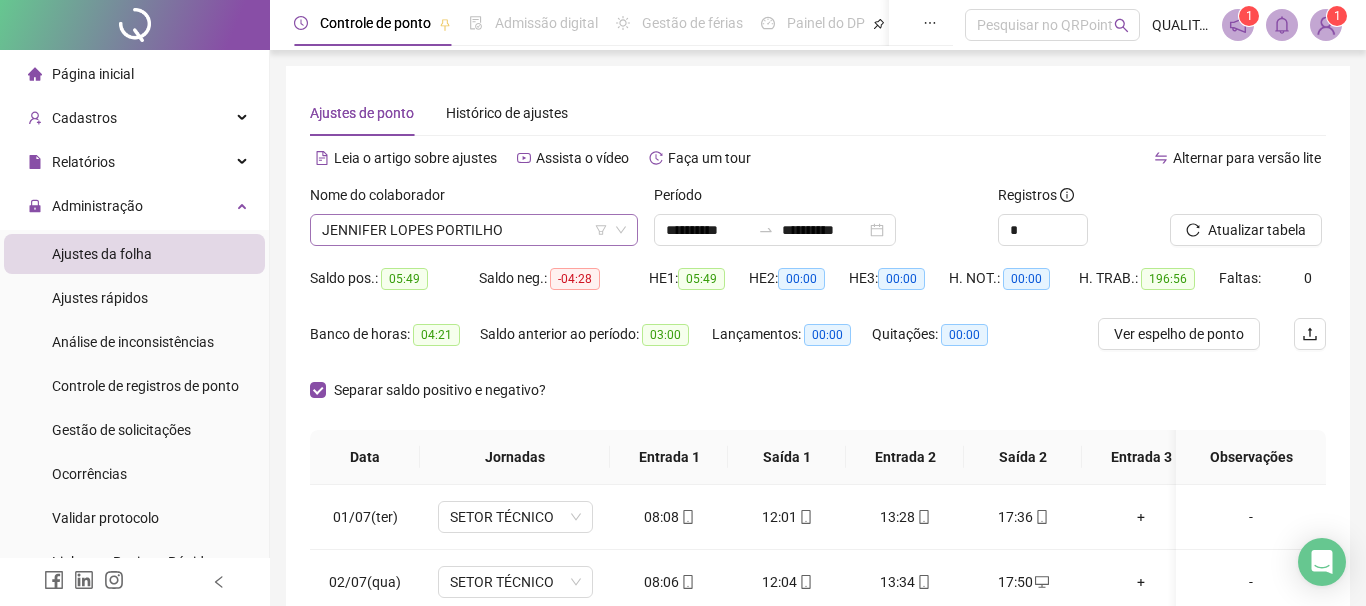 click on "JENNIFER LOPES PORTILHO" at bounding box center (474, 230) 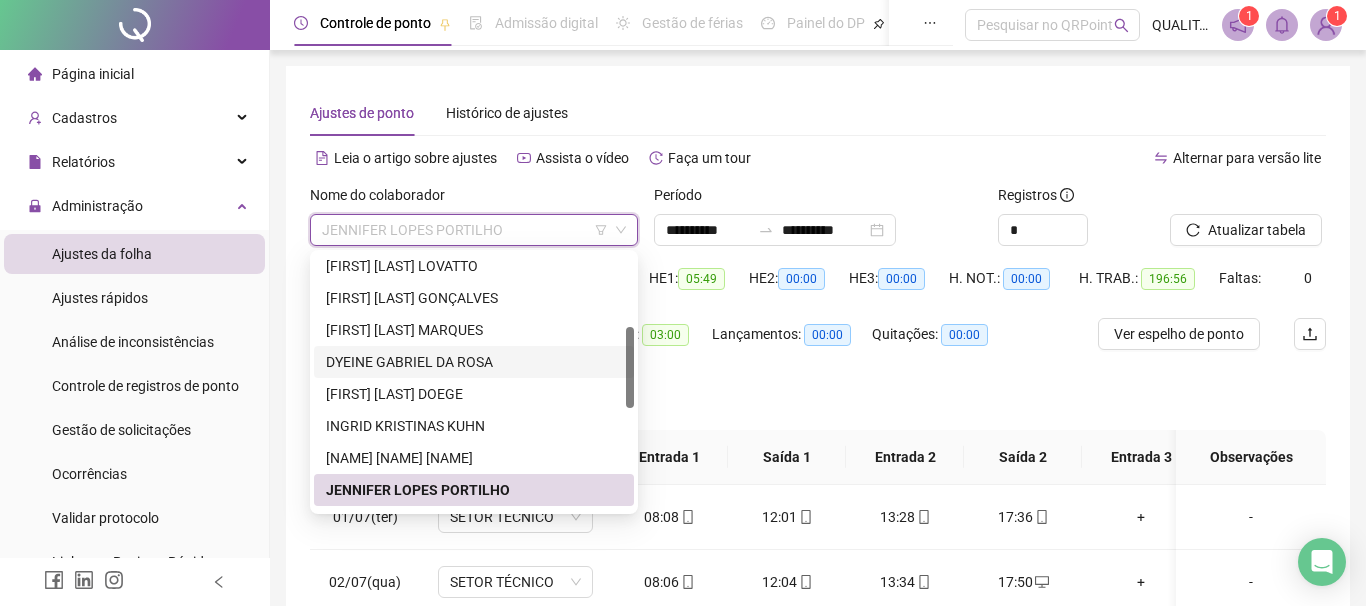 scroll, scrollTop: 456, scrollLeft: 0, axis: vertical 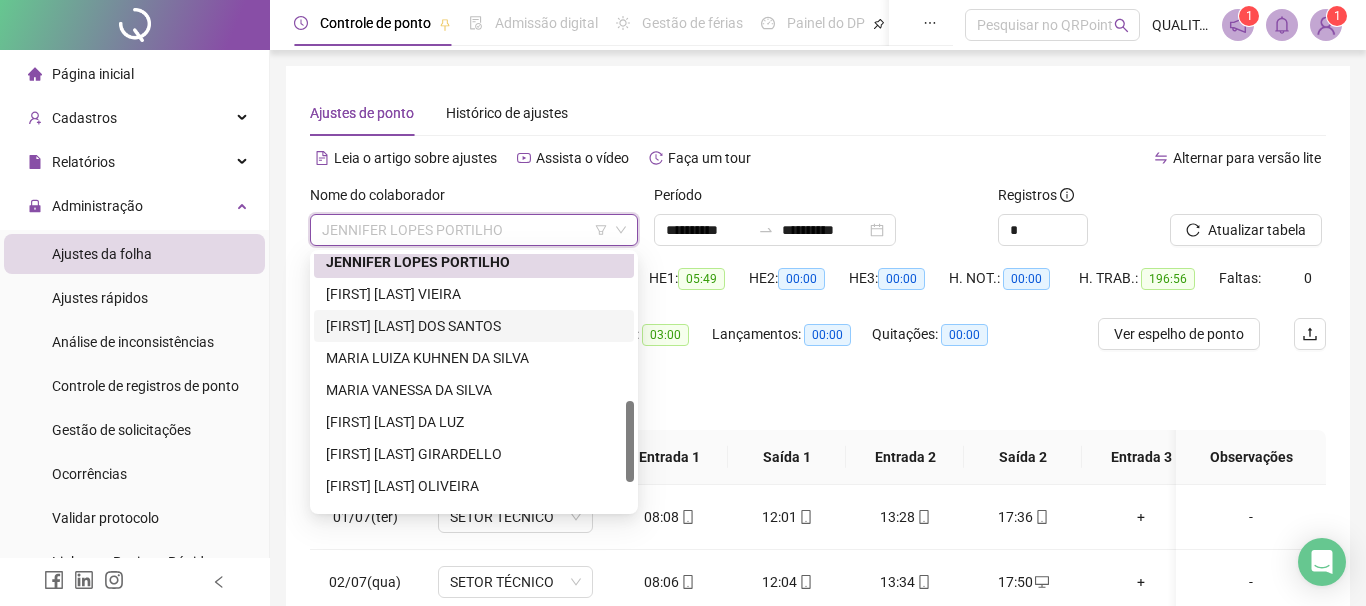 click on "[FIRST] [LAST] DOS SANTOS" at bounding box center [474, 326] 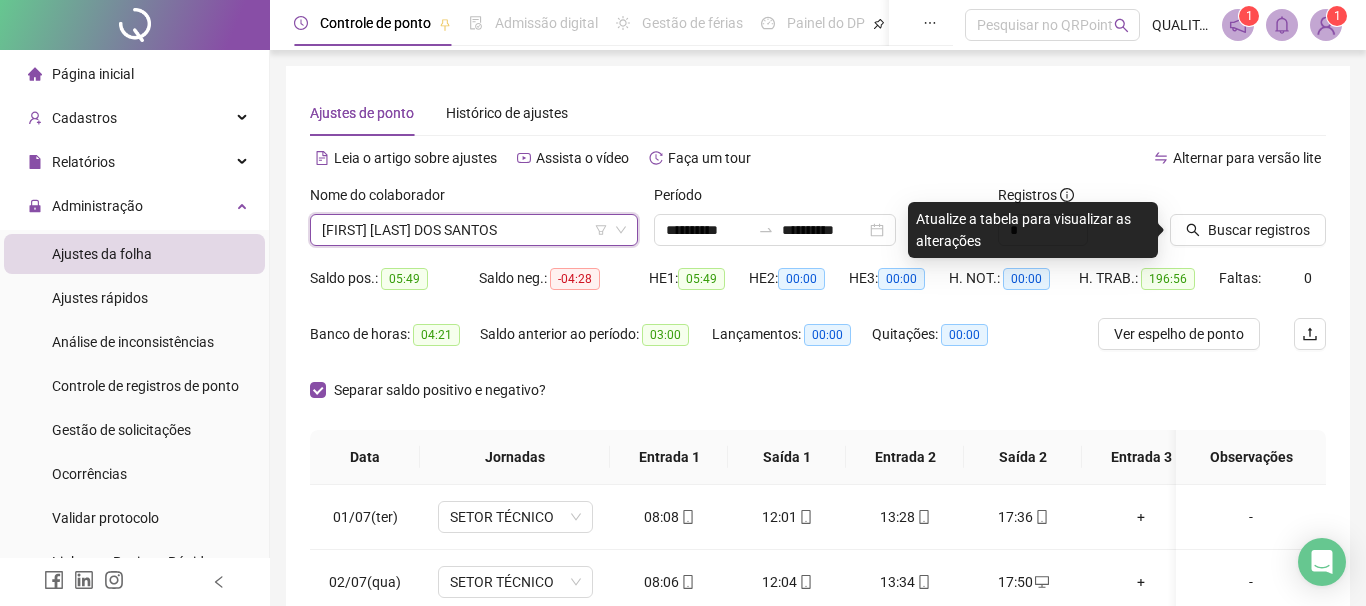 scroll, scrollTop: 456, scrollLeft: 0, axis: vertical 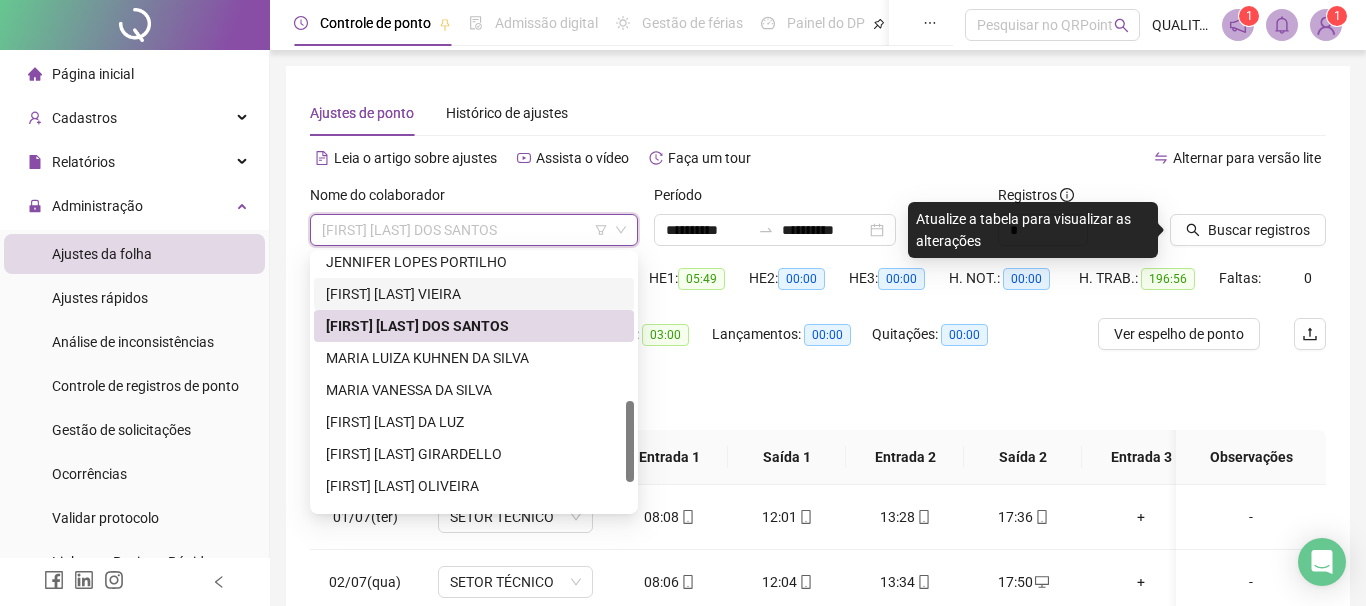 click on "[FIRST] [LAST] VIEIRA" at bounding box center (474, 294) 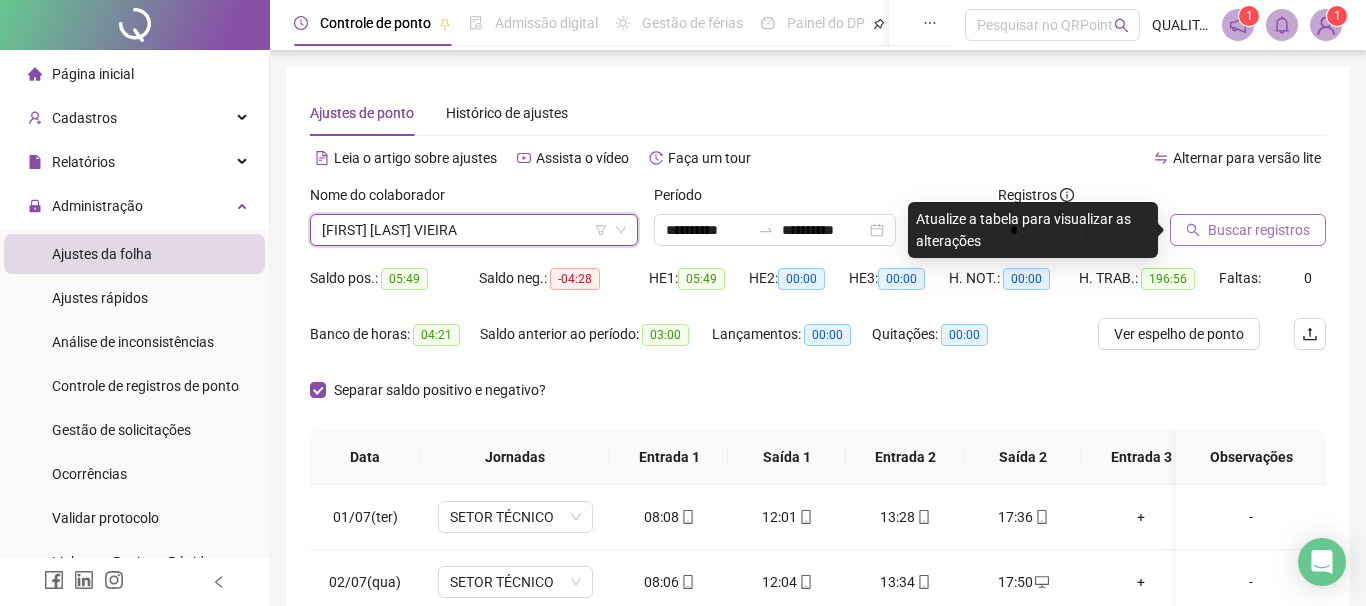 click on "Buscar registros" at bounding box center (1259, 230) 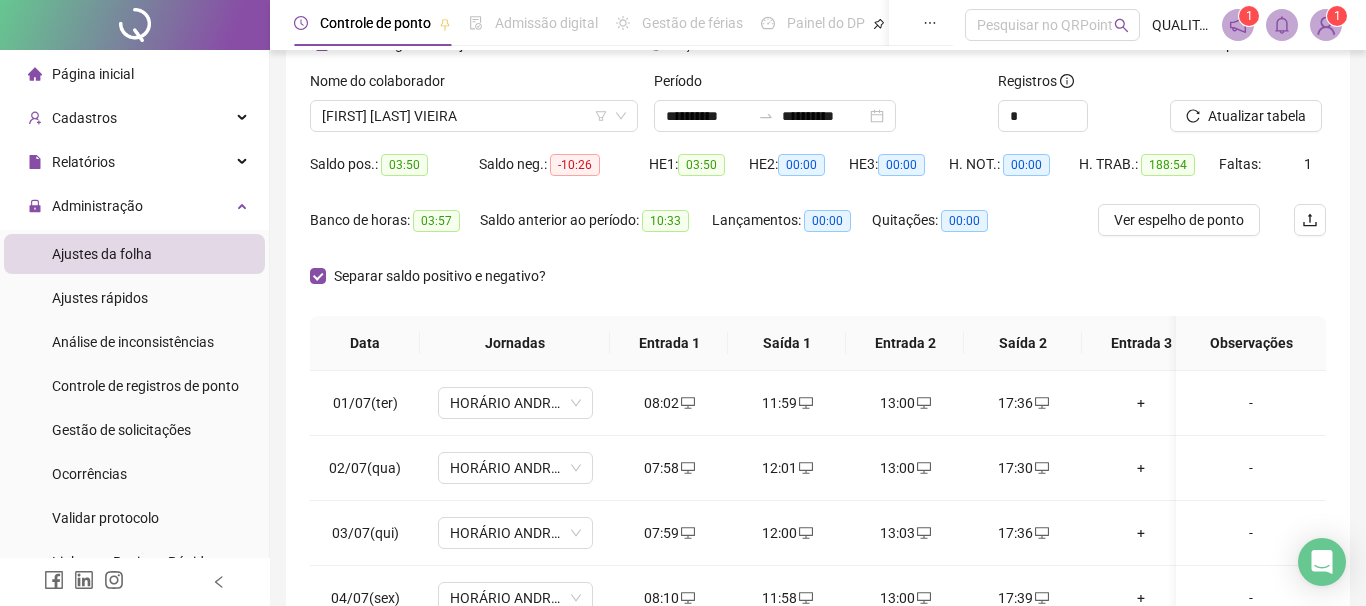 scroll, scrollTop: 228, scrollLeft: 0, axis: vertical 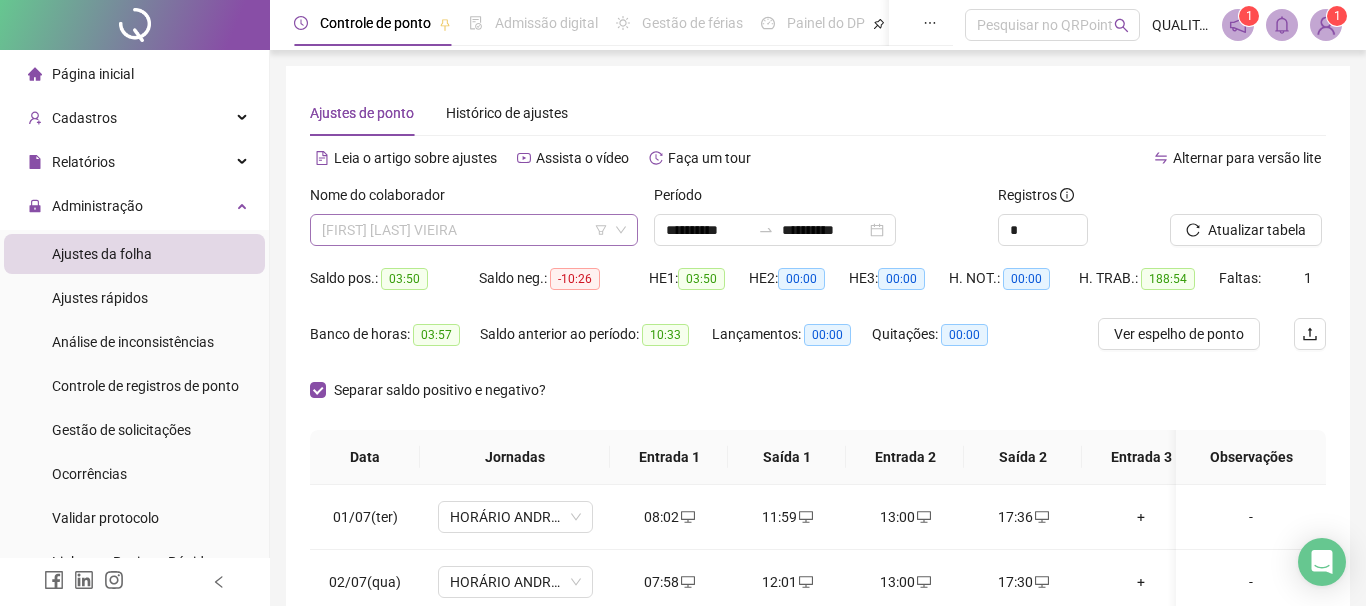 click on "[FIRST] [LAST] VIEIRA" at bounding box center [474, 230] 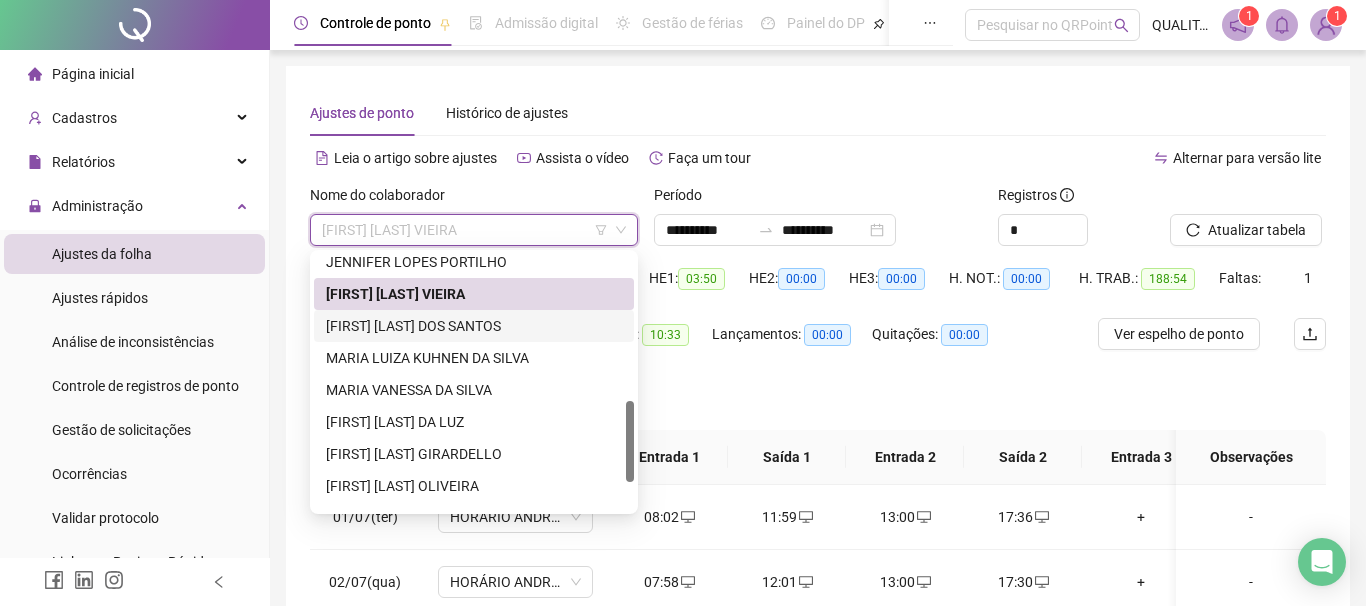 click on "[FIRST] [LAST] DOS SANTOS" at bounding box center [474, 326] 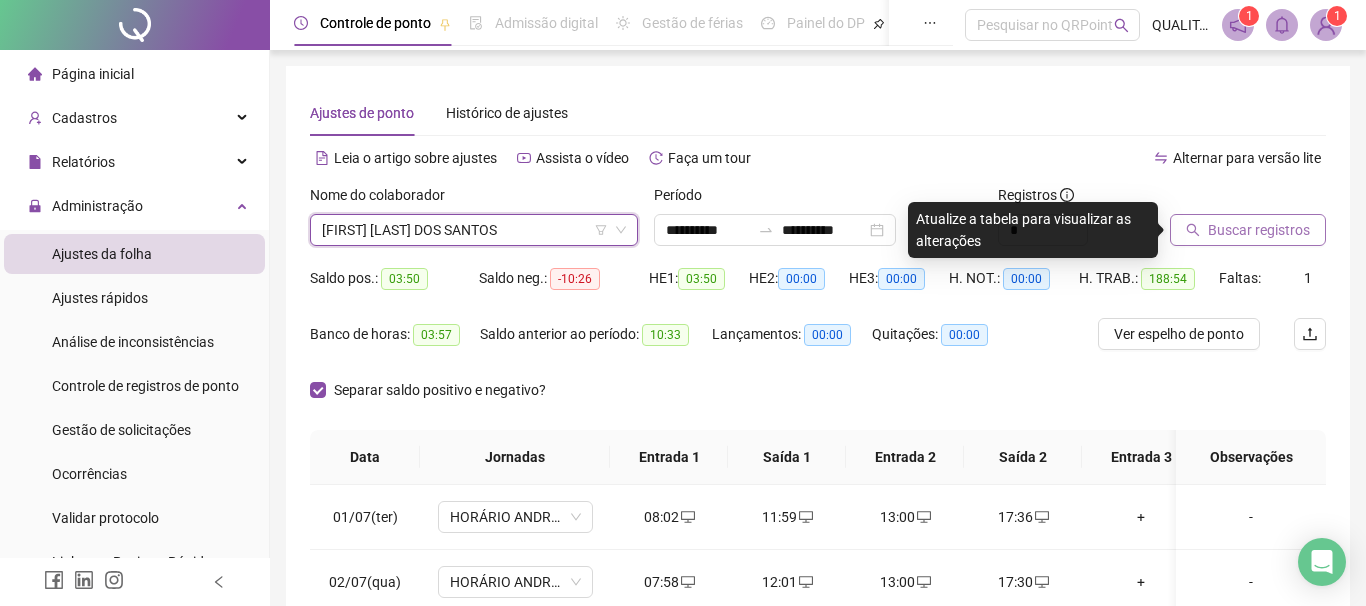 click on "Buscar registros" at bounding box center (1259, 230) 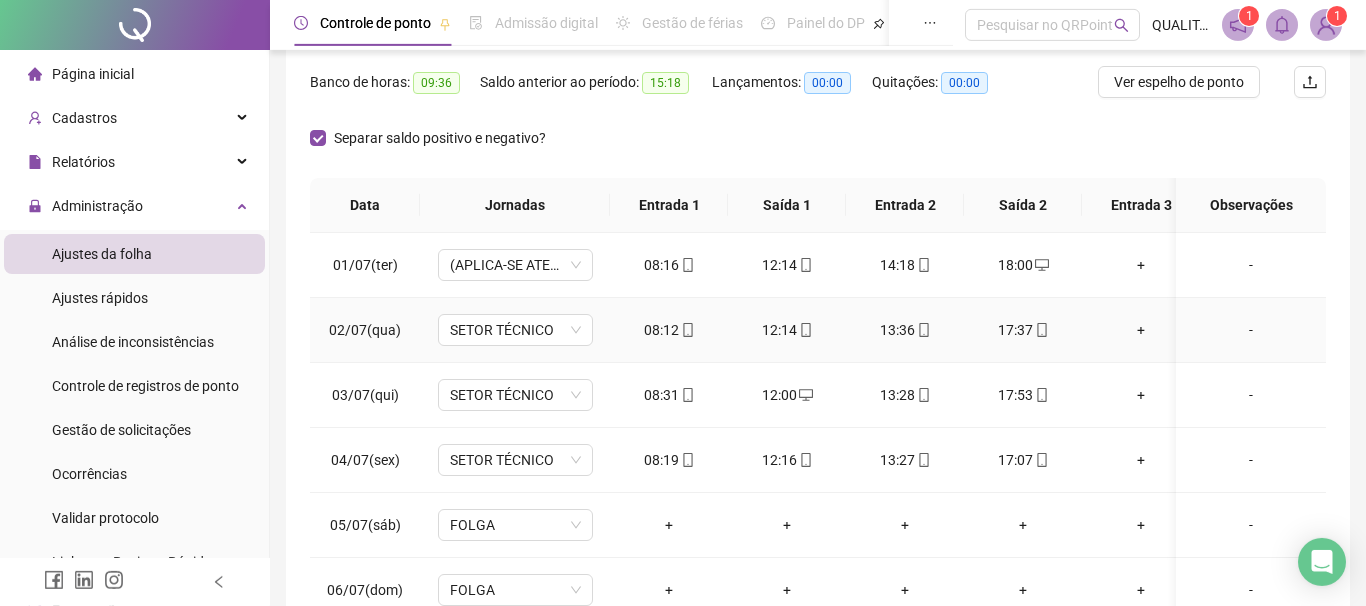 scroll, scrollTop: 342, scrollLeft: 0, axis: vertical 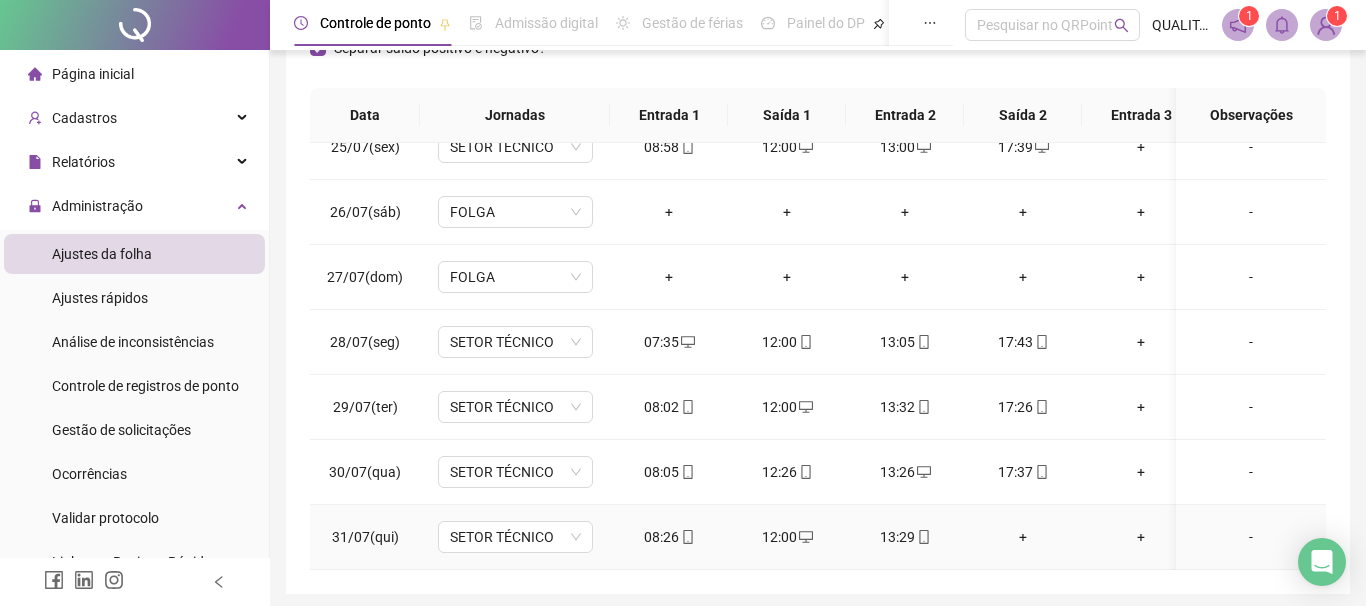 click on "+" at bounding box center [1023, 537] 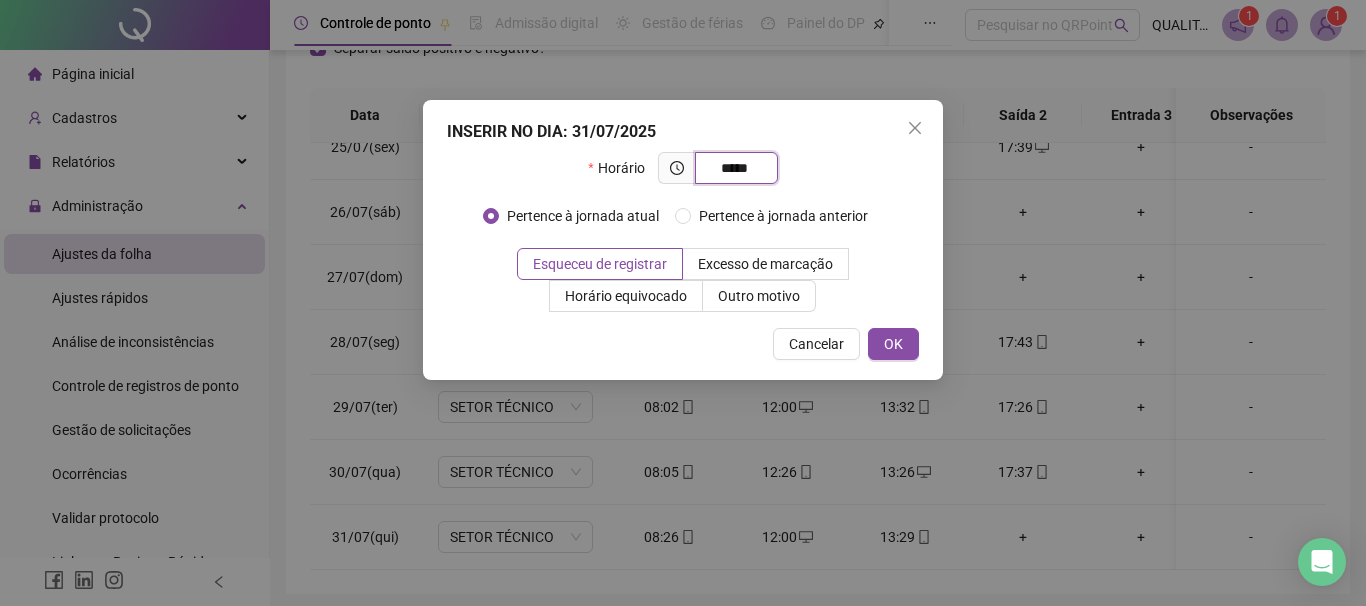 type on "*****" 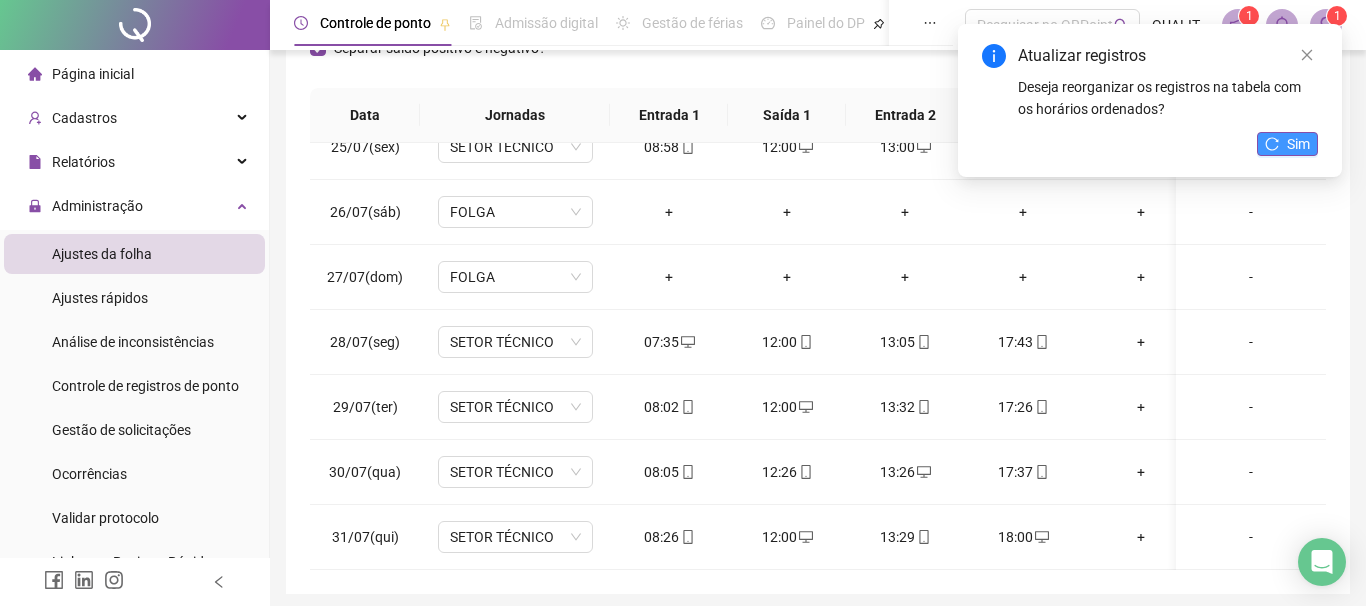 click on "Sim" at bounding box center [1298, 144] 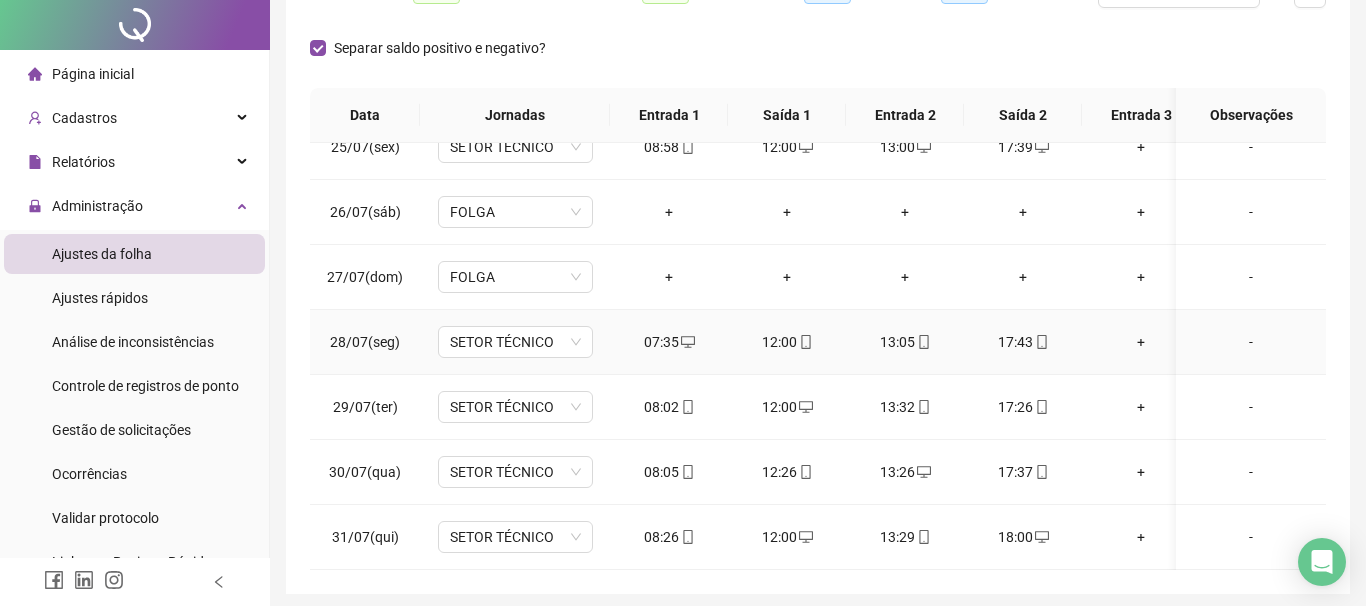 scroll, scrollTop: 0, scrollLeft: 0, axis: both 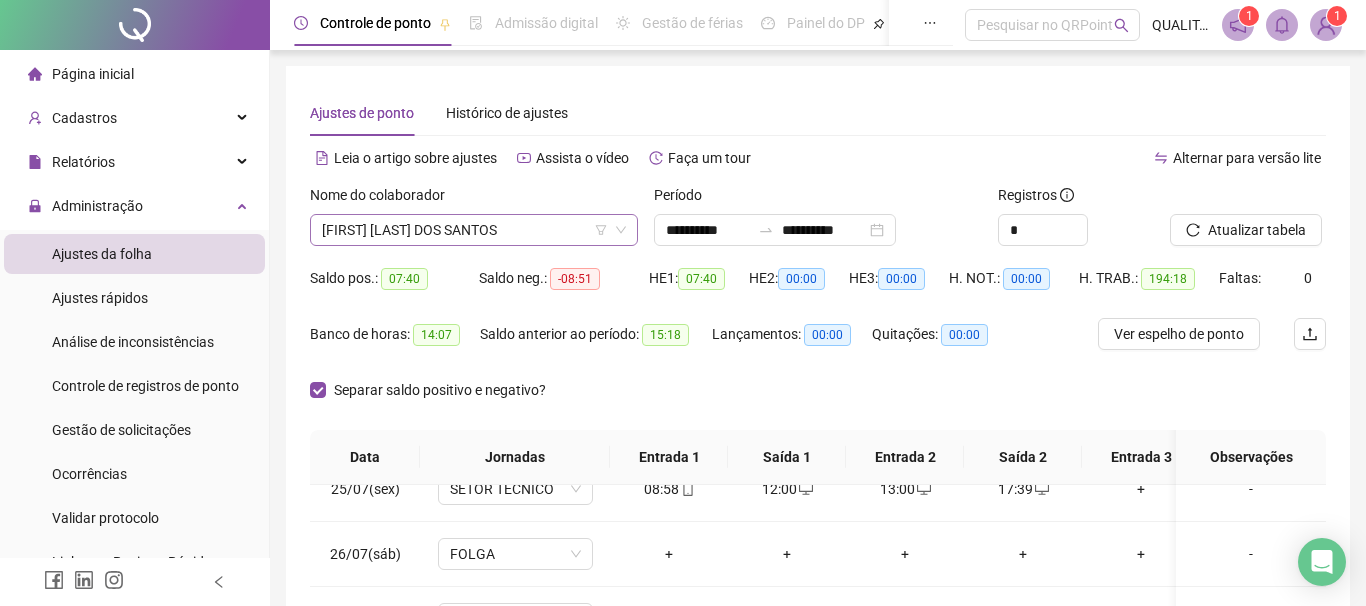 click on "[FIRST] [LAST] DOS SANTOS" at bounding box center (474, 230) 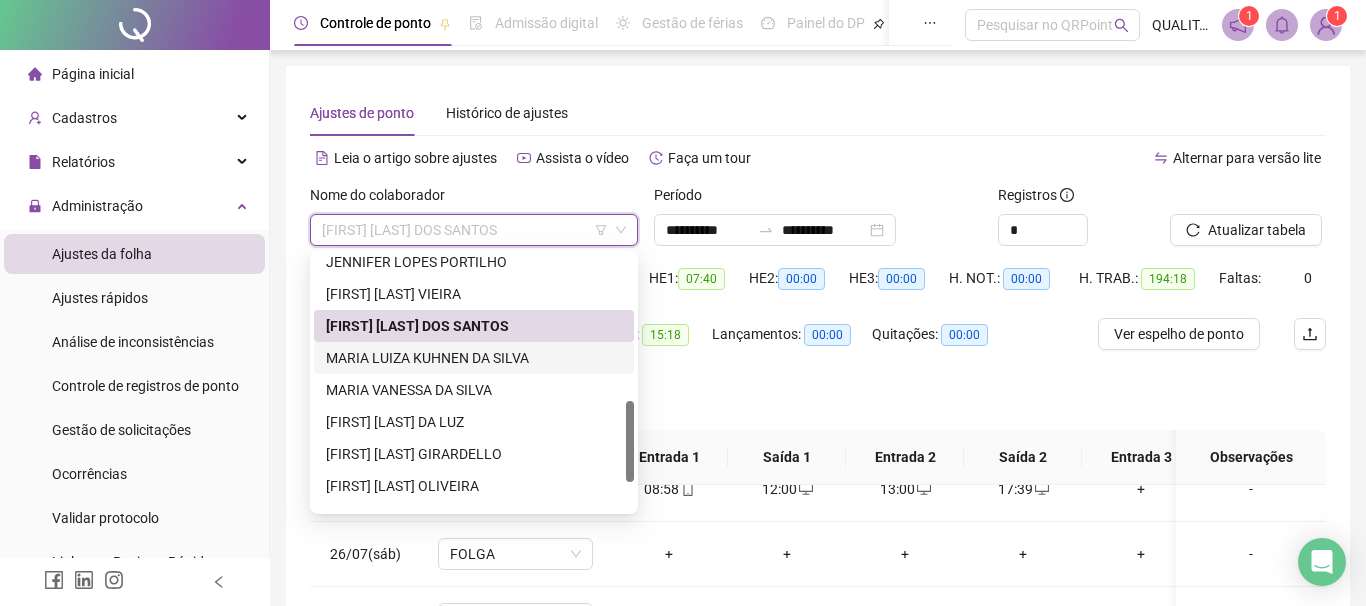click on "MARIA LUIZA KUHNEN DA SILVA" at bounding box center (474, 358) 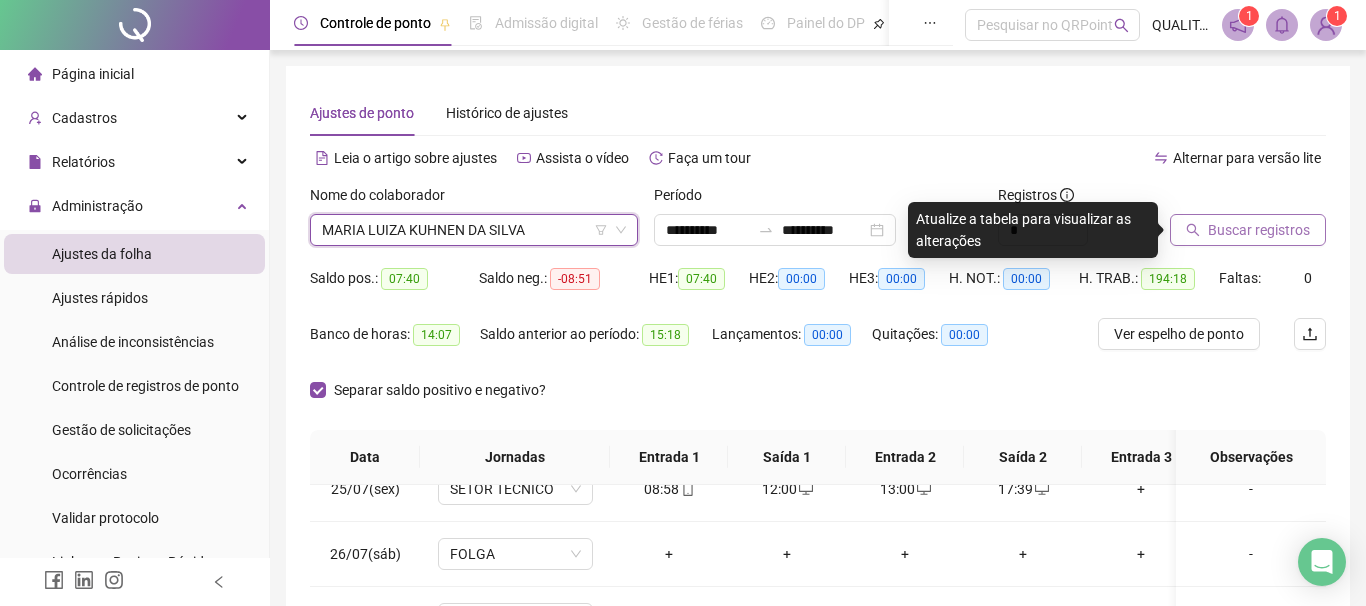 click on "Buscar registros" at bounding box center [1259, 230] 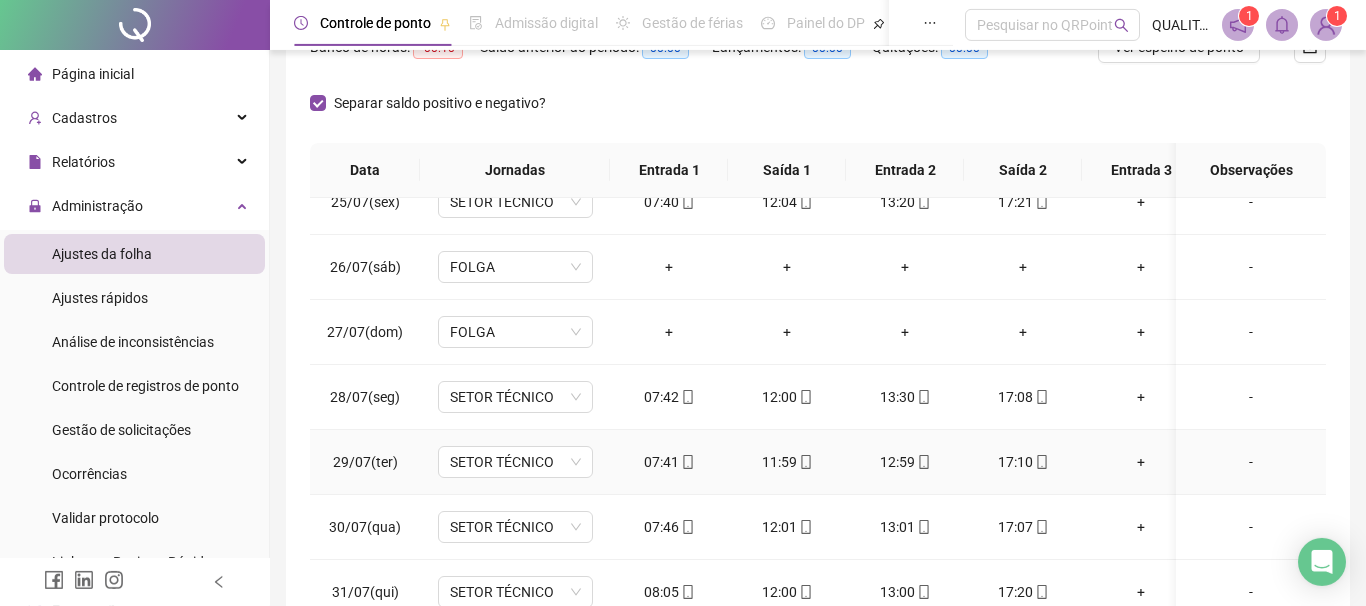 scroll, scrollTop: 416, scrollLeft: 0, axis: vertical 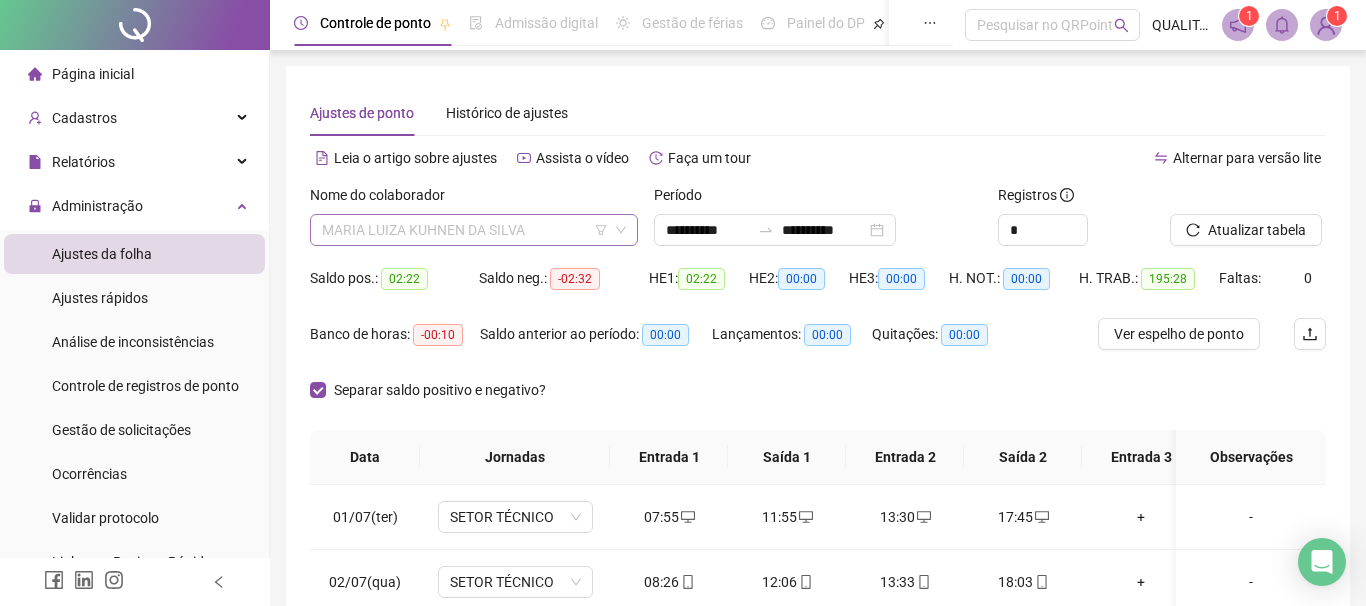 click on "MARIA LUIZA KUHNEN DA SILVA" at bounding box center (474, 230) 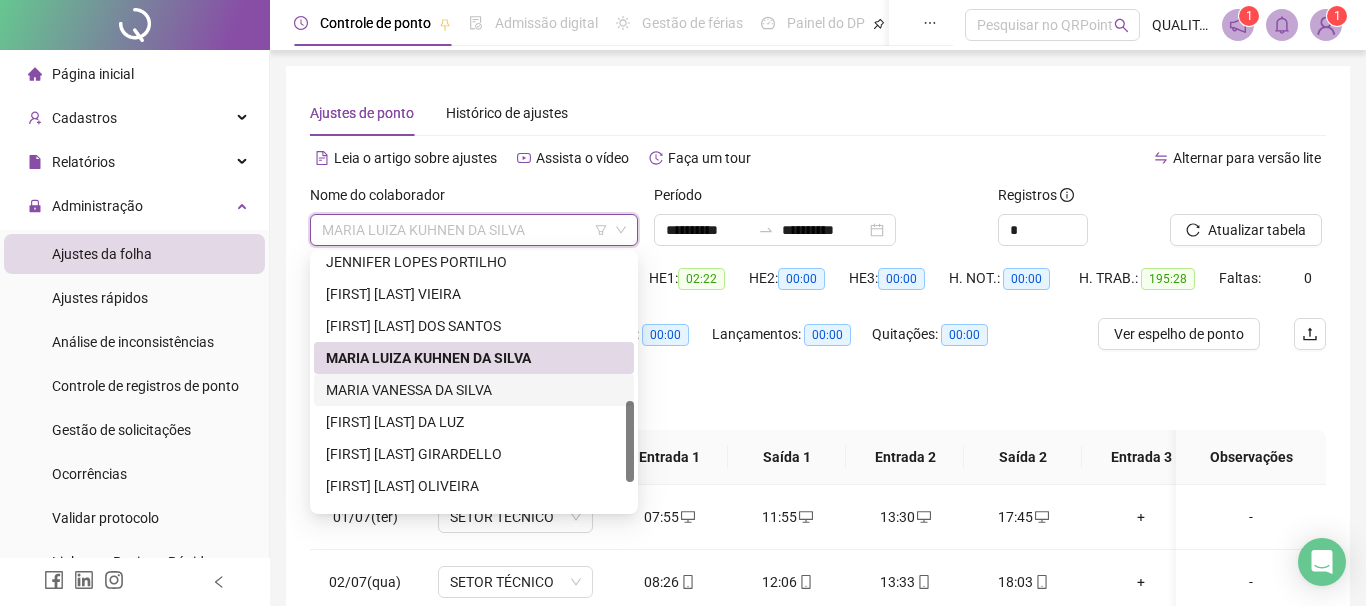 click on "MARIA VANESSA DA SILVA" at bounding box center (474, 390) 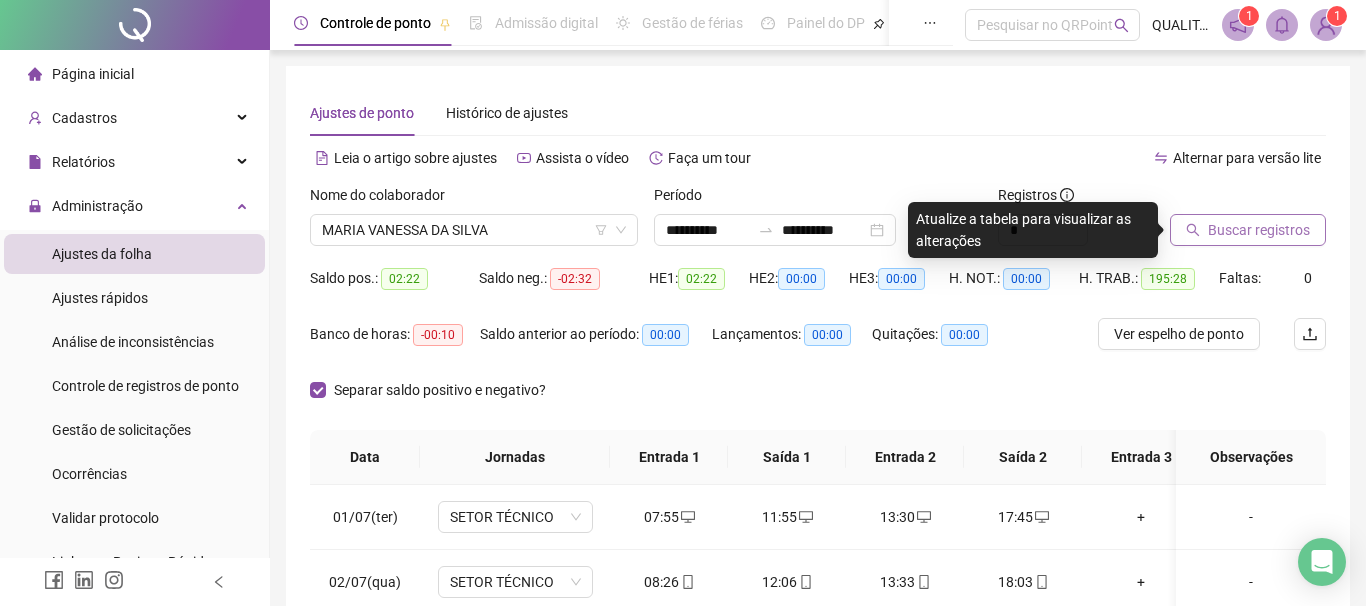 click on "Buscar registros" at bounding box center [1259, 230] 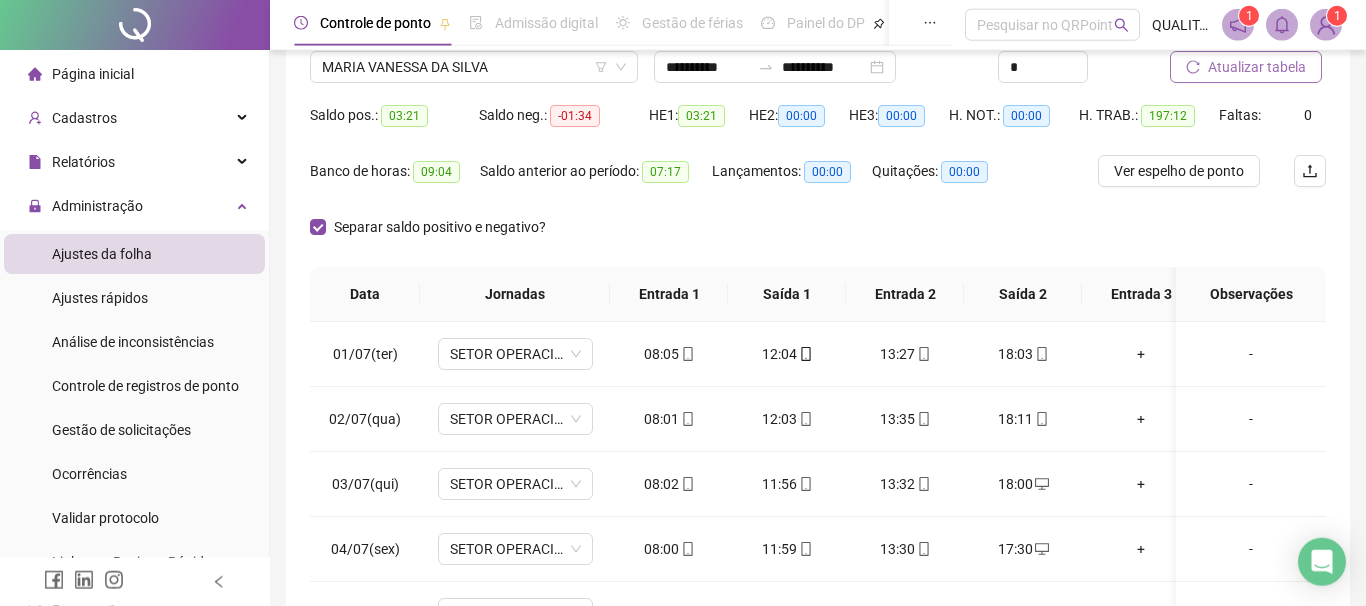 scroll, scrollTop: 228, scrollLeft: 0, axis: vertical 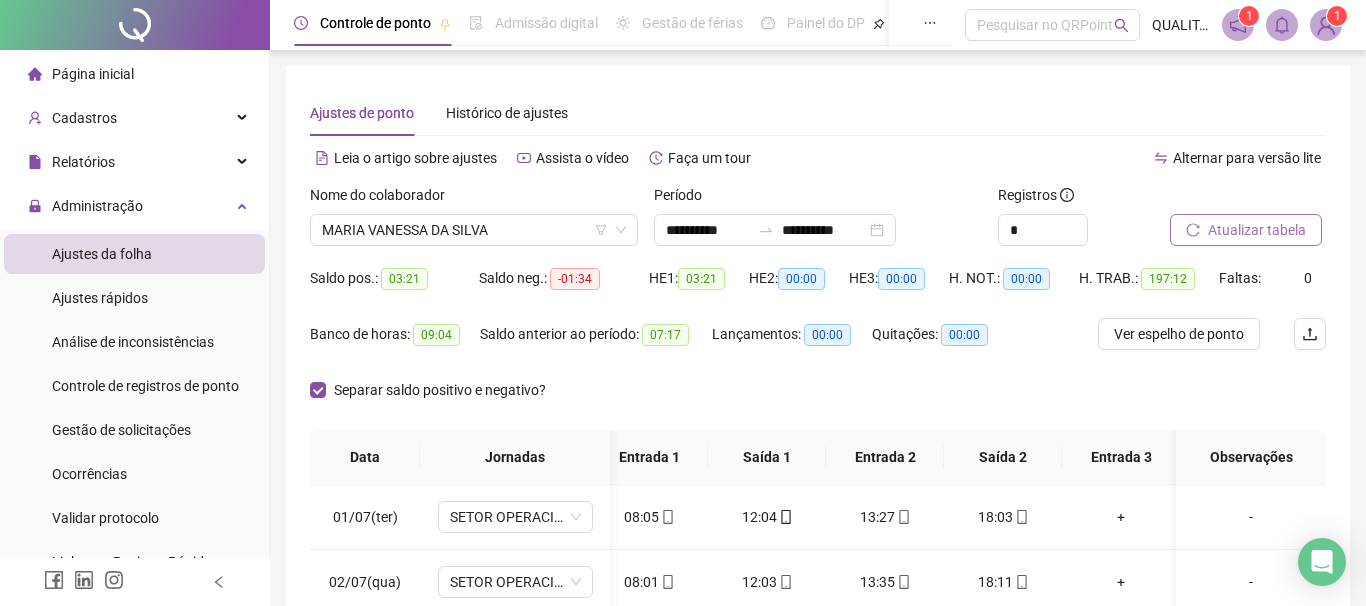 click on "Nome do colaborador" at bounding box center (474, 199) 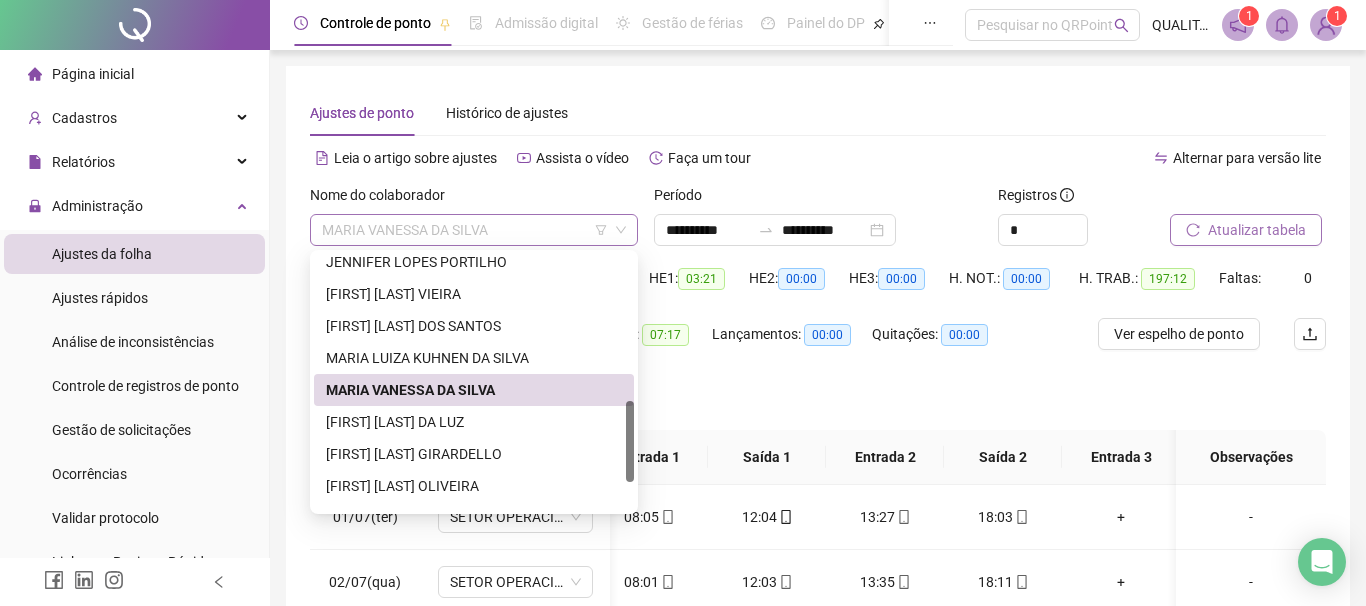 scroll, scrollTop: 456, scrollLeft: 0, axis: vertical 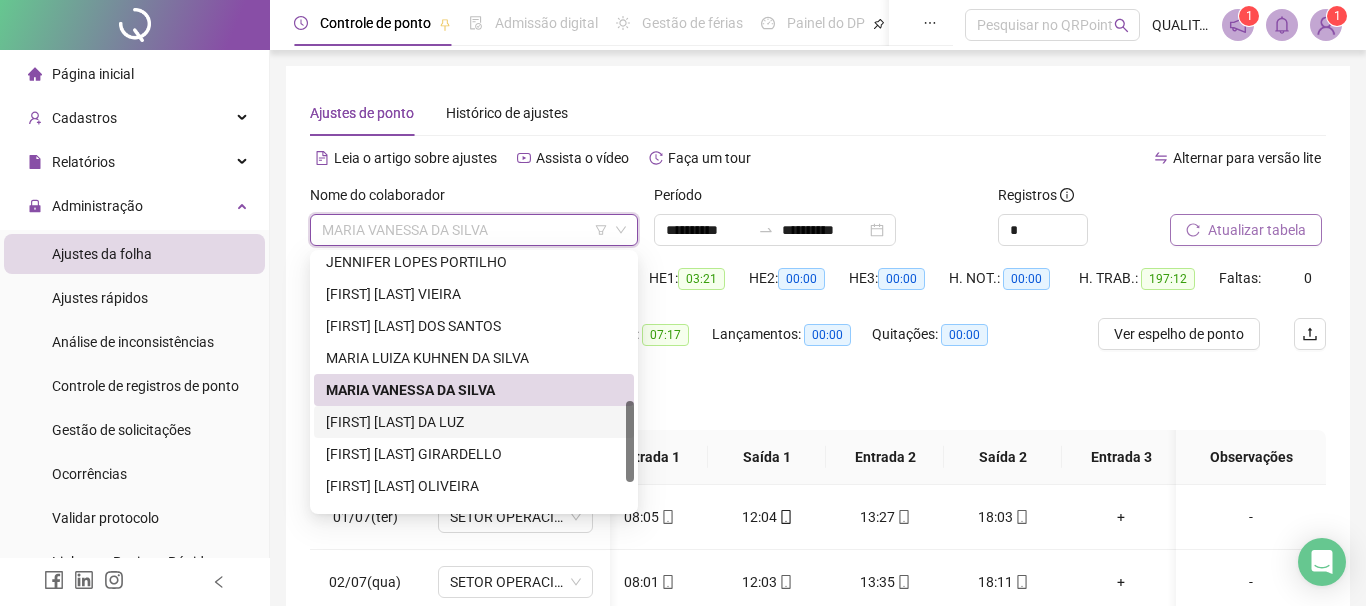 click on "[FIRST] [LAST] DA LUZ" at bounding box center (474, 422) 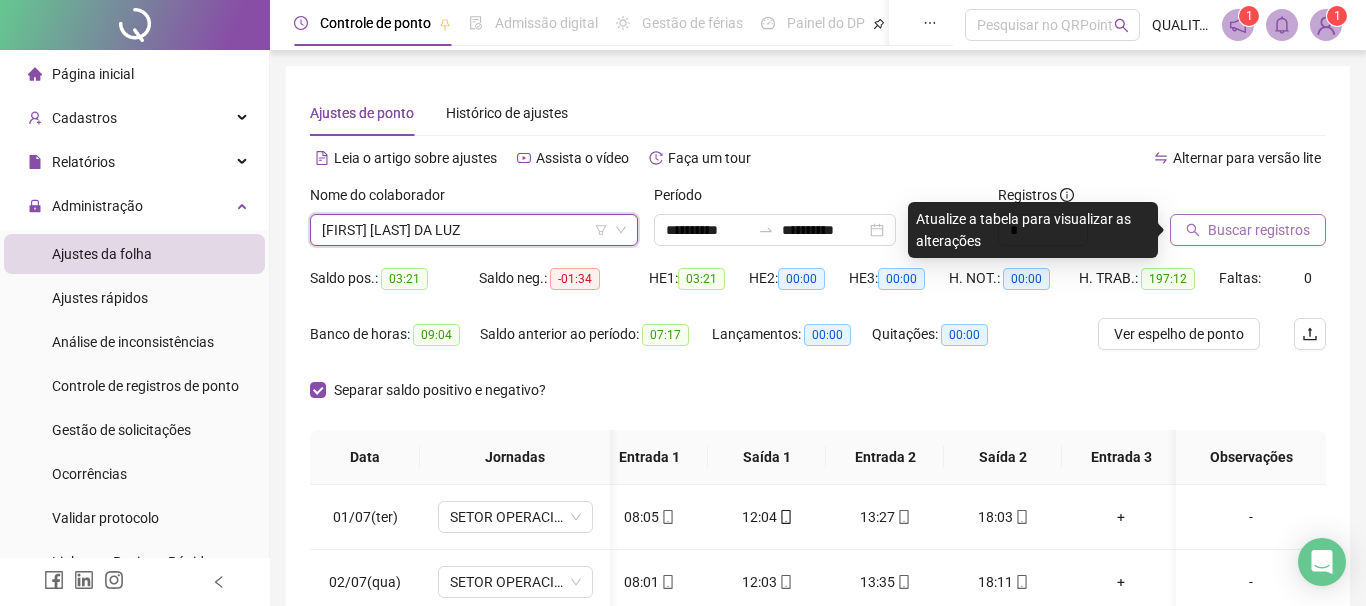 click on "Buscar registros" at bounding box center (1259, 230) 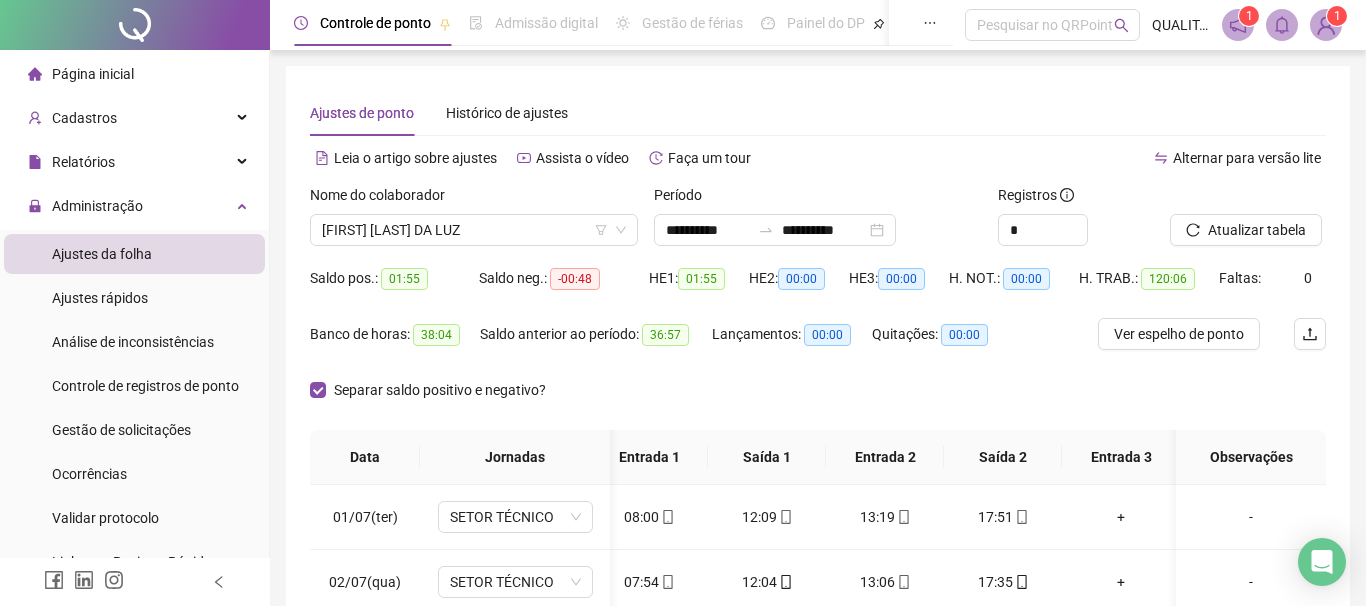 scroll, scrollTop: 416, scrollLeft: 0, axis: vertical 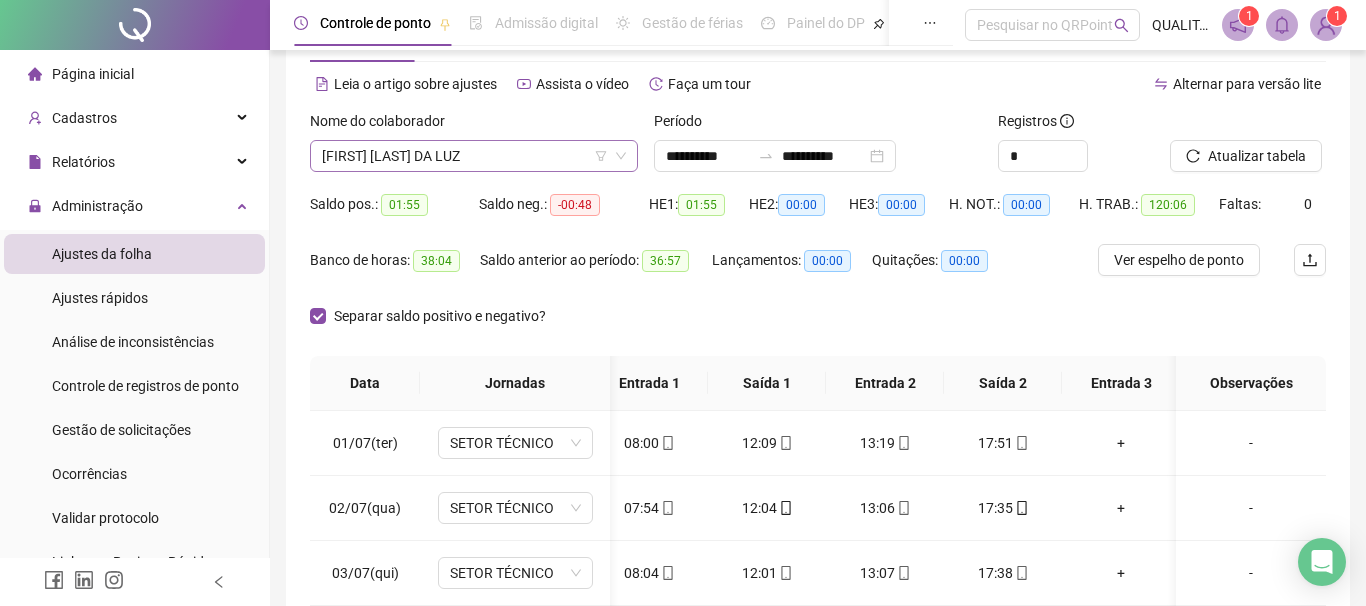 click on "[FIRST] [LAST] DA LUZ" at bounding box center [474, 156] 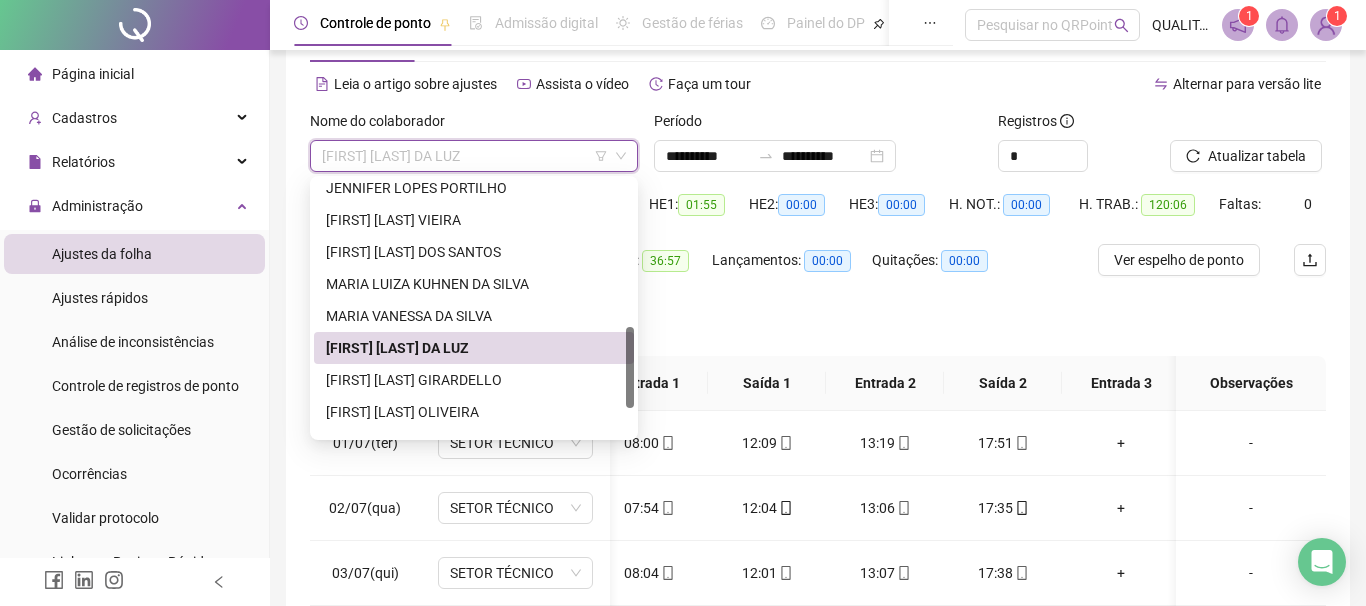 scroll 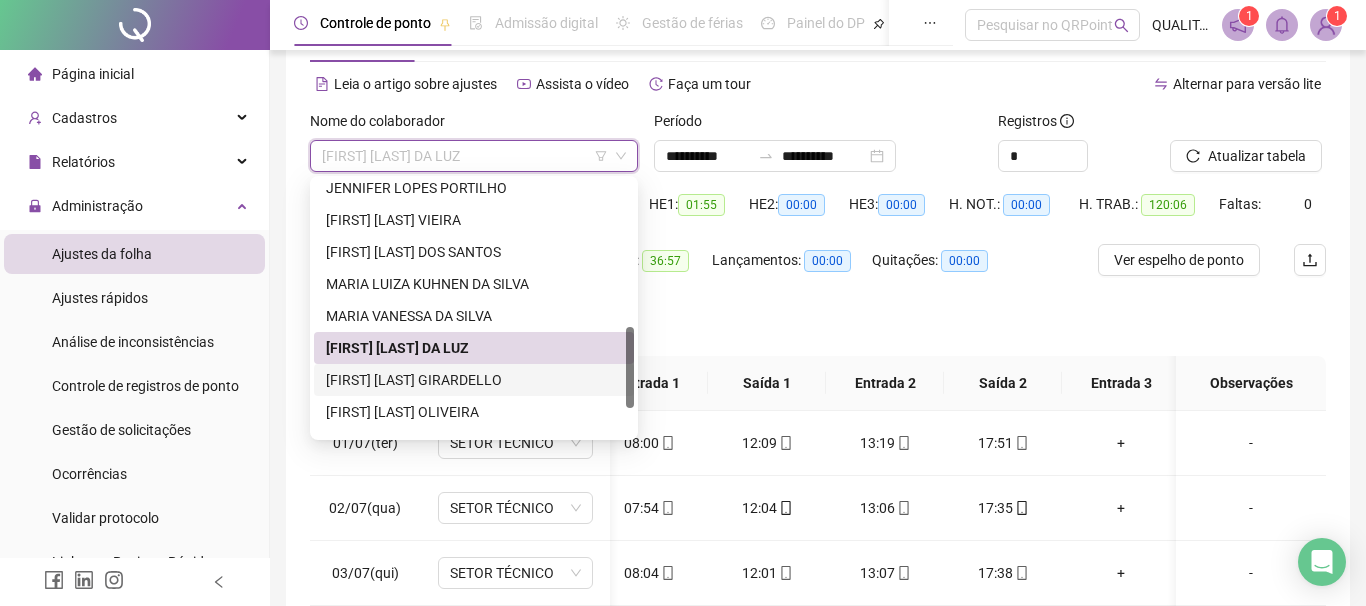 click on "[FIRST] [LAST] GIRARDELLO" at bounding box center [474, 380] 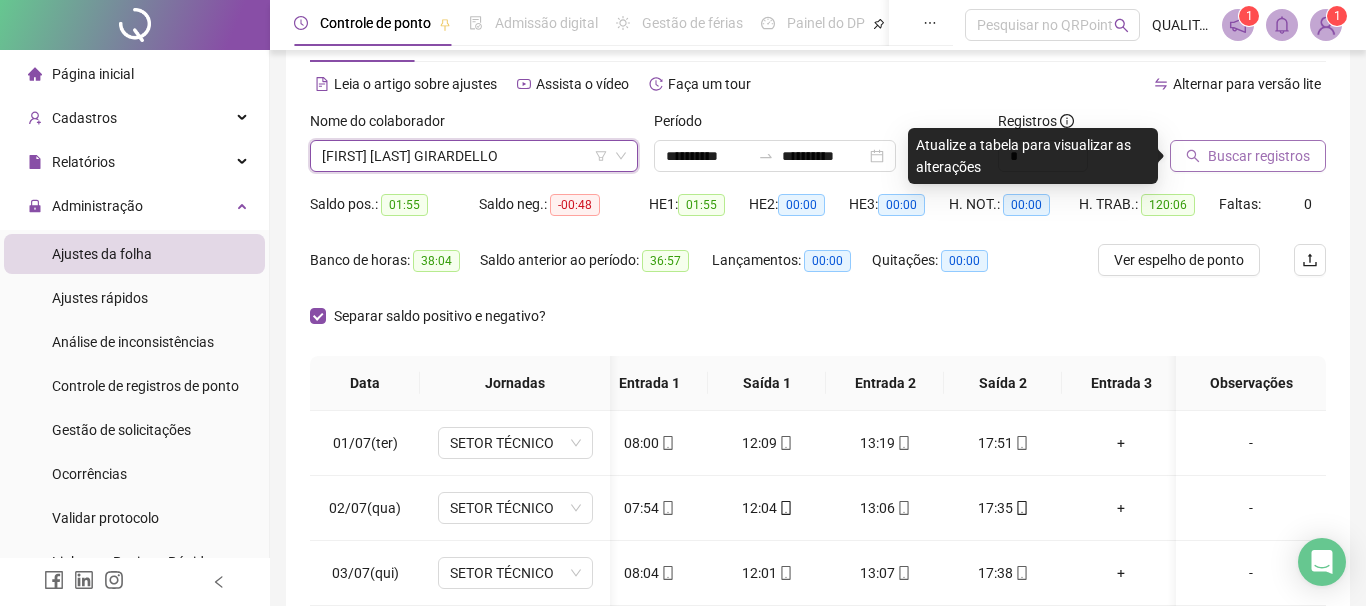 click on "Buscar registros" at bounding box center [1259, 156] 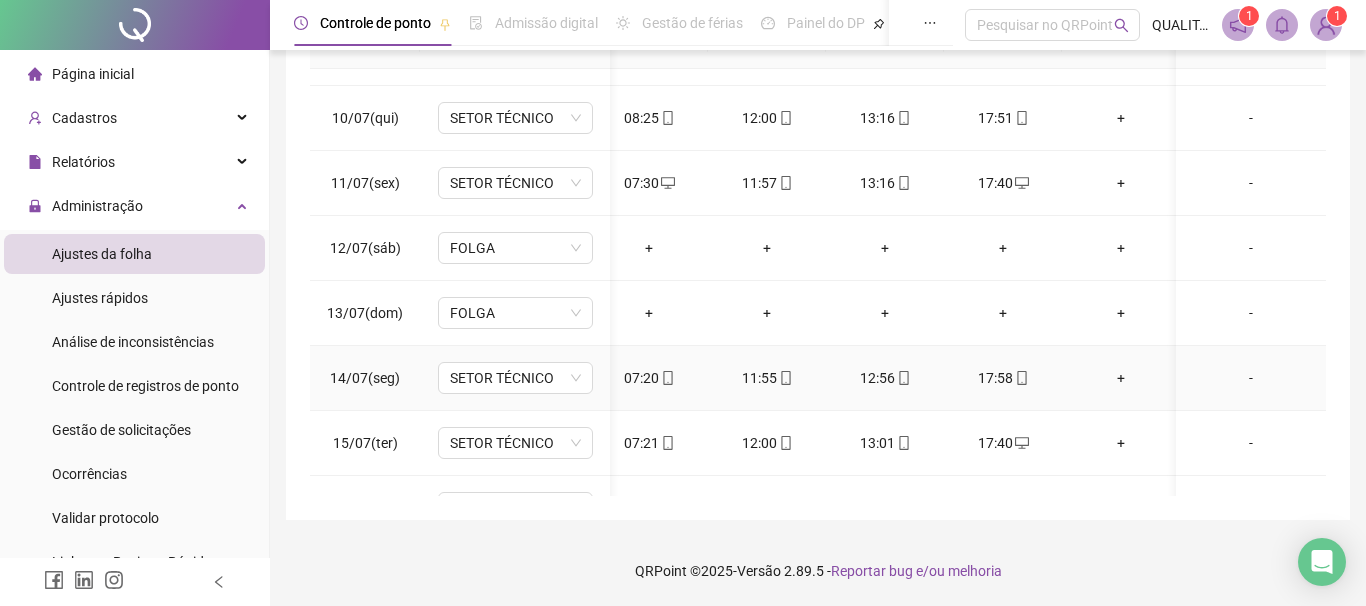 scroll, scrollTop: 0, scrollLeft: 20, axis: horizontal 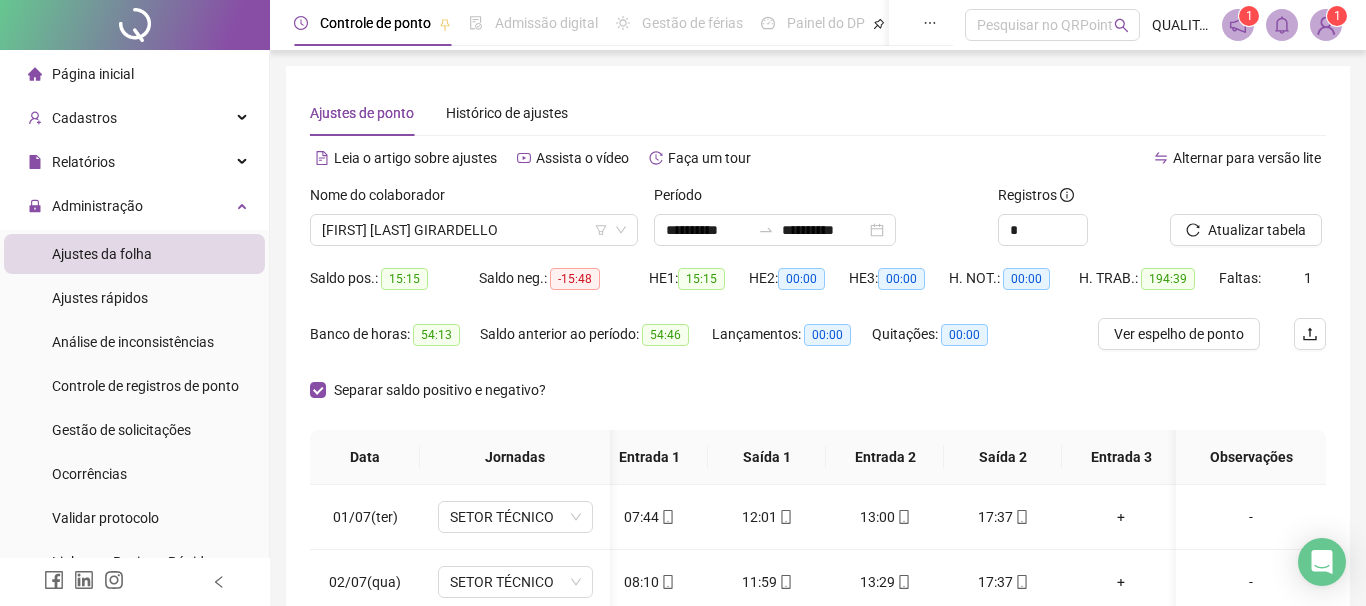 click on "Saldo anterior ao período:   54:46" at bounding box center (596, 346) 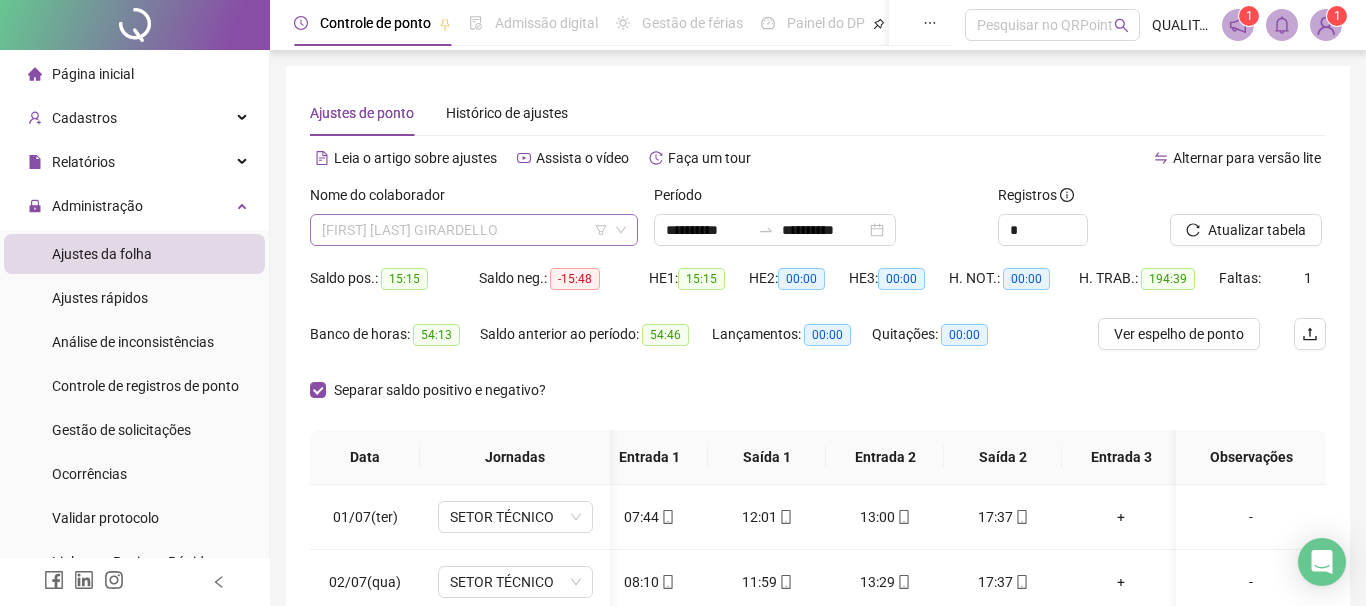 scroll, scrollTop: 456, scrollLeft: 0, axis: vertical 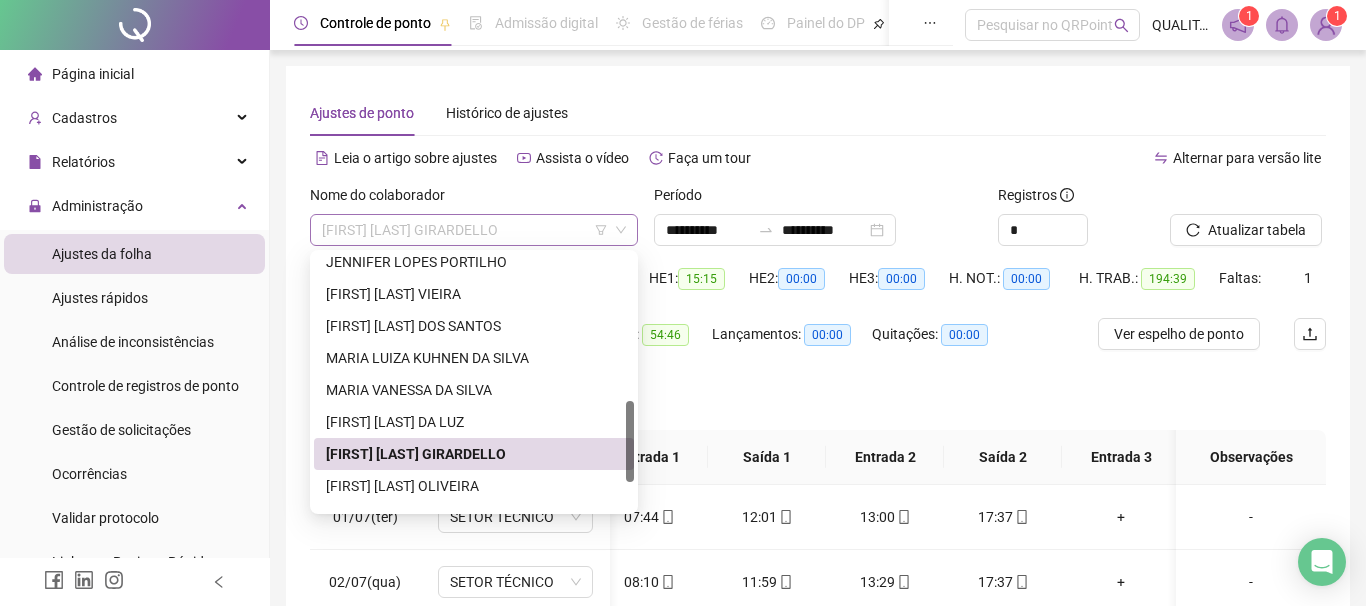click on "[FIRST] [LAST] GIRARDELLO" at bounding box center (474, 230) 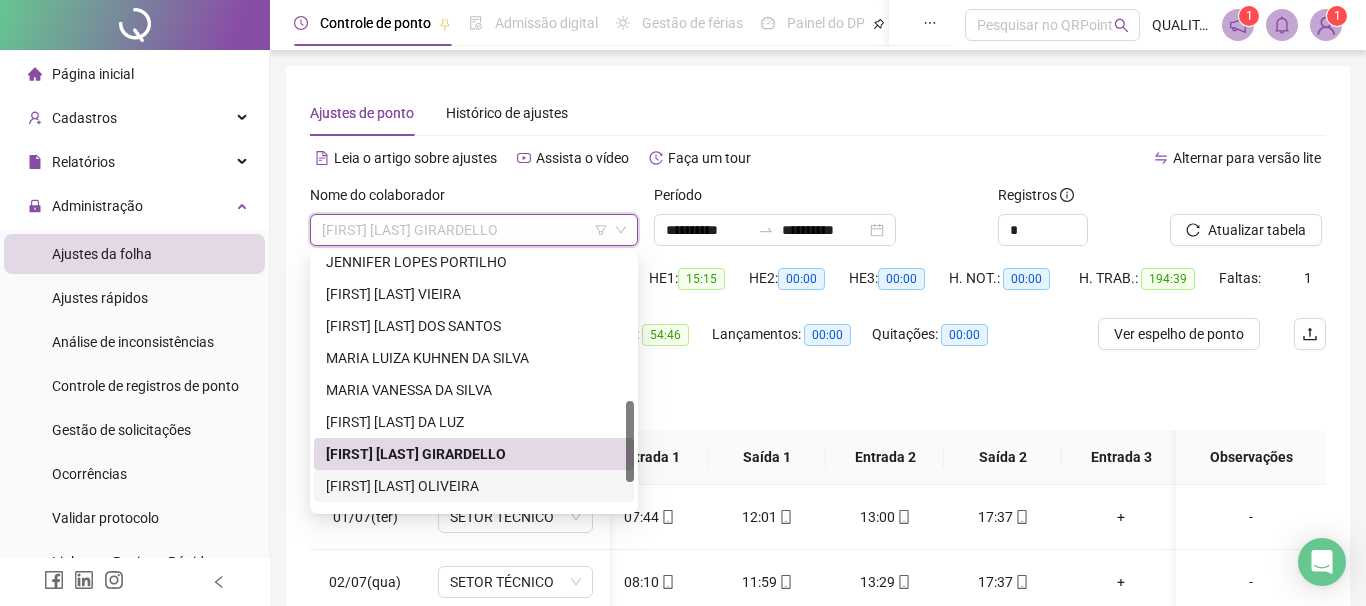 click on "[FIRST] [LAST] OLIVEIRA" at bounding box center [474, 486] 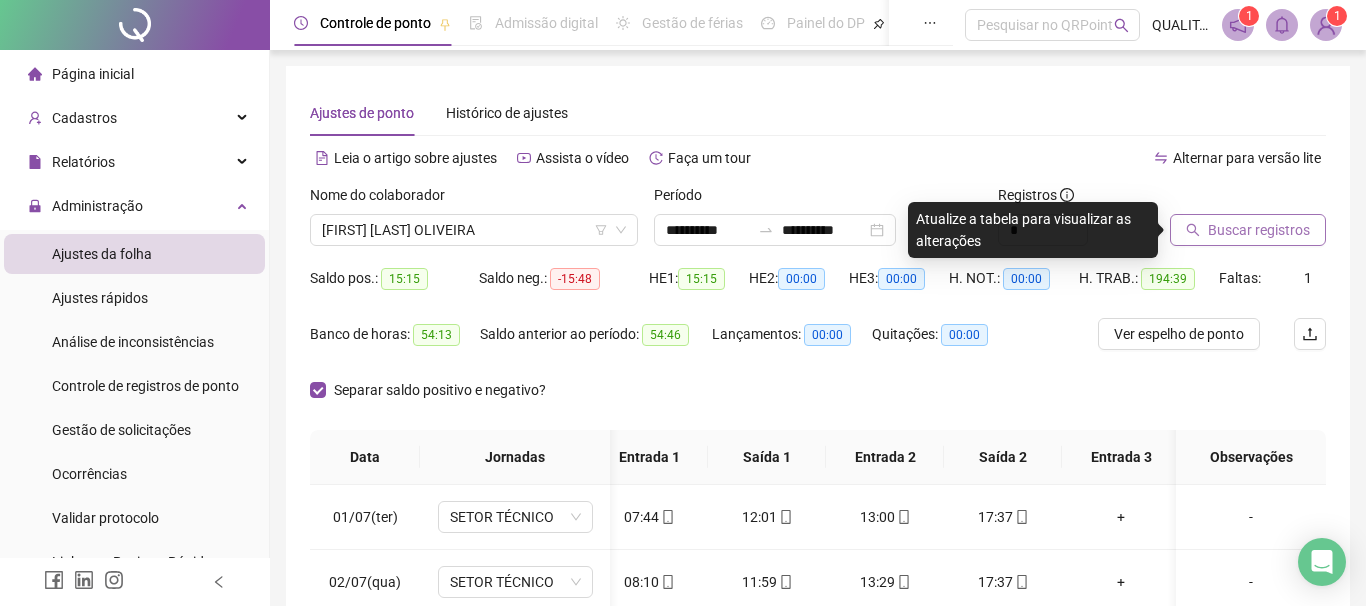 click on "Buscar registros" at bounding box center [1259, 230] 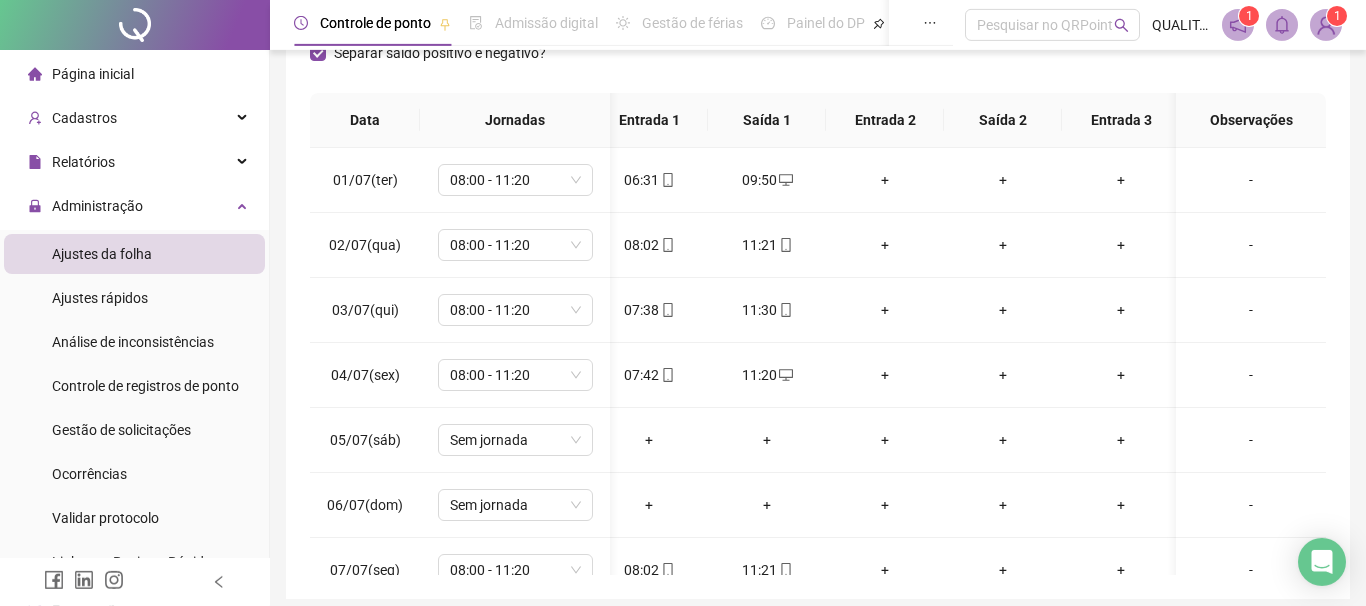 scroll, scrollTop: 416, scrollLeft: 0, axis: vertical 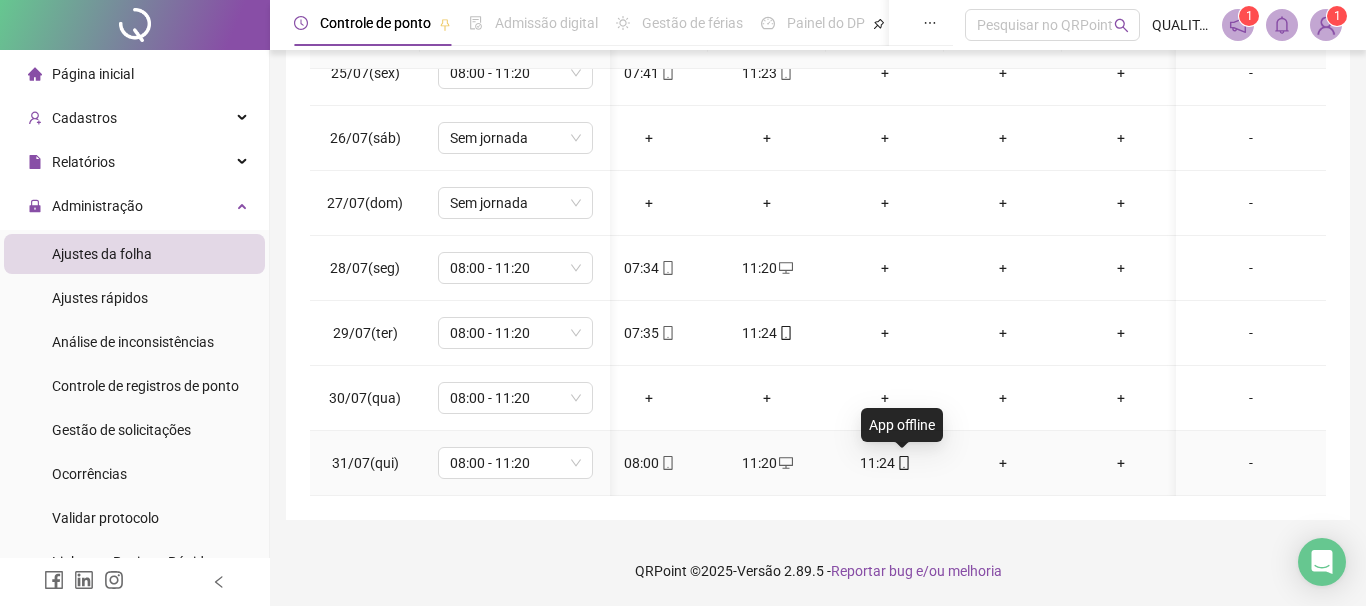 click 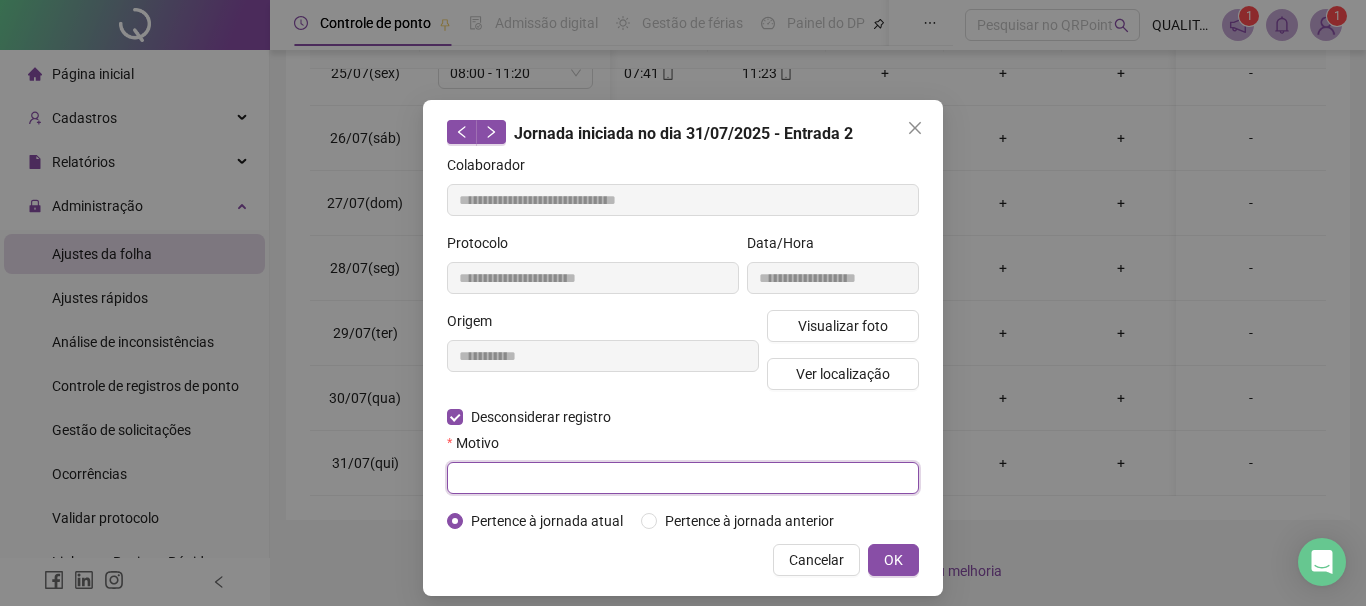 click at bounding box center [683, 478] 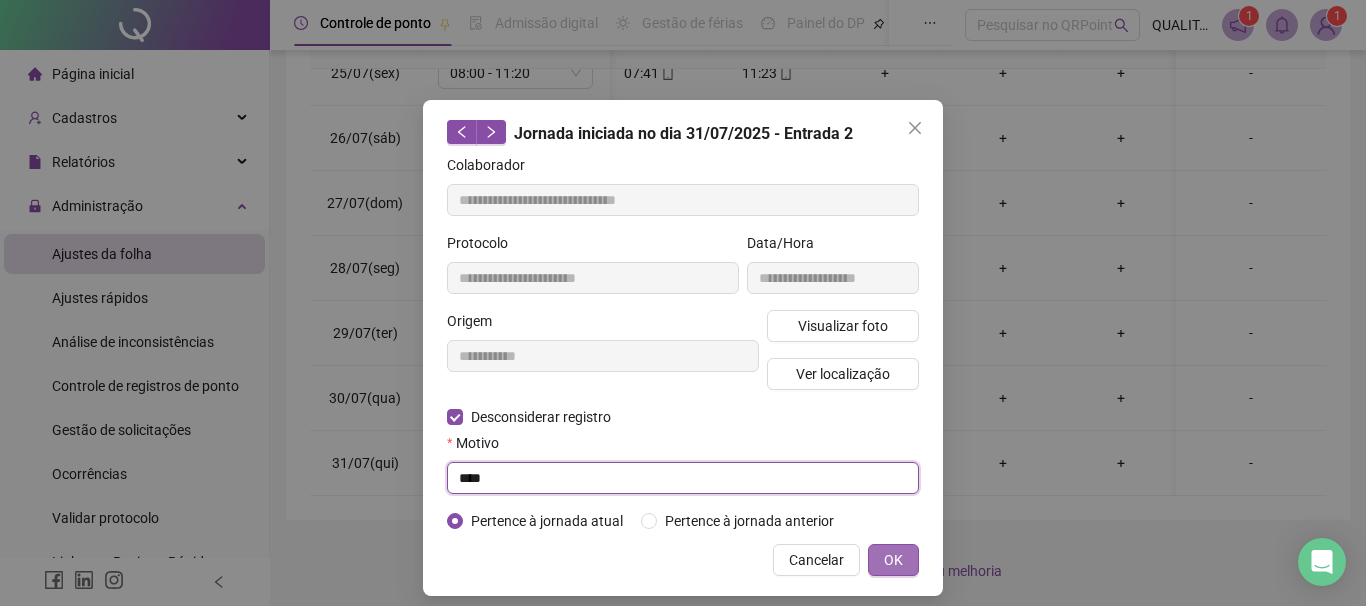 type on "****" 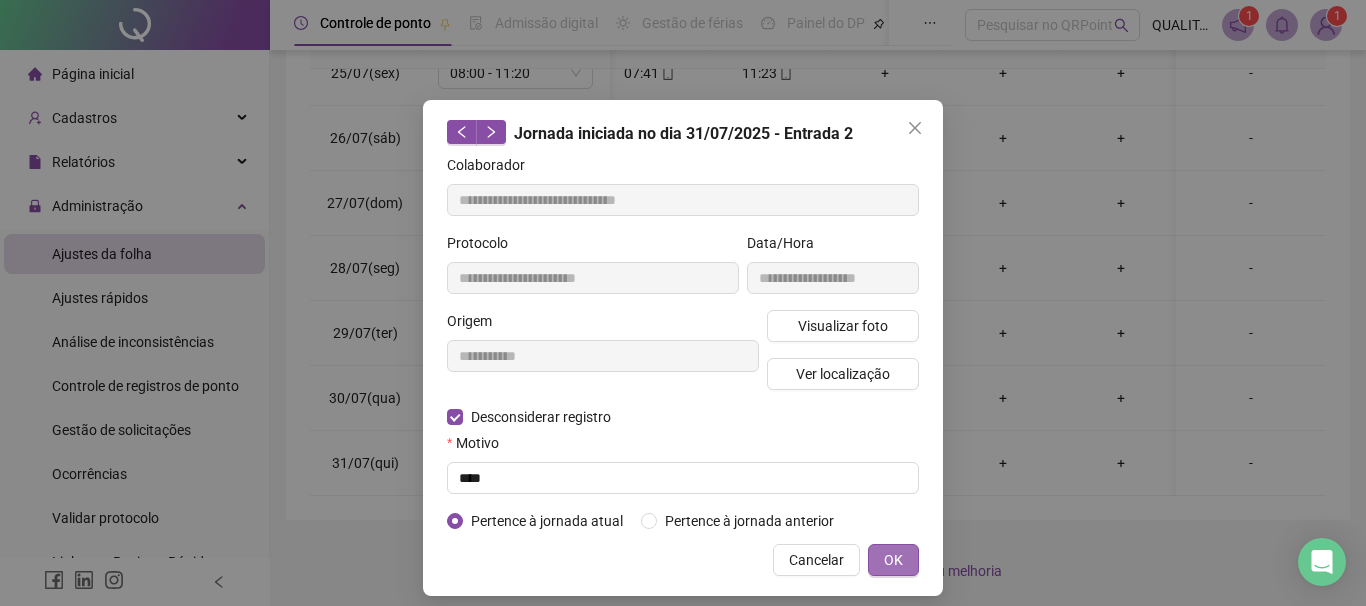 click on "OK" at bounding box center (893, 560) 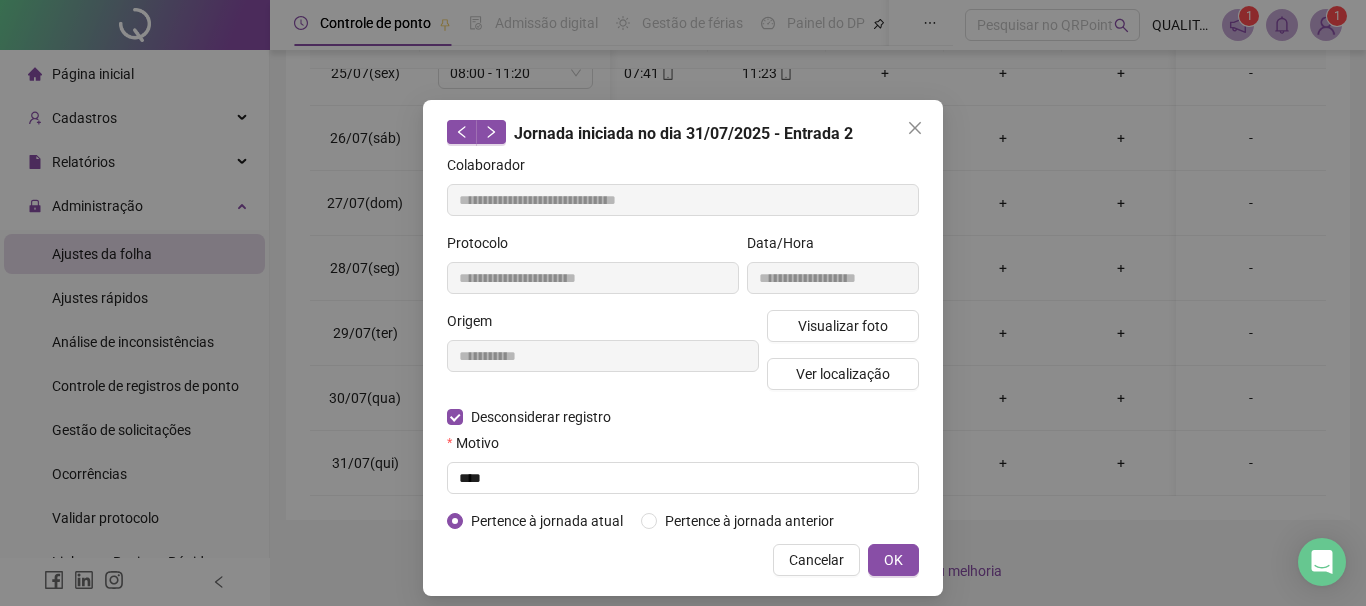 click on "**********" at bounding box center [683, 303] 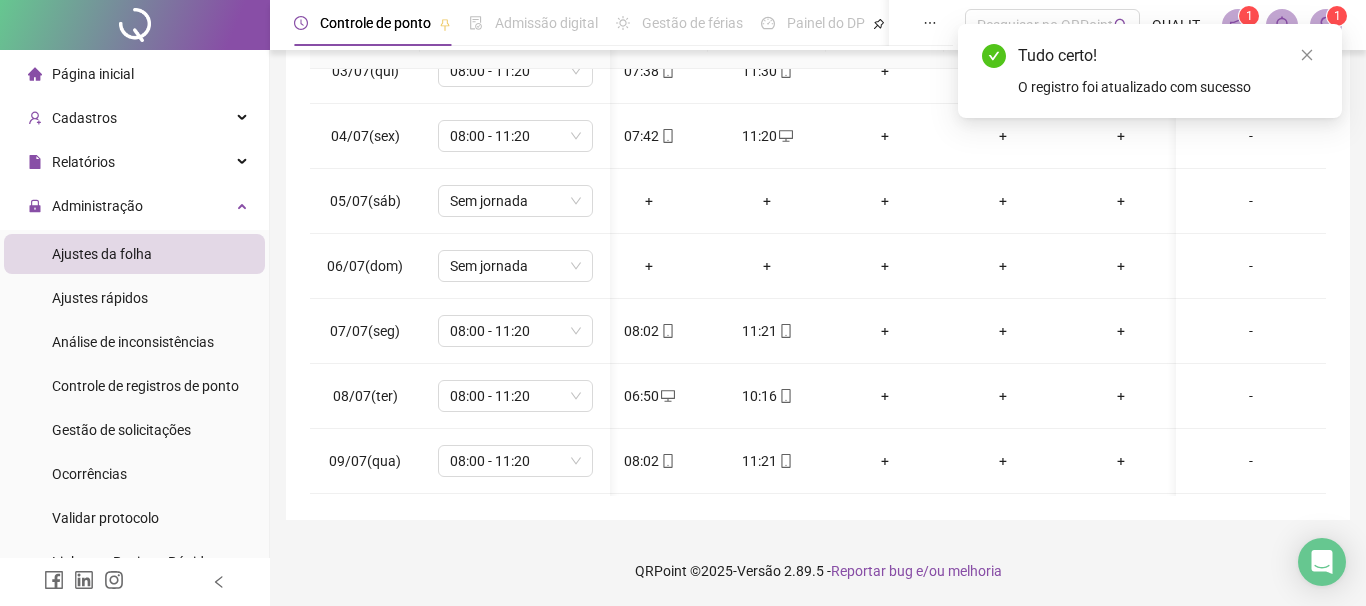 scroll, scrollTop: 0, scrollLeft: 20, axis: horizontal 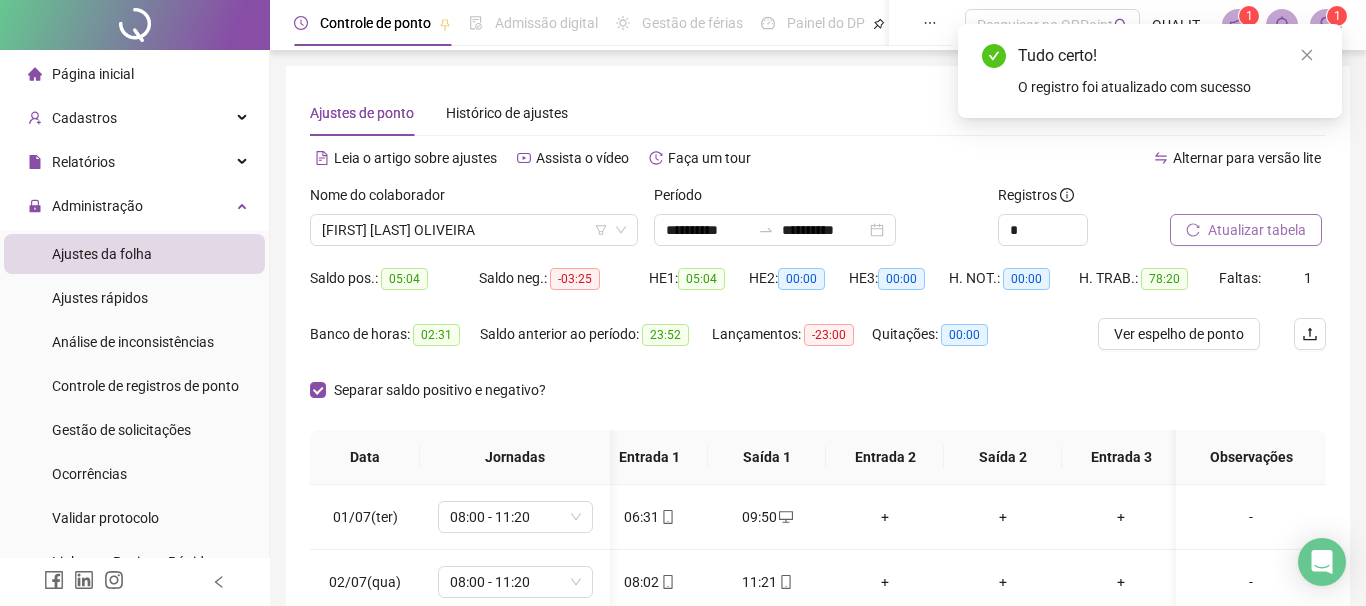 click on "Atualizar tabela" at bounding box center (1257, 230) 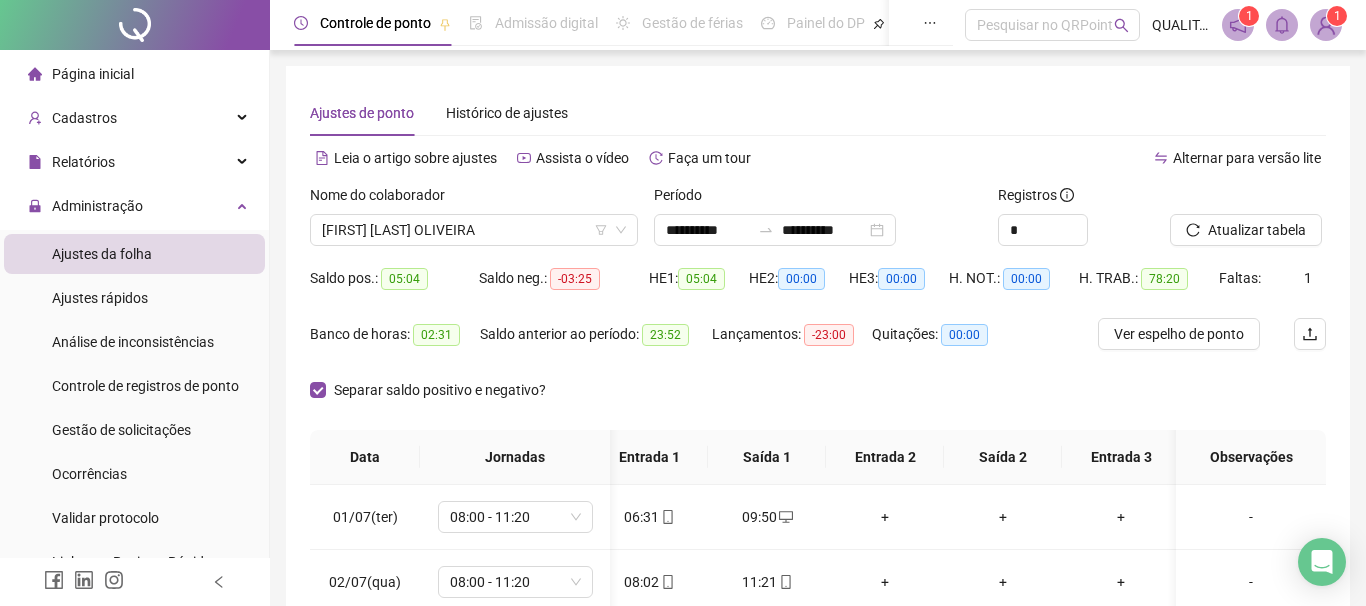 click on "Saldo anterior ao período:   23:52" at bounding box center [596, 346] 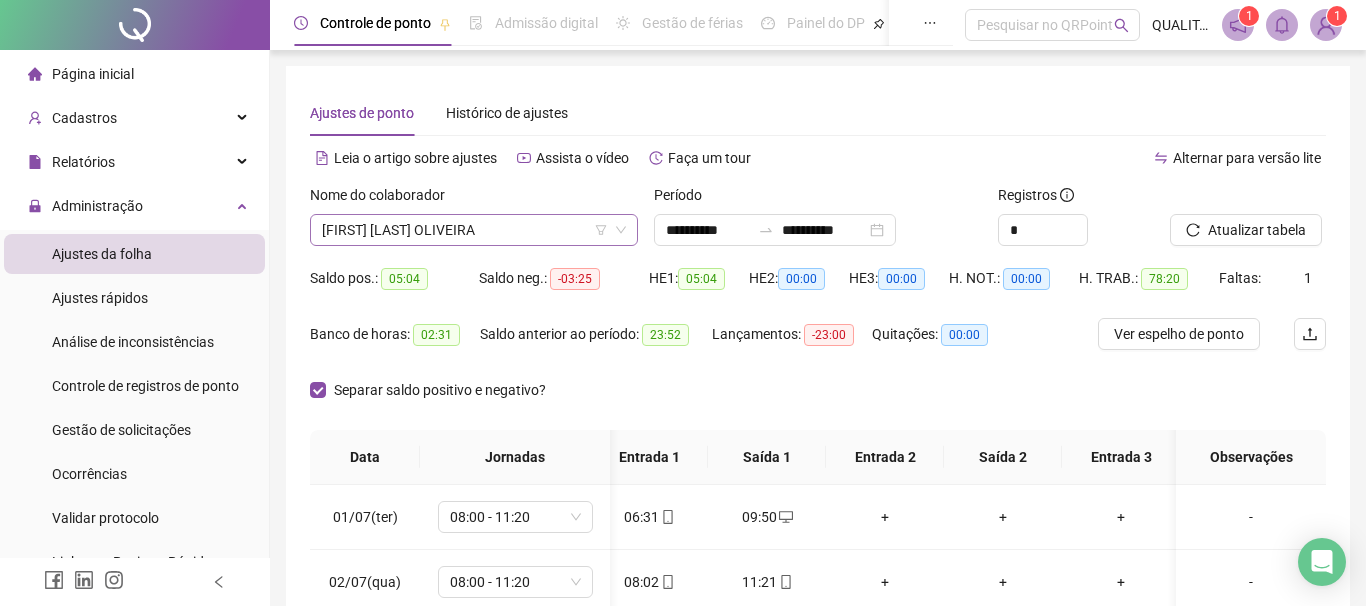 click on "[FIRST] [LAST] OLIVEIRA" at bounding box center (474, 230) 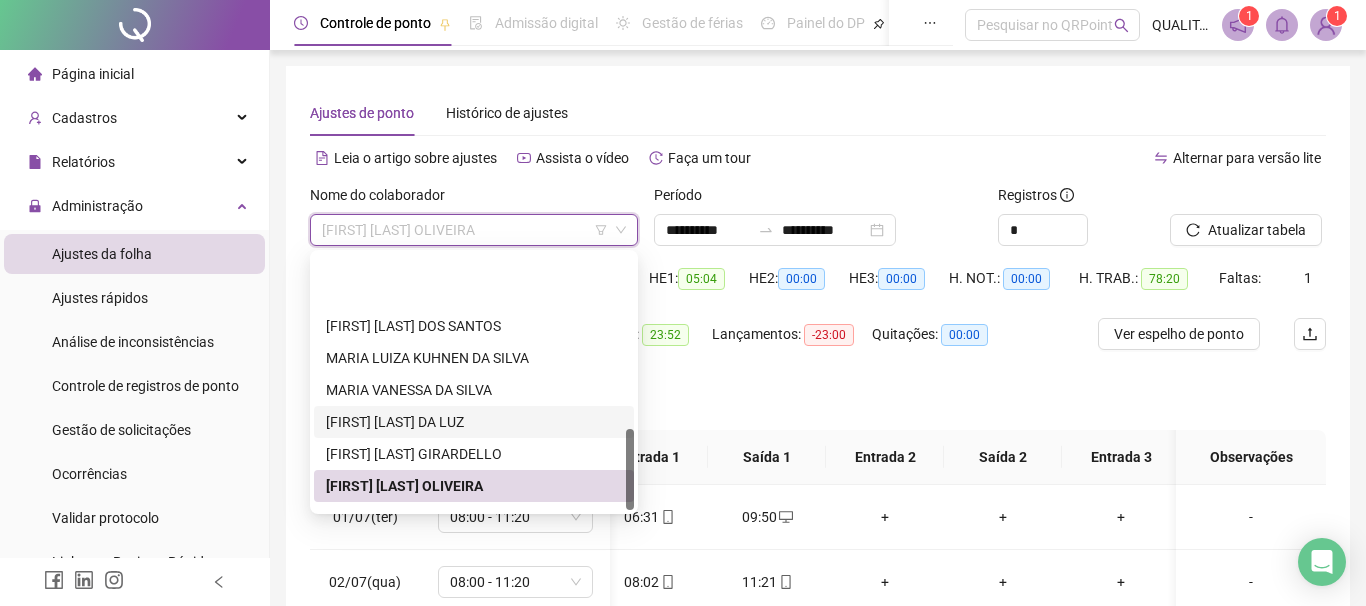scroll, scrollTop: 544, scrollLeft: 0, axis: vertical 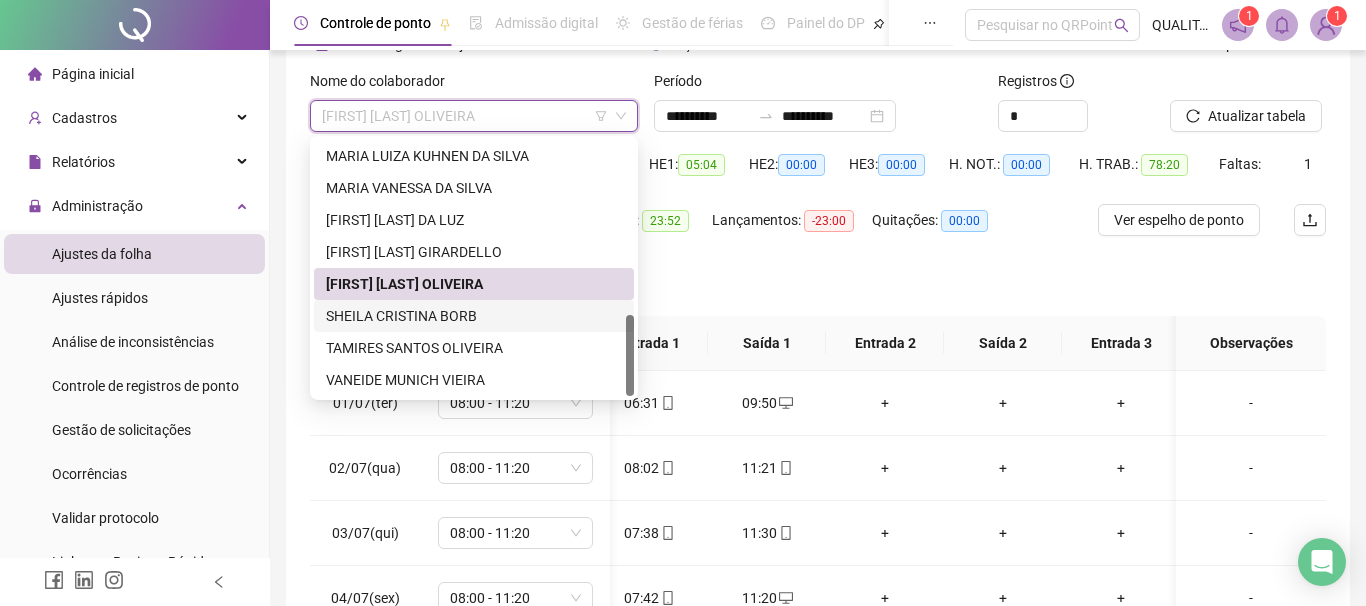 click on "SHEILA CRISTINA BORB" at bounding box center [474, 316] 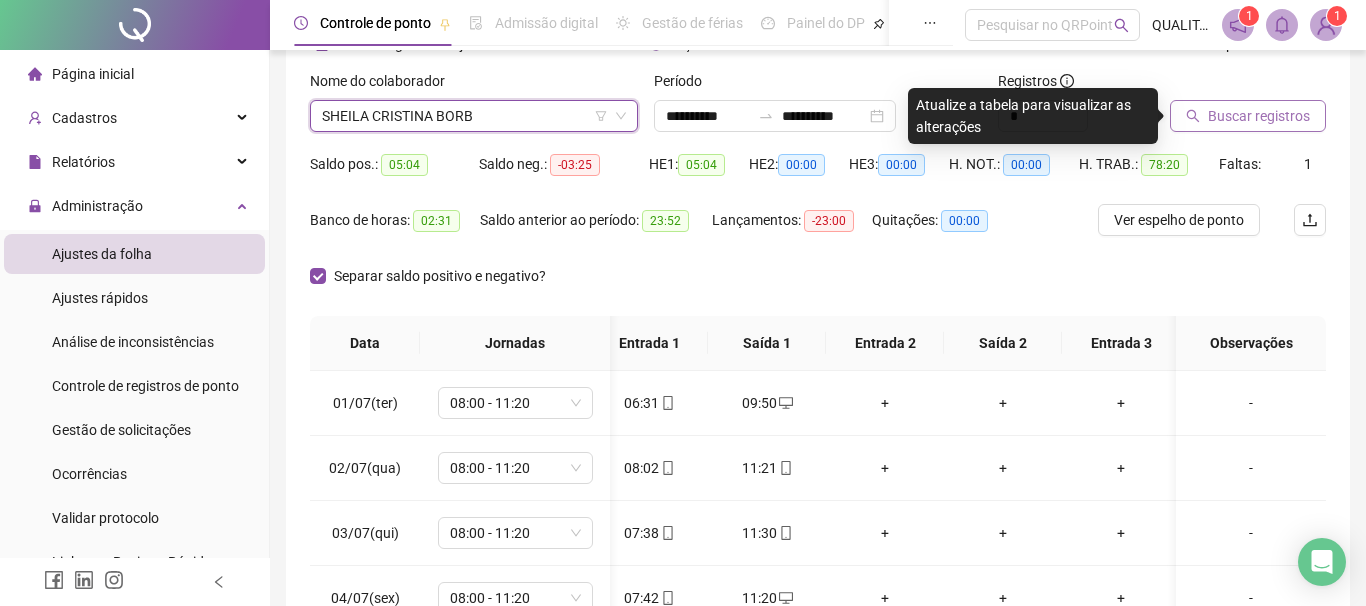 click on "Buscar registros" at bounding box center (1259, 116) 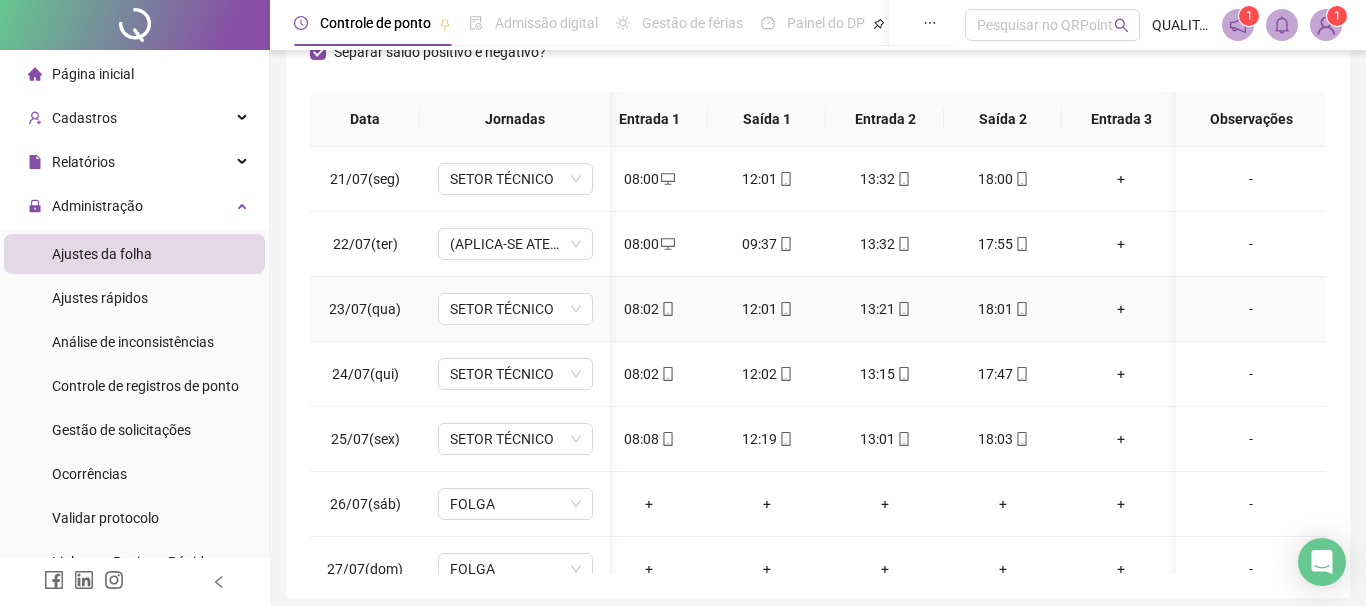 scroll, scrollTop: 342, scrollLeft: 0, axis: vertical 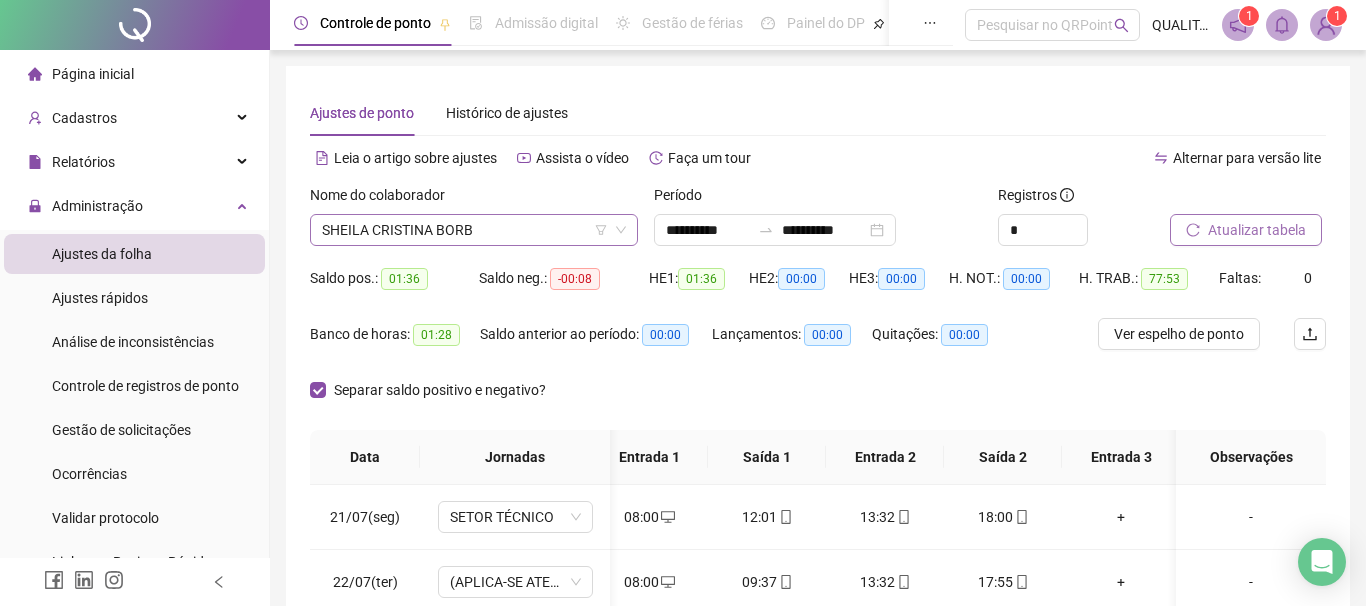 click on "SHEILA CRISTINA BORB" at bounding box center (474, 230) 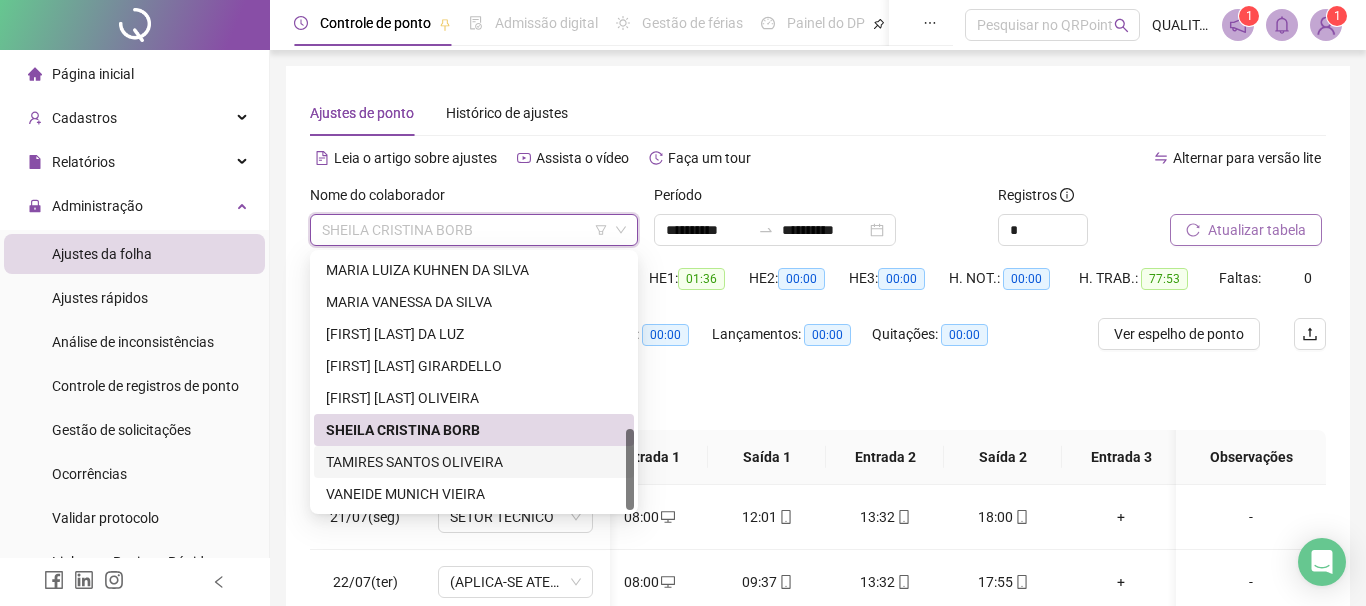 click on "TAMIRES SANTOS OLIVEIRA" at bounding box center (474, 462) 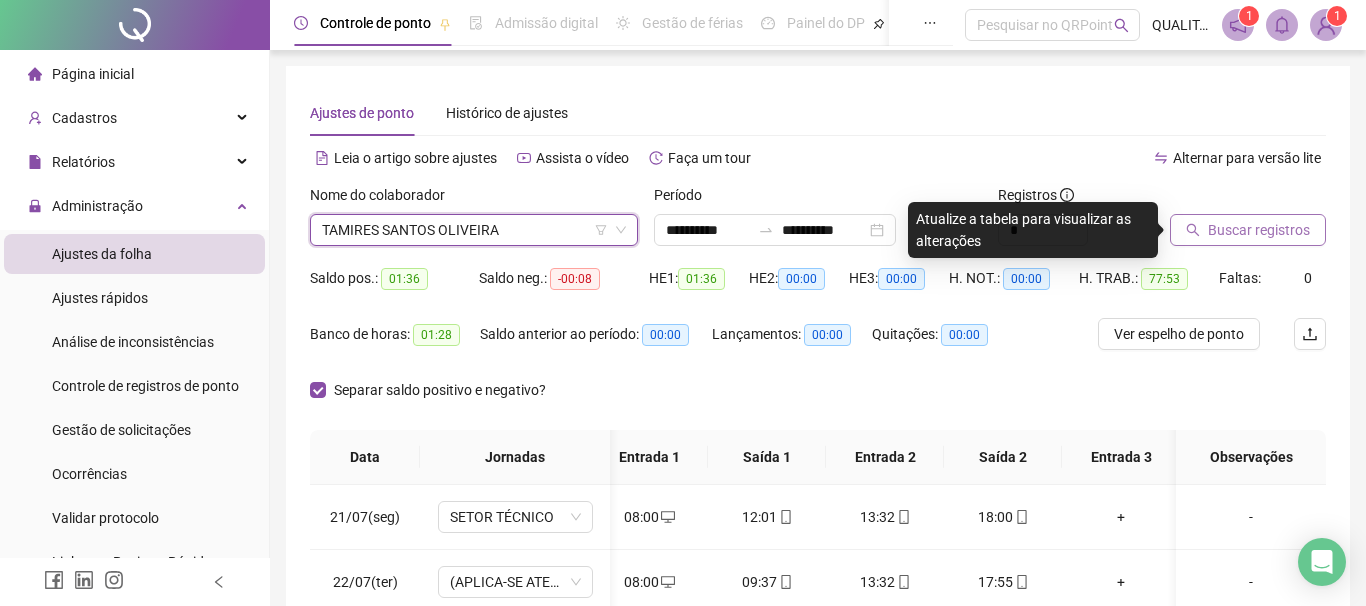 click on "Buscar registros" at bounding box center [1259, 230] 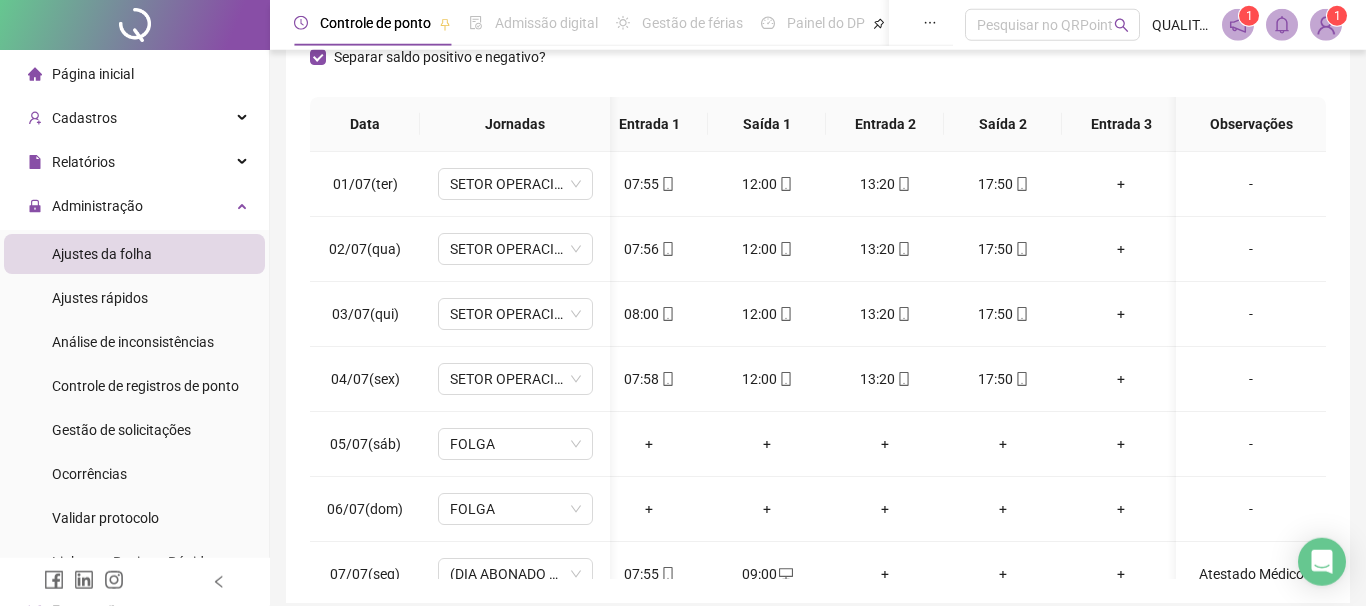 scroll, scrollTop: 342, scrollLeft: 0, axis: vertical 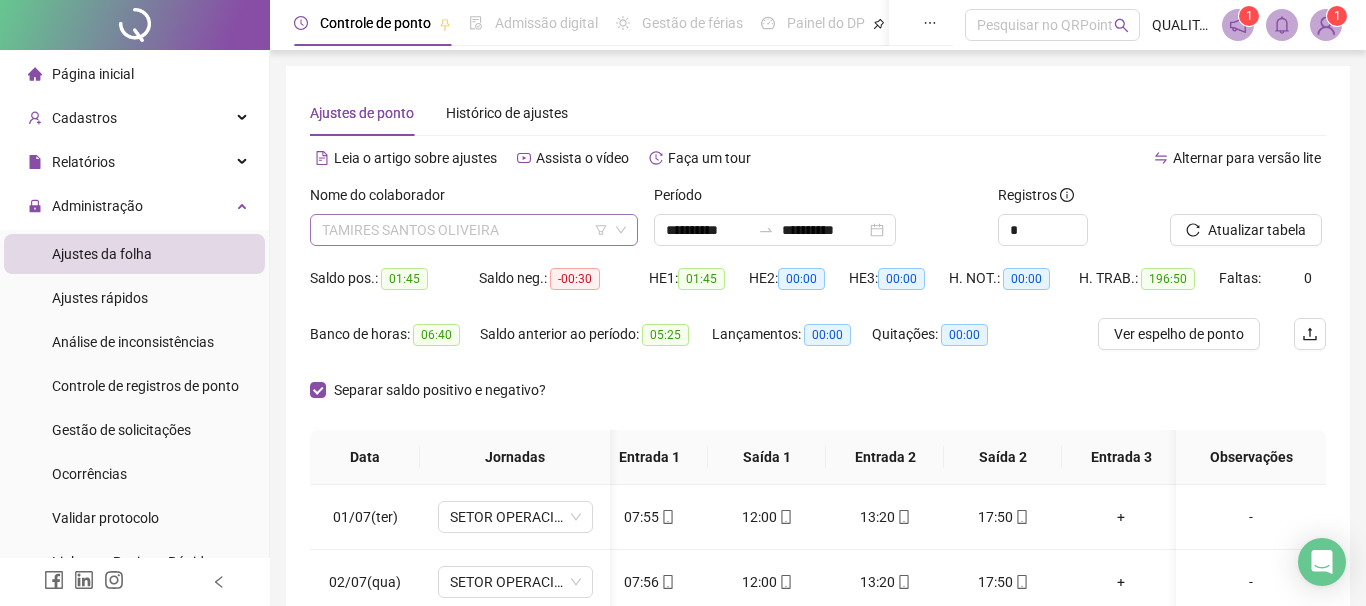 click on "TAMIRES SANTOS OLIVEIRA" at bounding box center (474, 230) 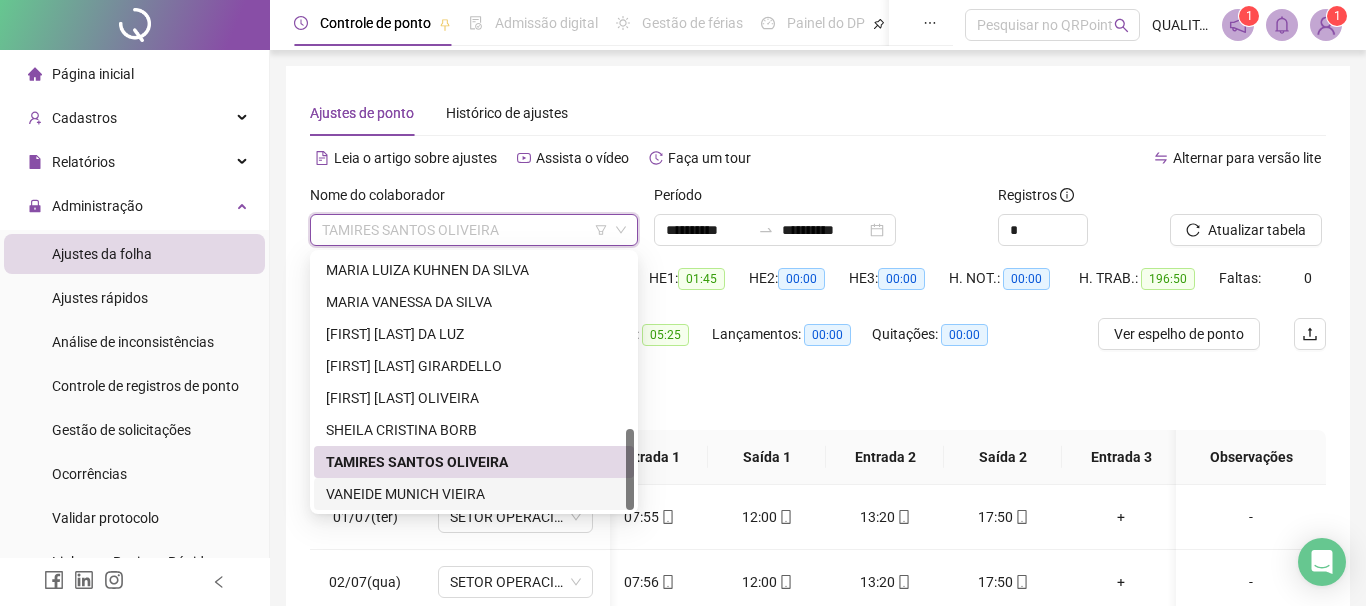 click on "VANEIDE MUNICH VIEIRA" at bounding box center [474, 494] 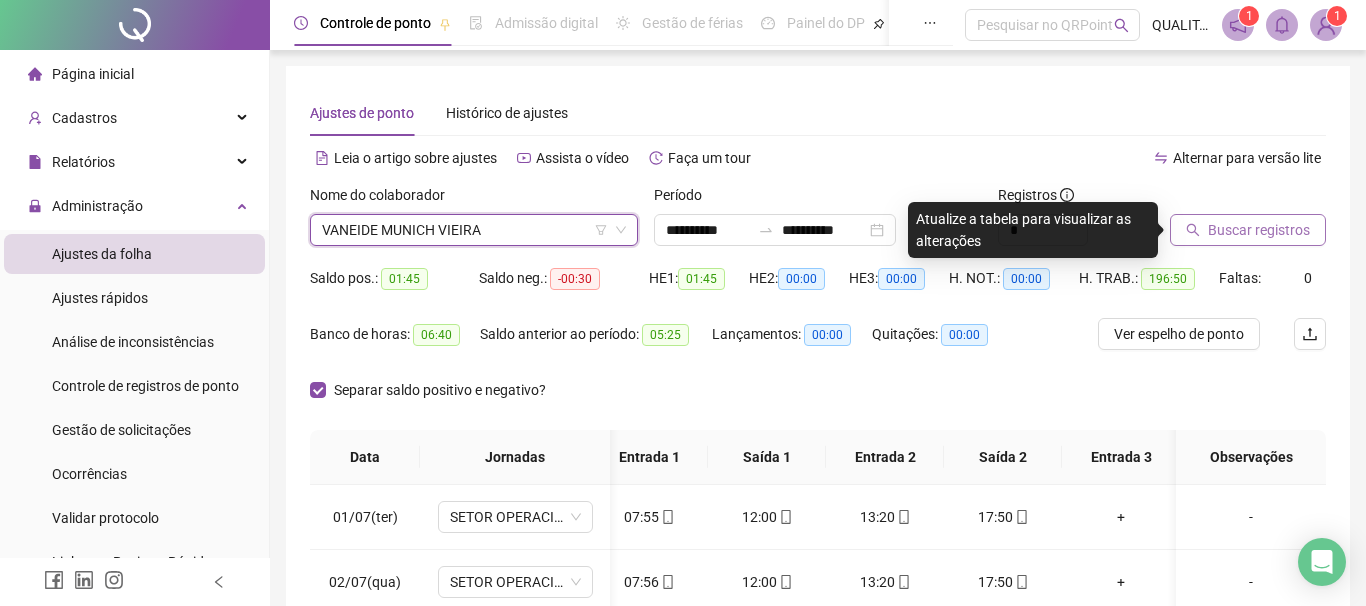 click on "Buscar registros" at bounding box center [1259, 230] 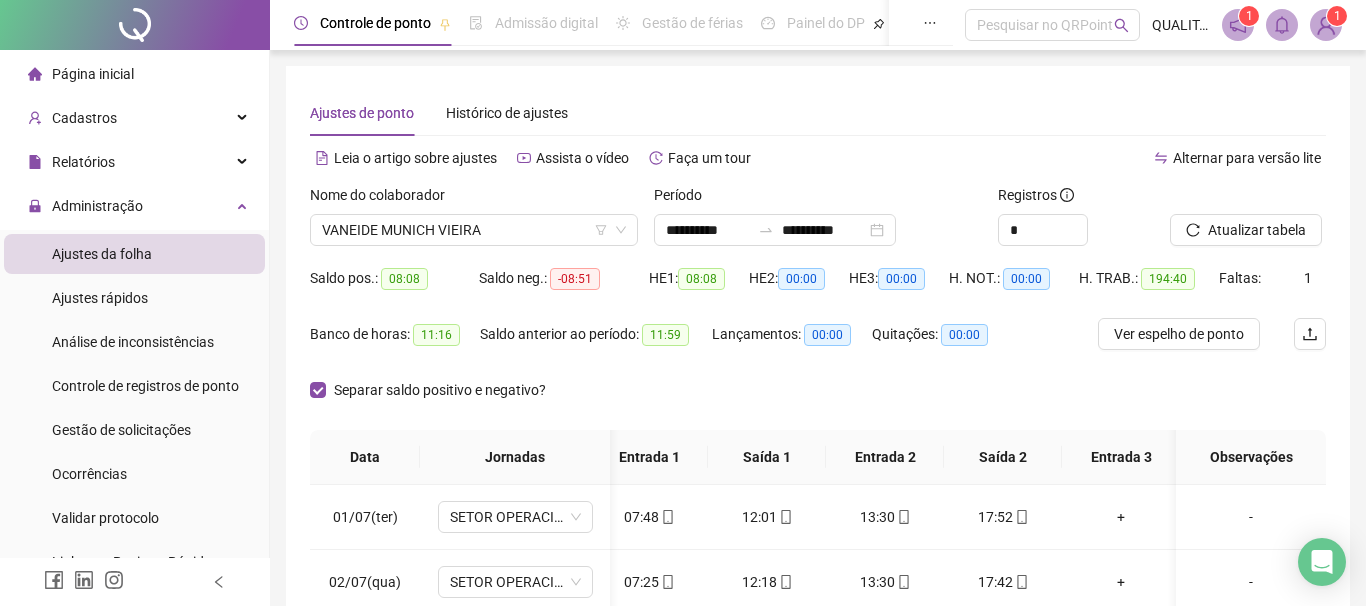 click on "Ajustes de ponto Histórico de ajustes" at bounding box center (818, 113) 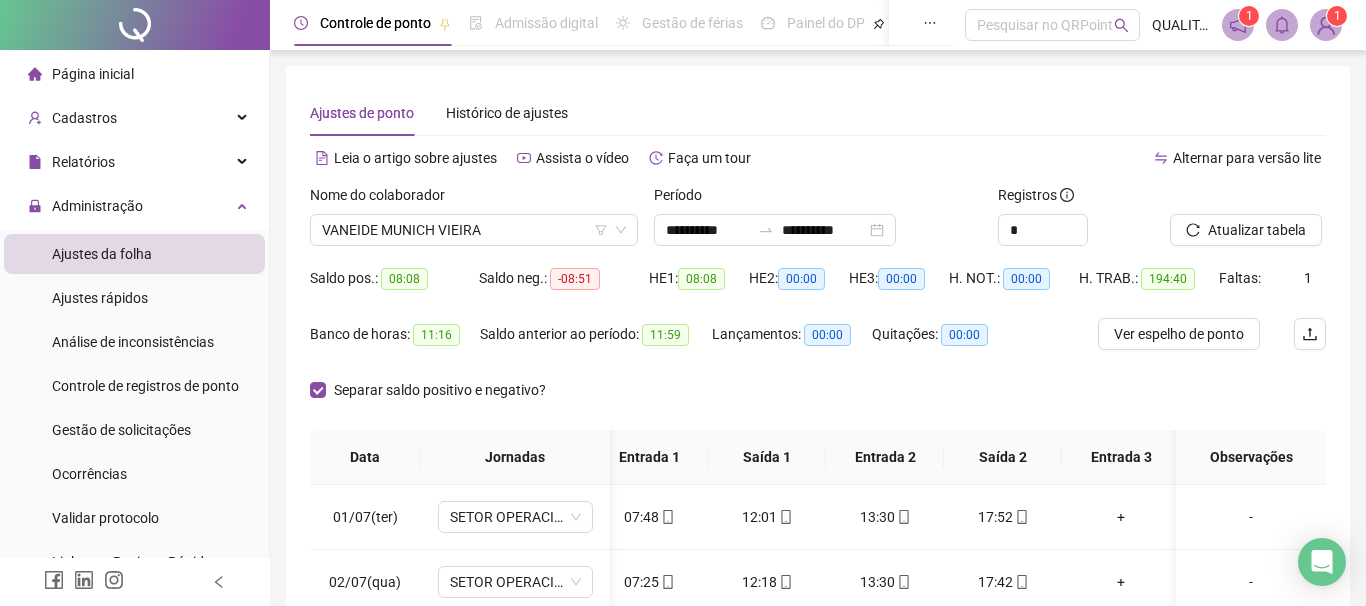 click on "Ajustes de ponto Histórico de ajustes" at bounding box center (818, 113) 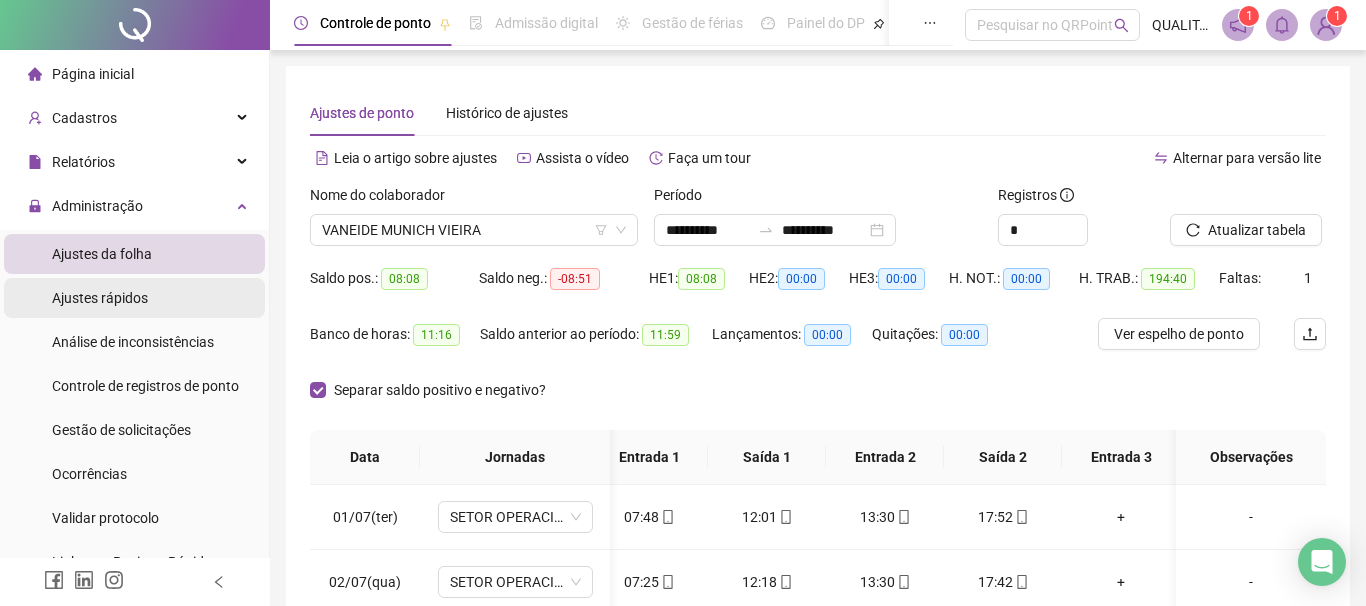 click on "Ajustes rápidos" at bounding box center (100, 298) 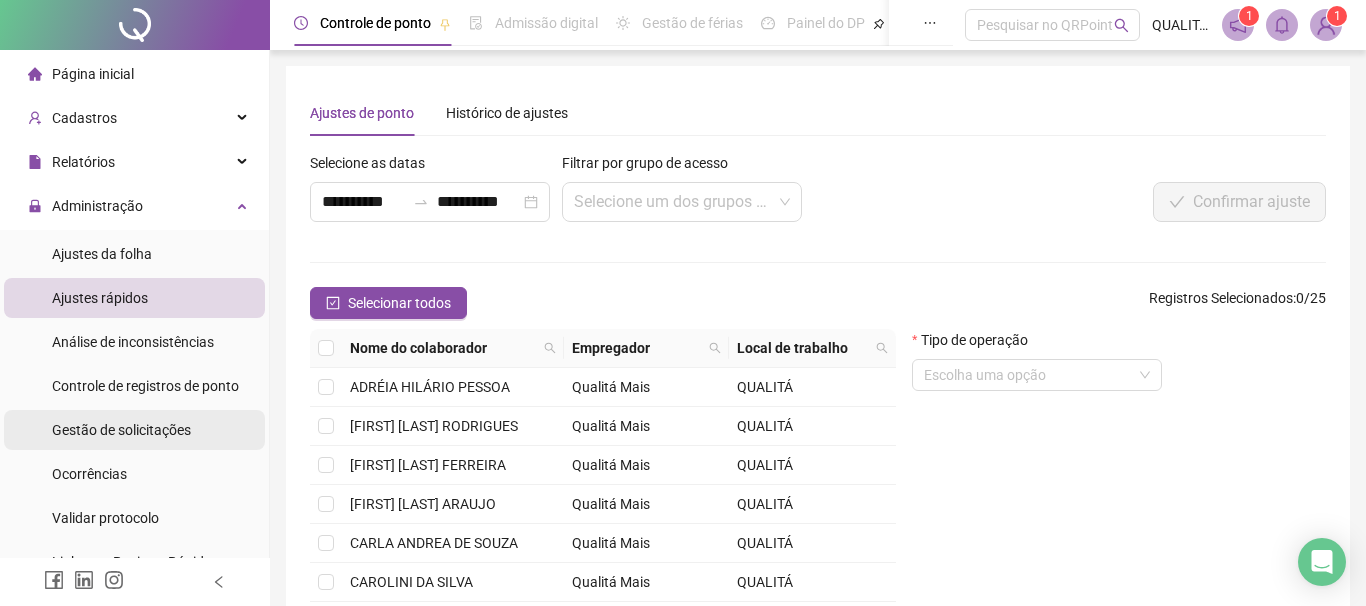 click on "Gestão de solicitações" at bounding box center (121, 430) 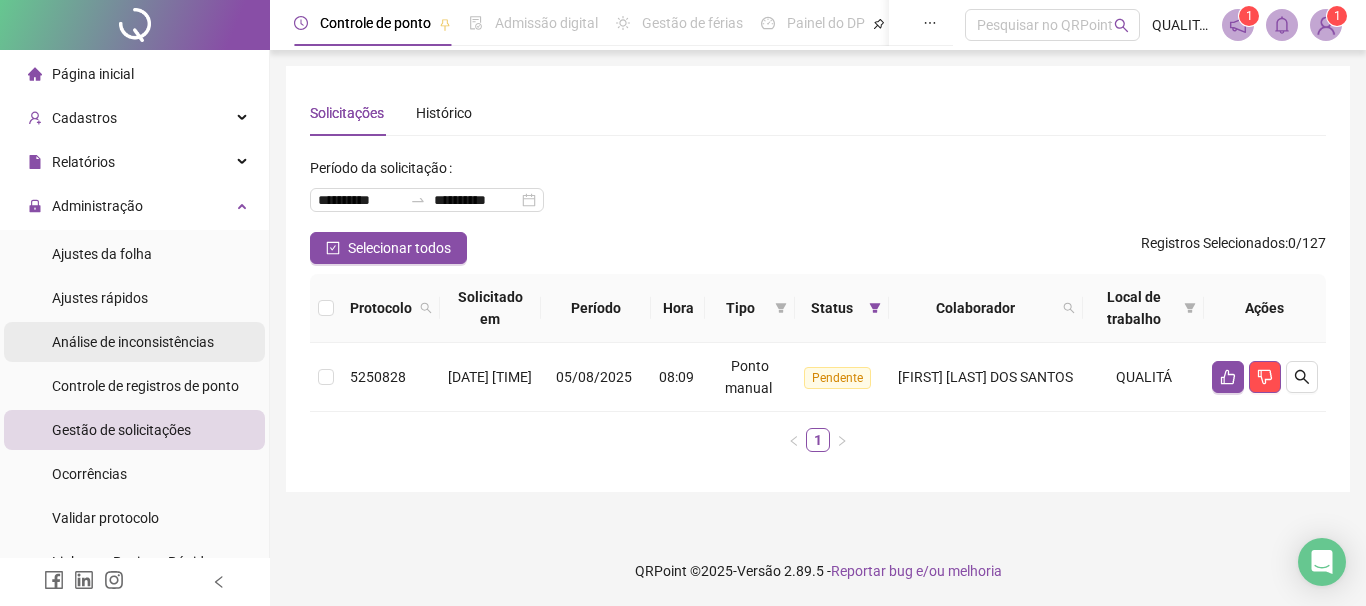 drag, startPoint x: 143, startPoint y: 336, endPoint x: 518, endPoint y: 414, distance: 383.02612 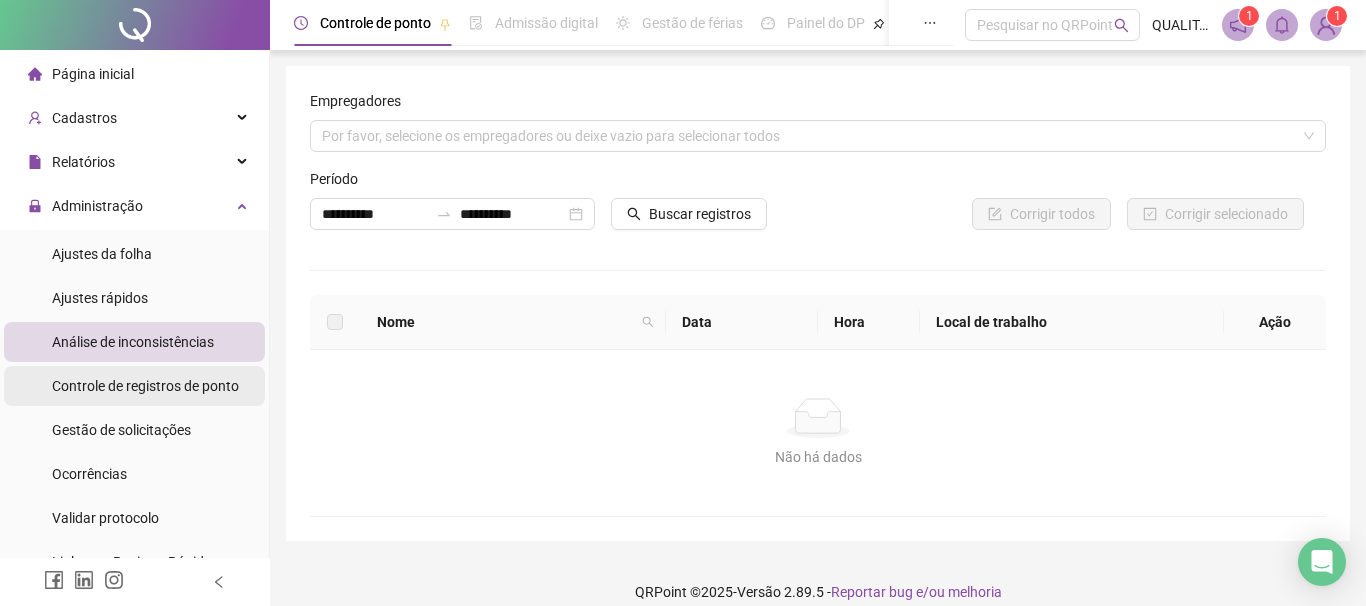 click on "Controle de registros de ponto" at bounding box center (145, 386) 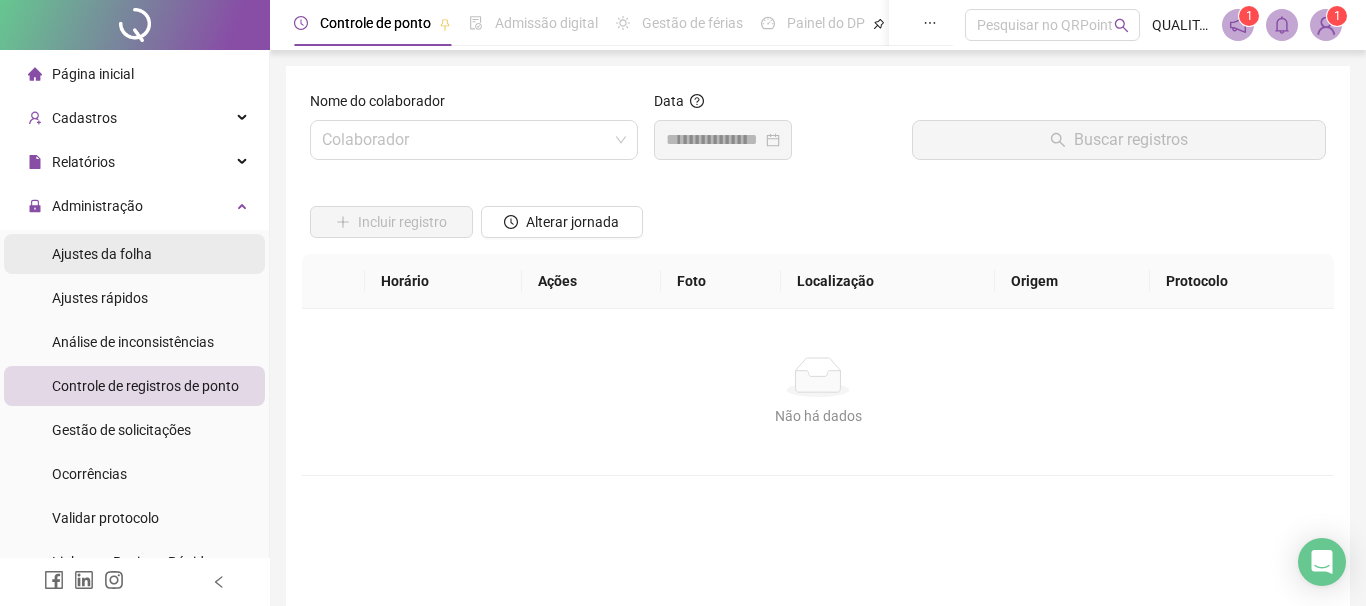 click on "Ajustes da folha" at bounding box center [102, 254] 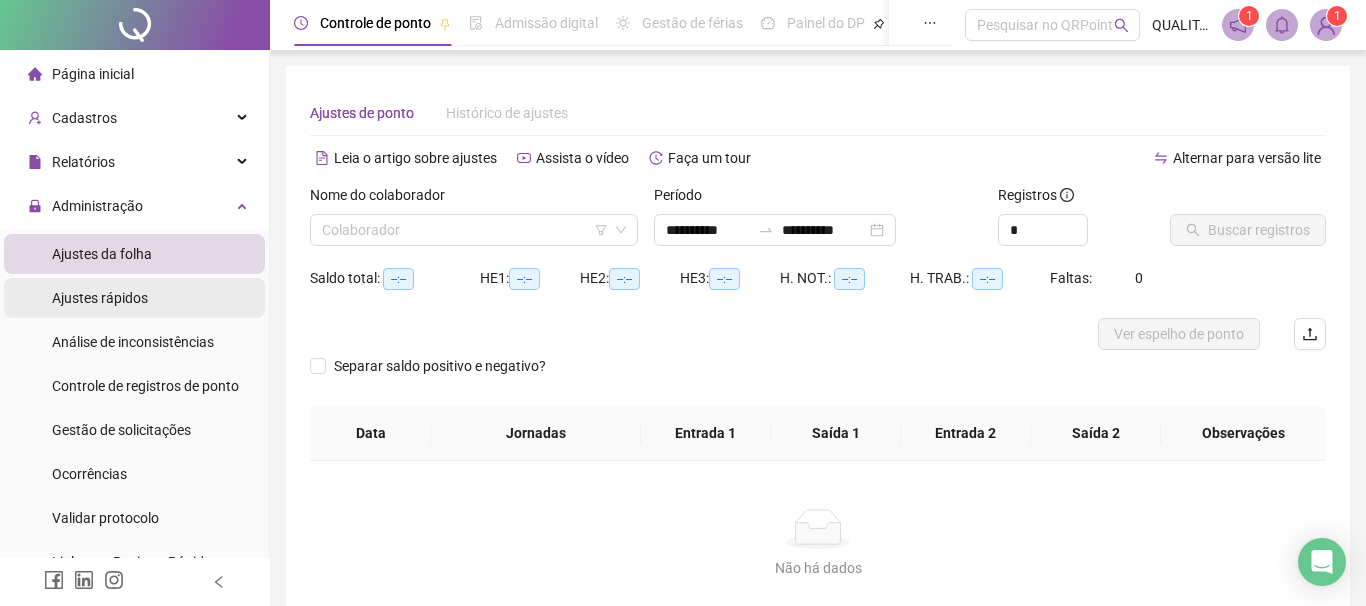 click on "Ajustes rápidos" at bounding box center (100, 298) 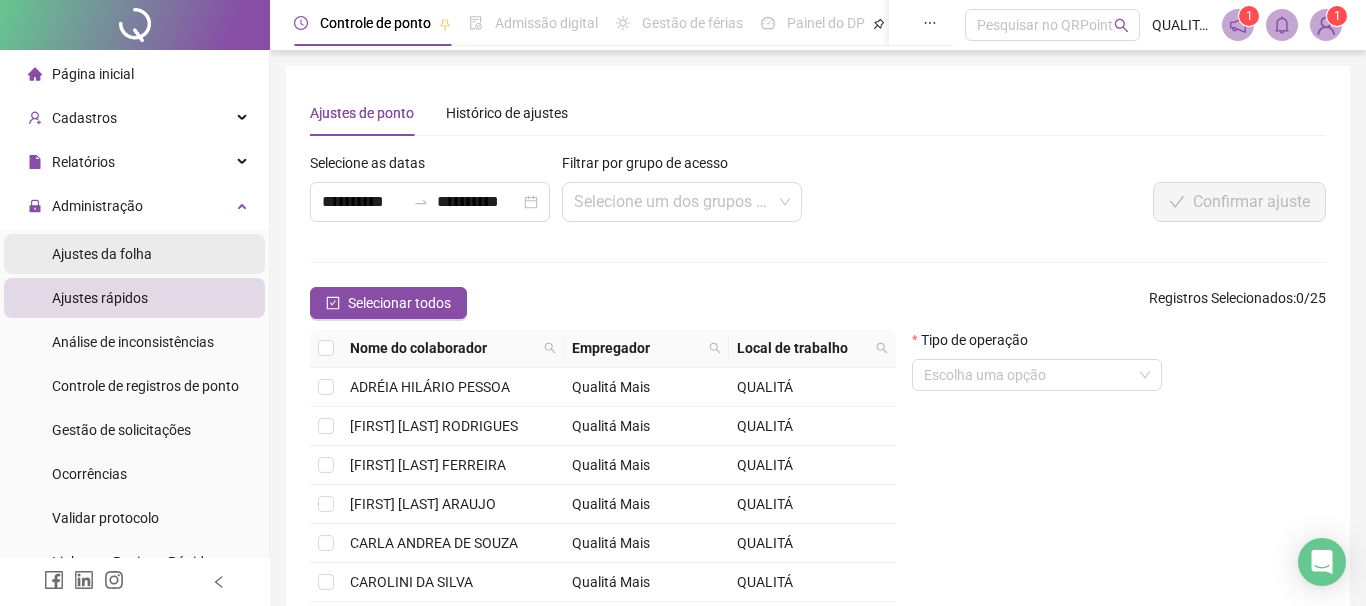 click on "Ajustes da folha" at bounding box center (102, 254) 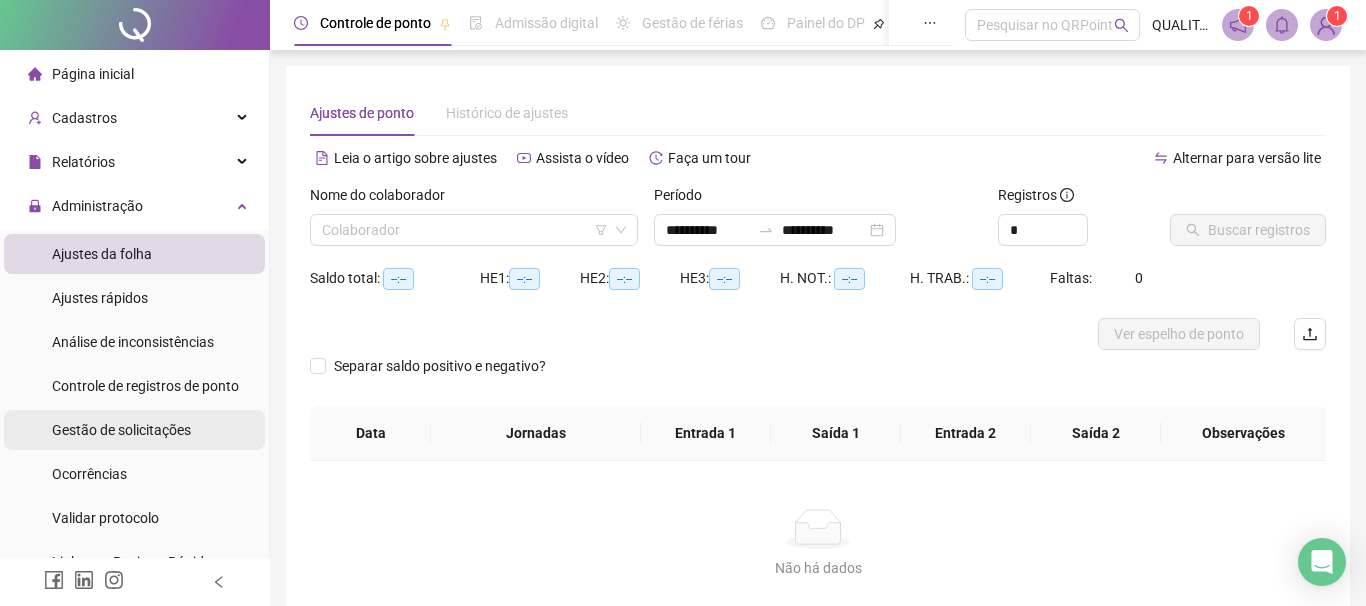 click on "Gestão de solicitações" at bounding box center [121, 430] 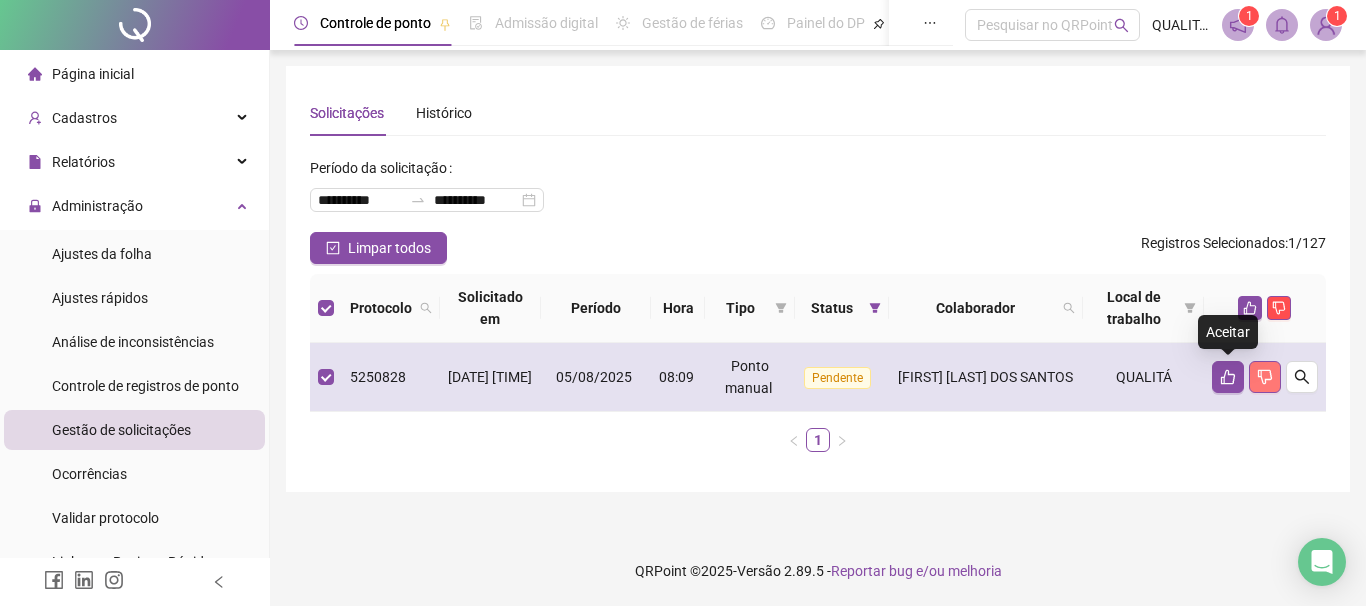 click 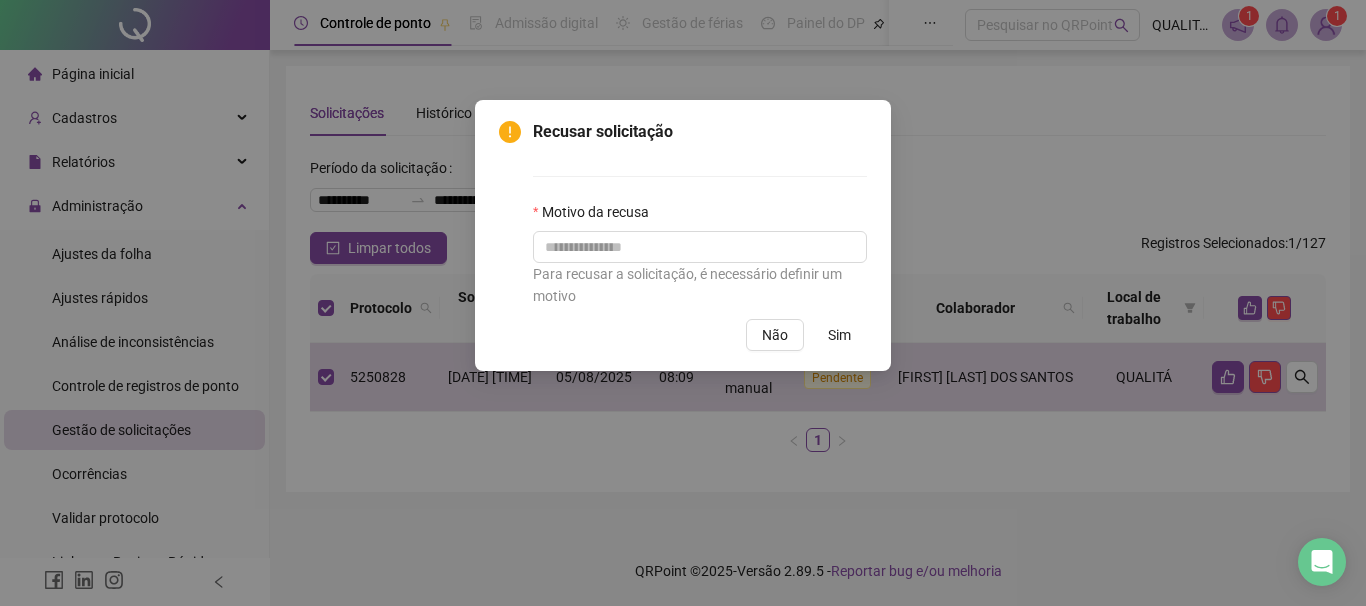 click on "Recusar solicitação Motivo da recusa Para recusar a solicitação, é necessário definir um motivo Não Sim" at bounding box center [683, 303] 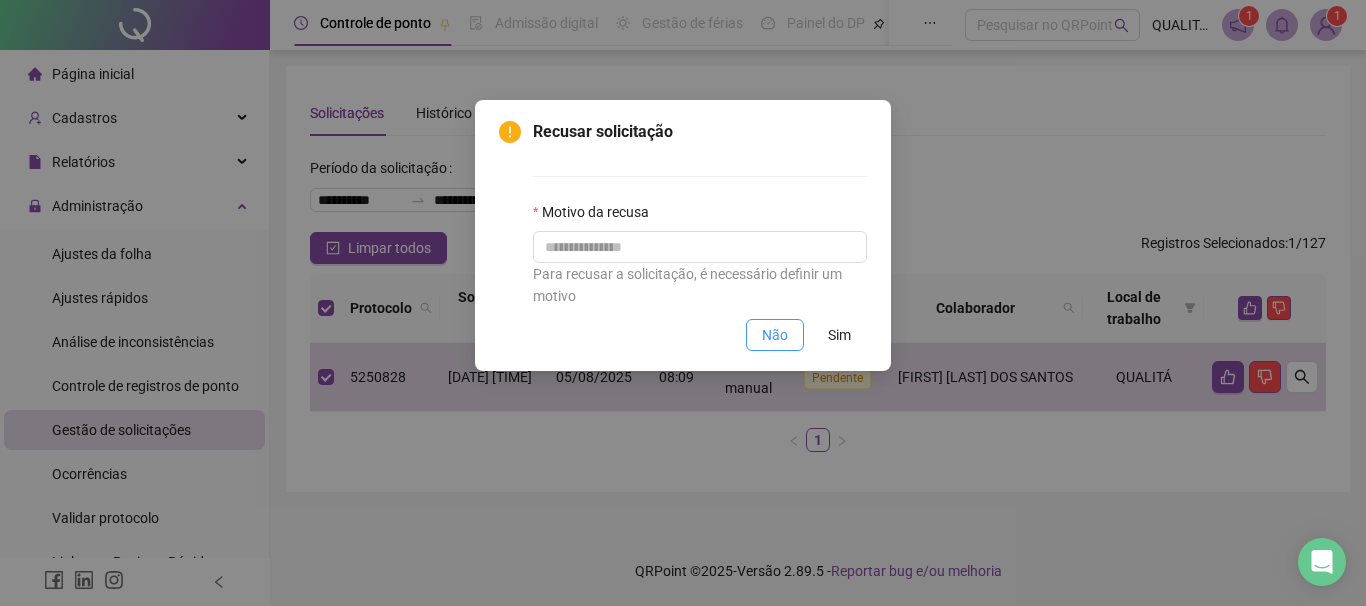 click on "Não" at bounding box center (775, 335) 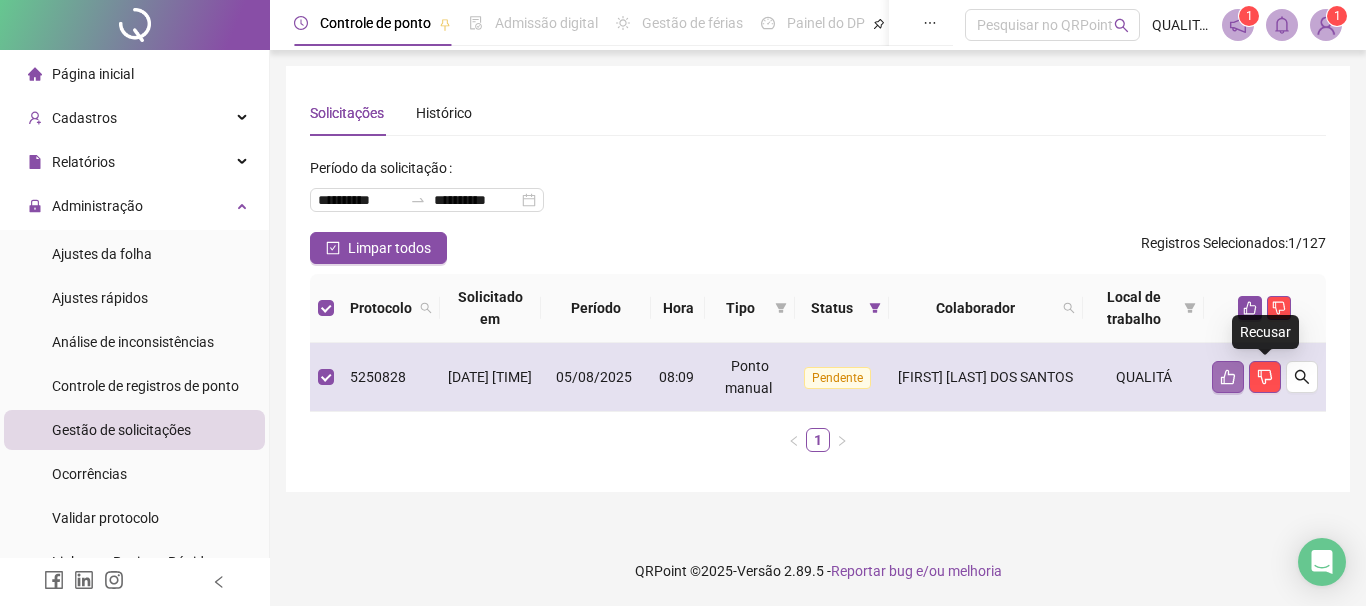 click at bounding box center [1228, 377] 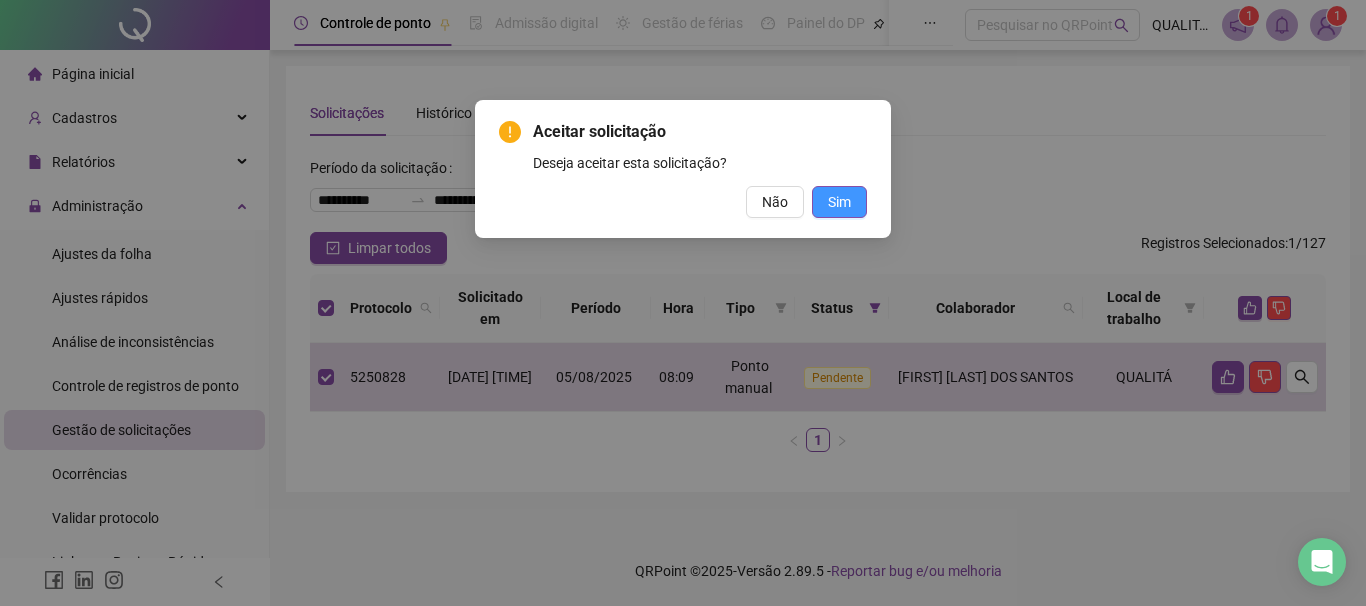 click on "Sim" at bounding box center [839, 202] 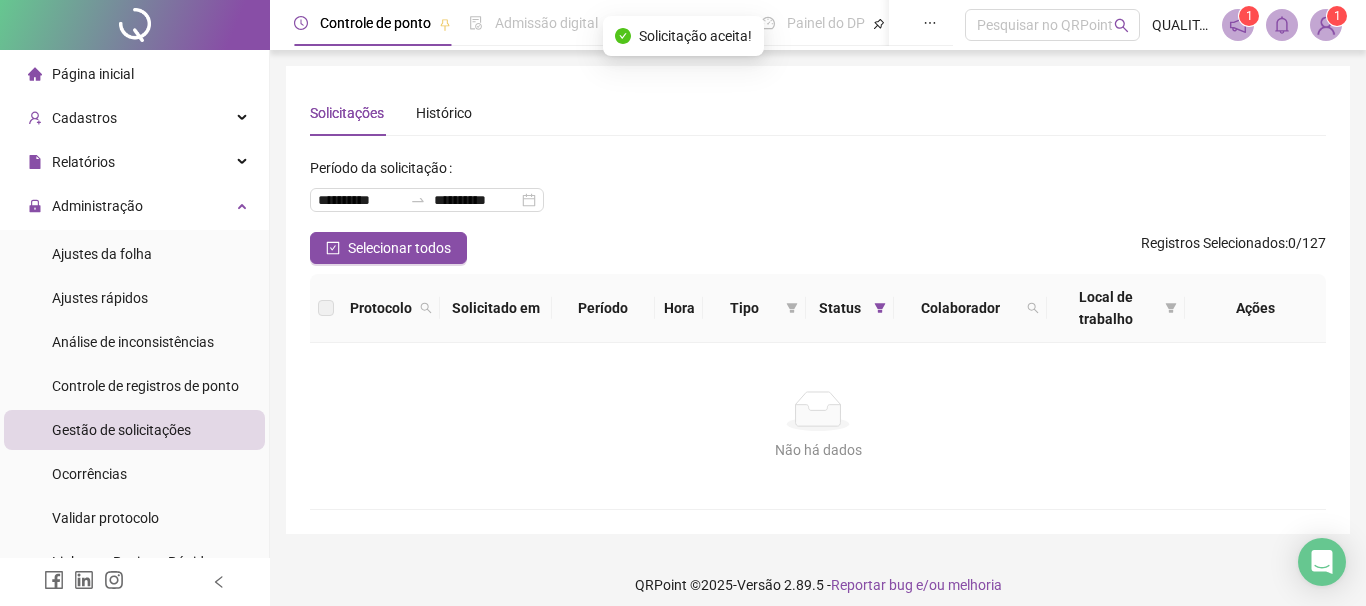 click on "Não há dados Não há dados" at bounding box center [818, 426] 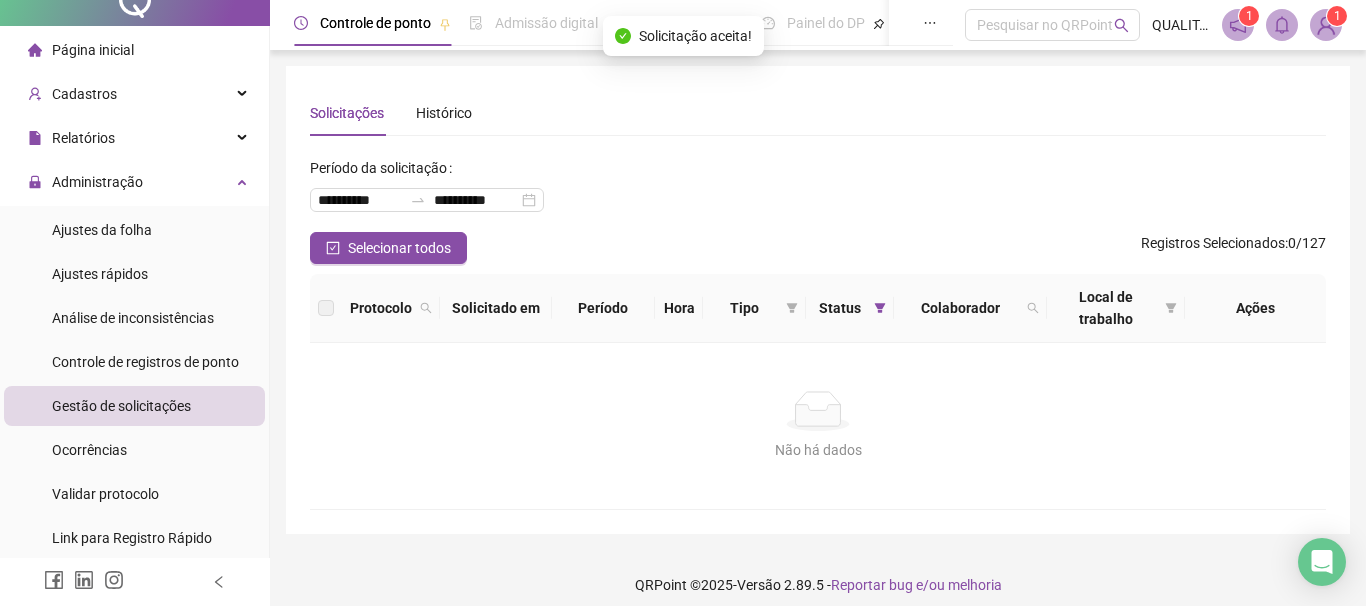 scroll, scrollTop: 0, scrollLeft: 0, axis: both 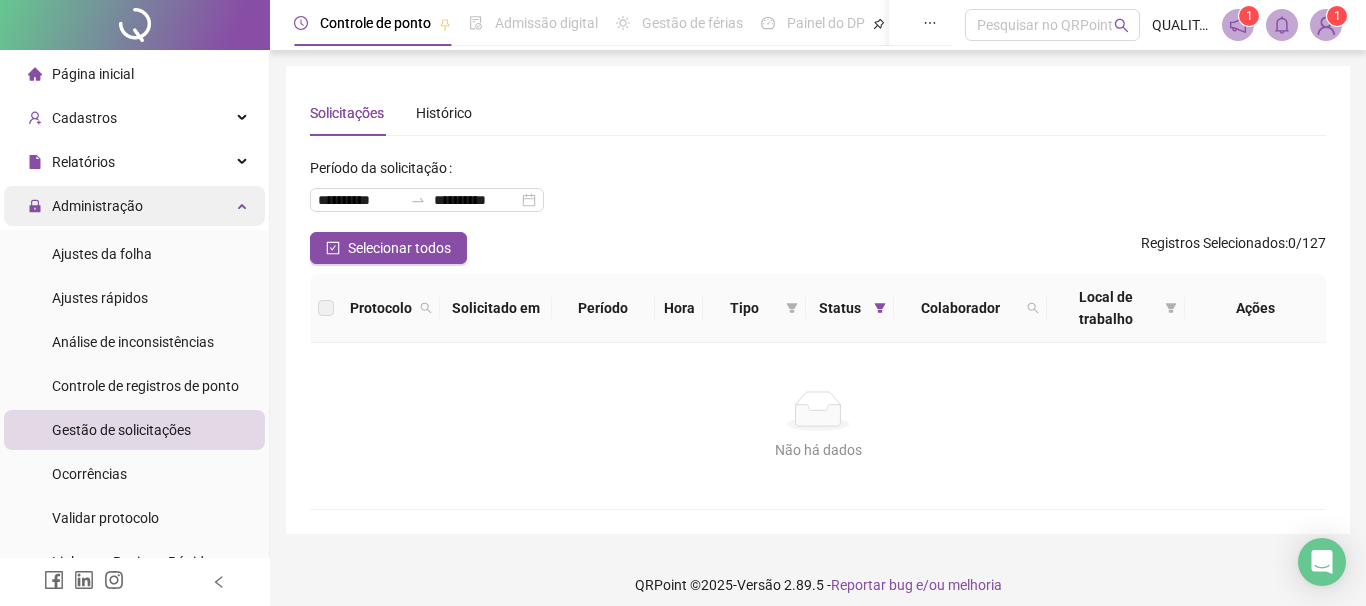 click on "Administração" at bounding box center [134, 206] 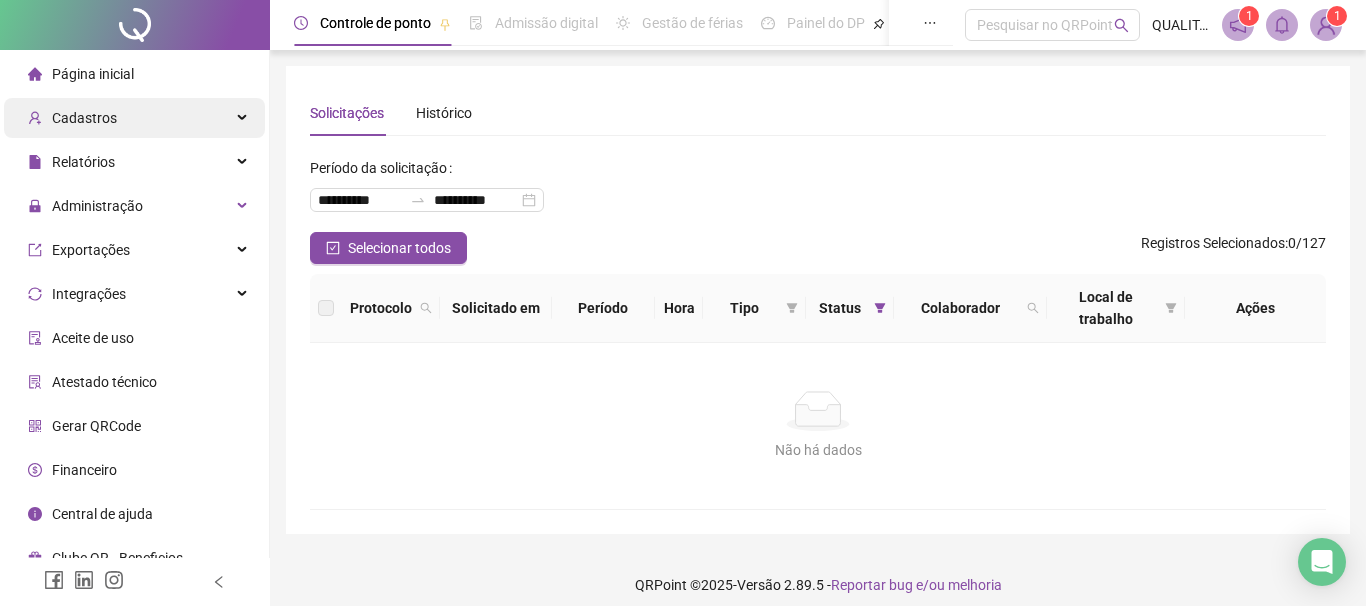 click on "Cadastros" at bounding box center (134, 118) 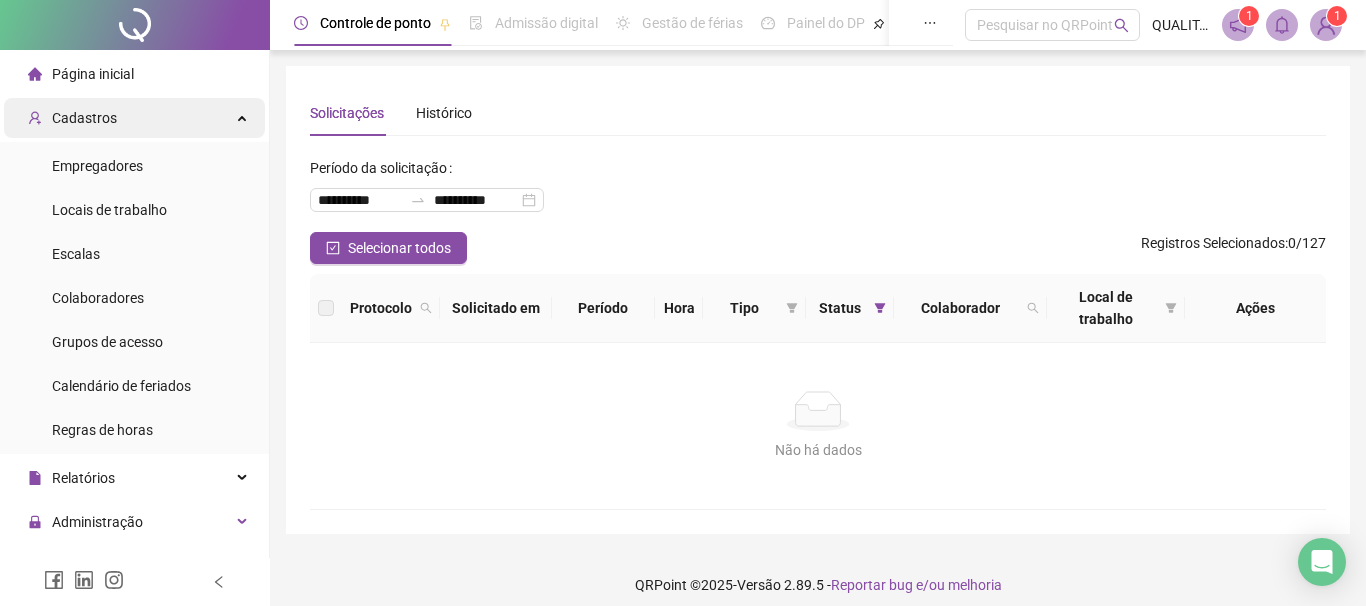 click on "Cadastros" at bounding box center (134, 118) 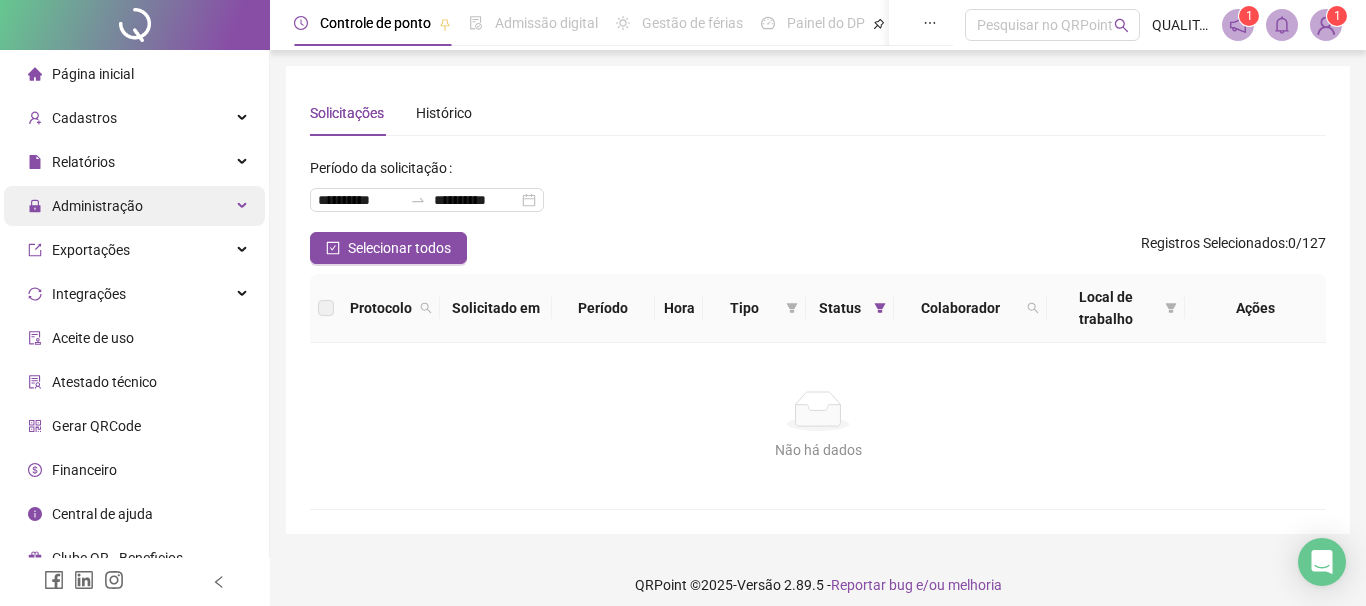 click on "Administração" at bounding box center [134, 206] 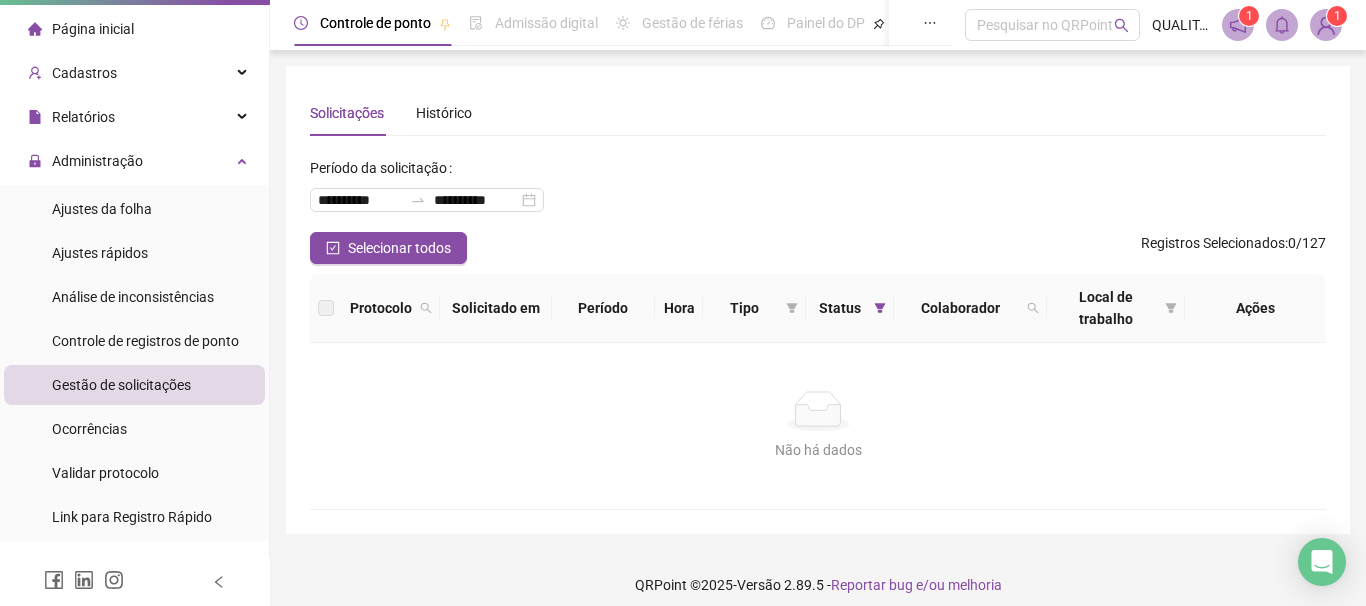 scroll, scrollTop: 0, scrollLeft: 0, axis: both 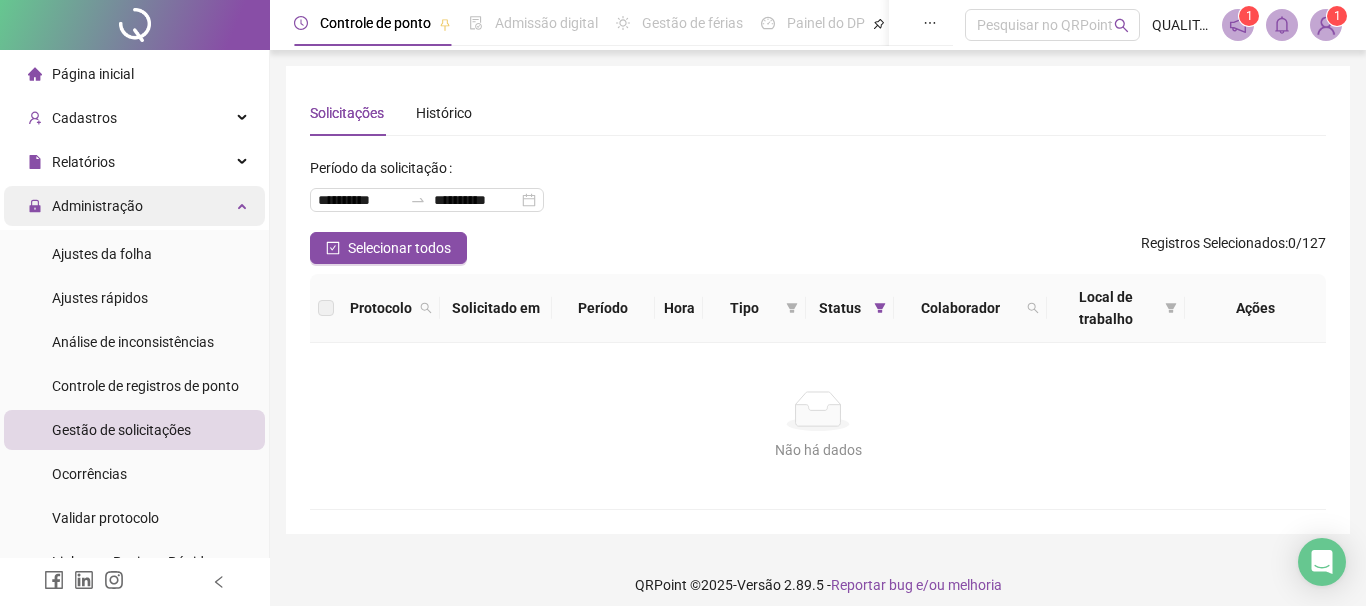 click on "Administração" at bounding box center (134, 206) 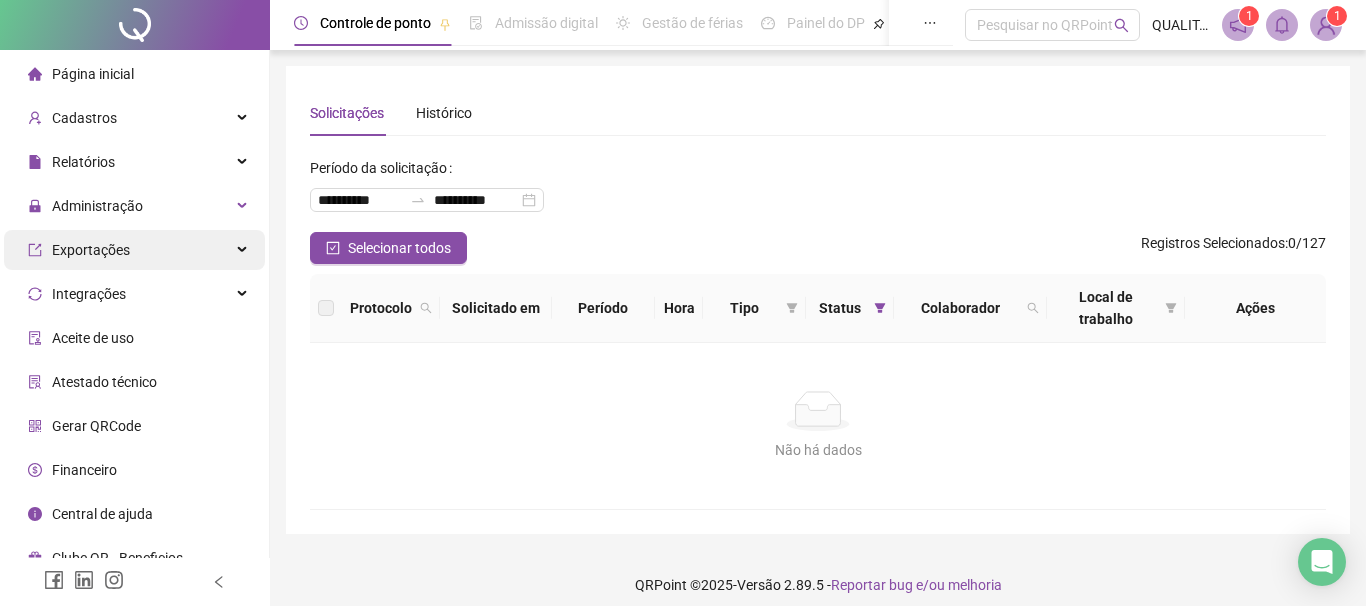 click on "Exportações" at bounding box center (134, 250) 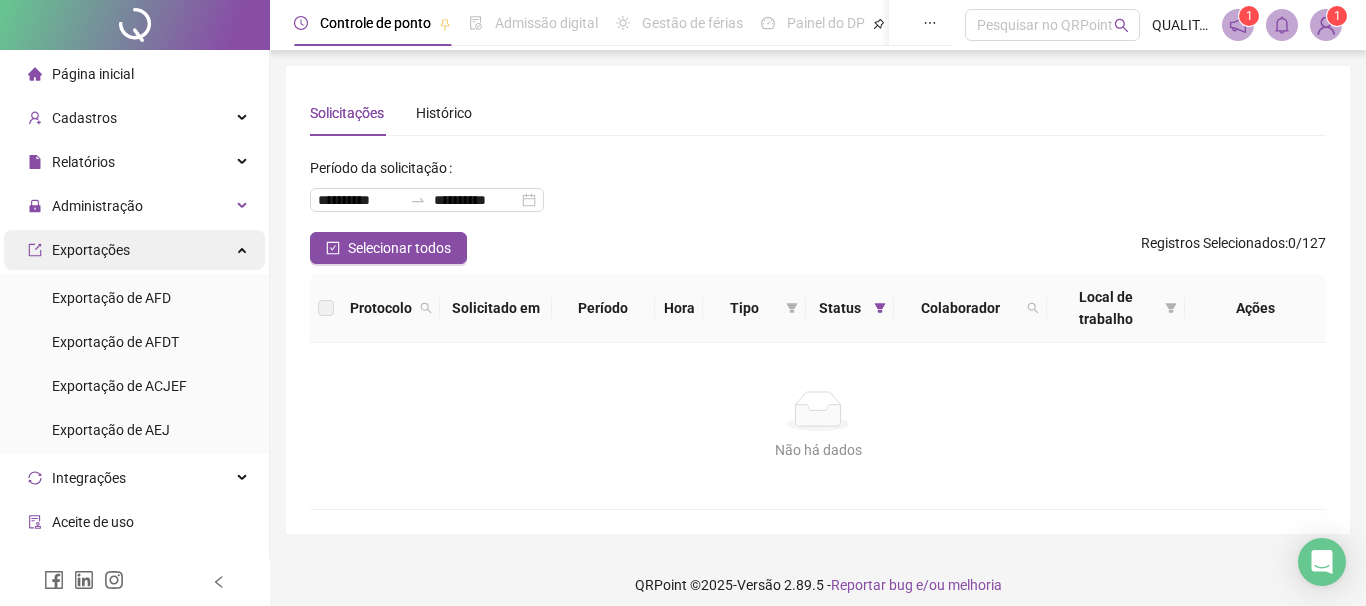 click on "Exportações" at bounding box center [134, 250] 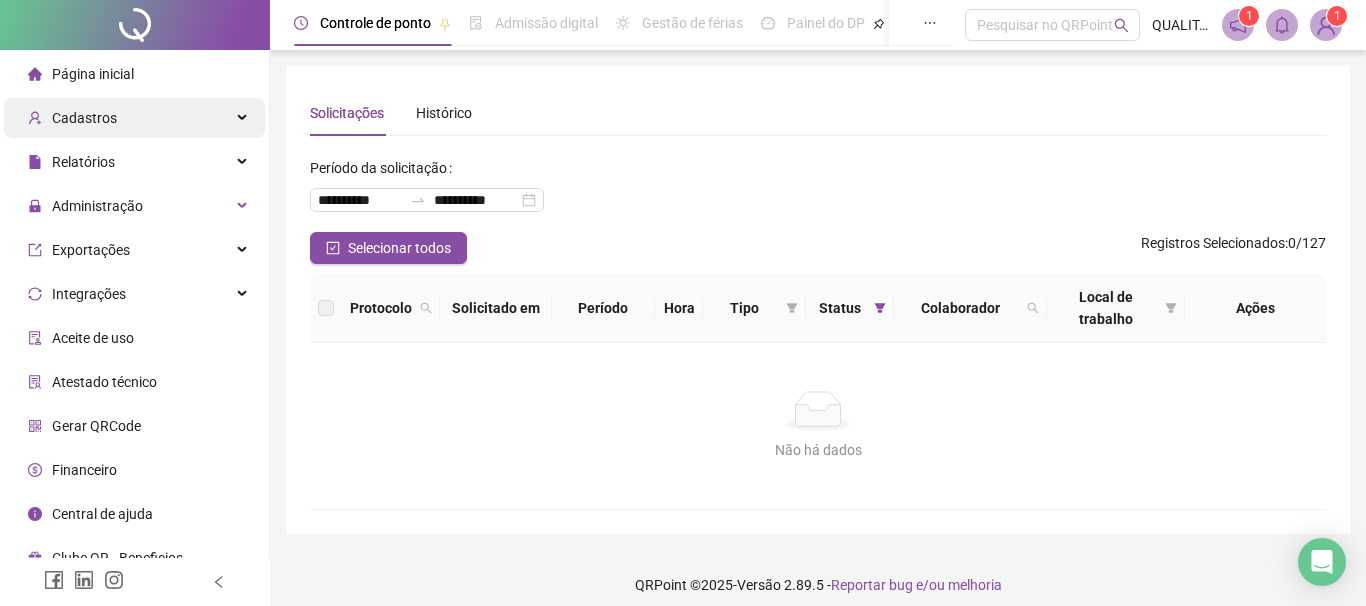 click on "Cadastros" at bounding box center [134, 118] 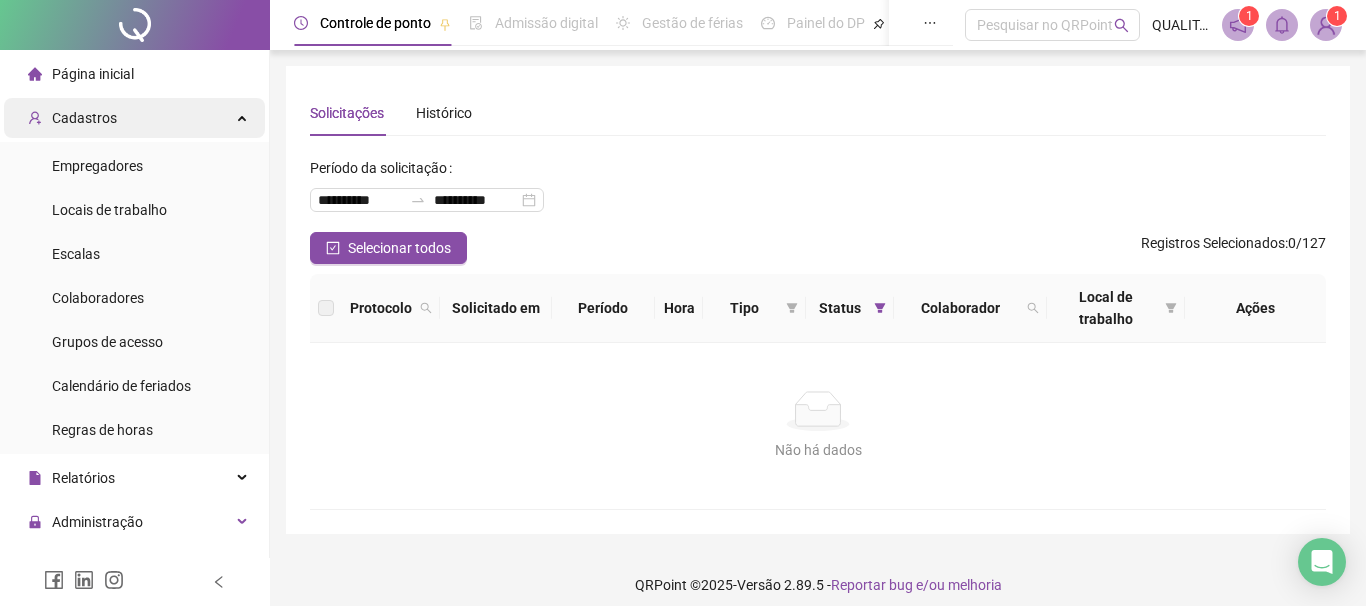 click on "Cadastros" at bounding box center [134, 118] 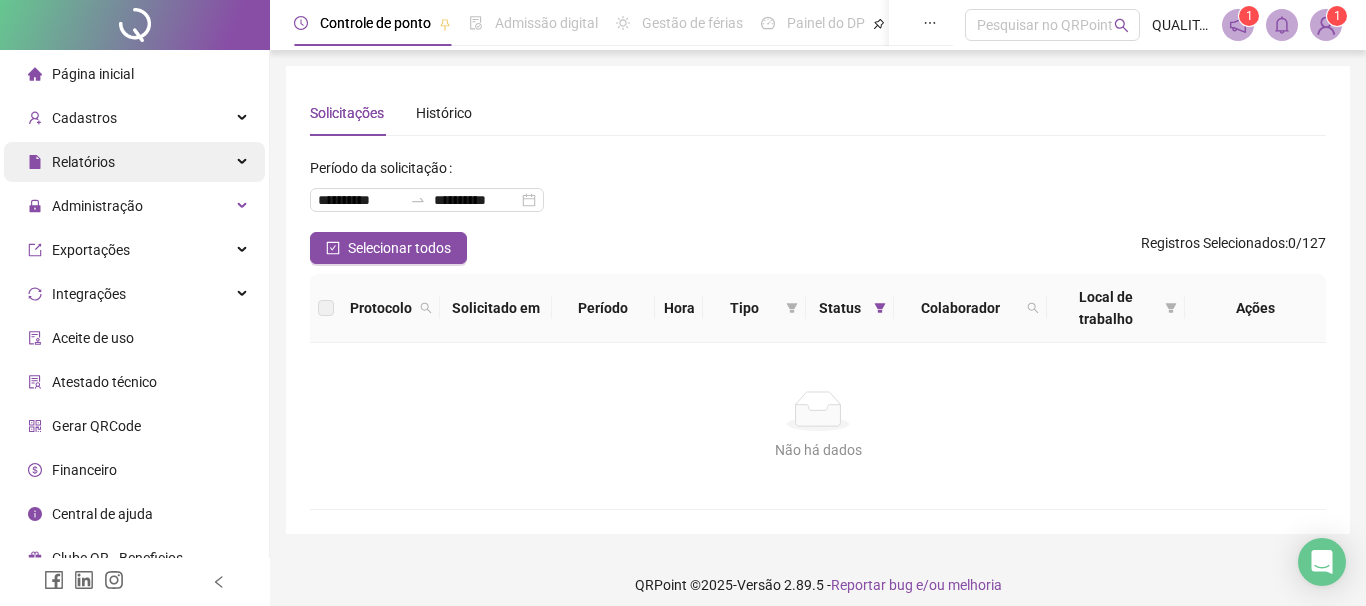 click on "Relatórios" at bounding box center (71, 162) 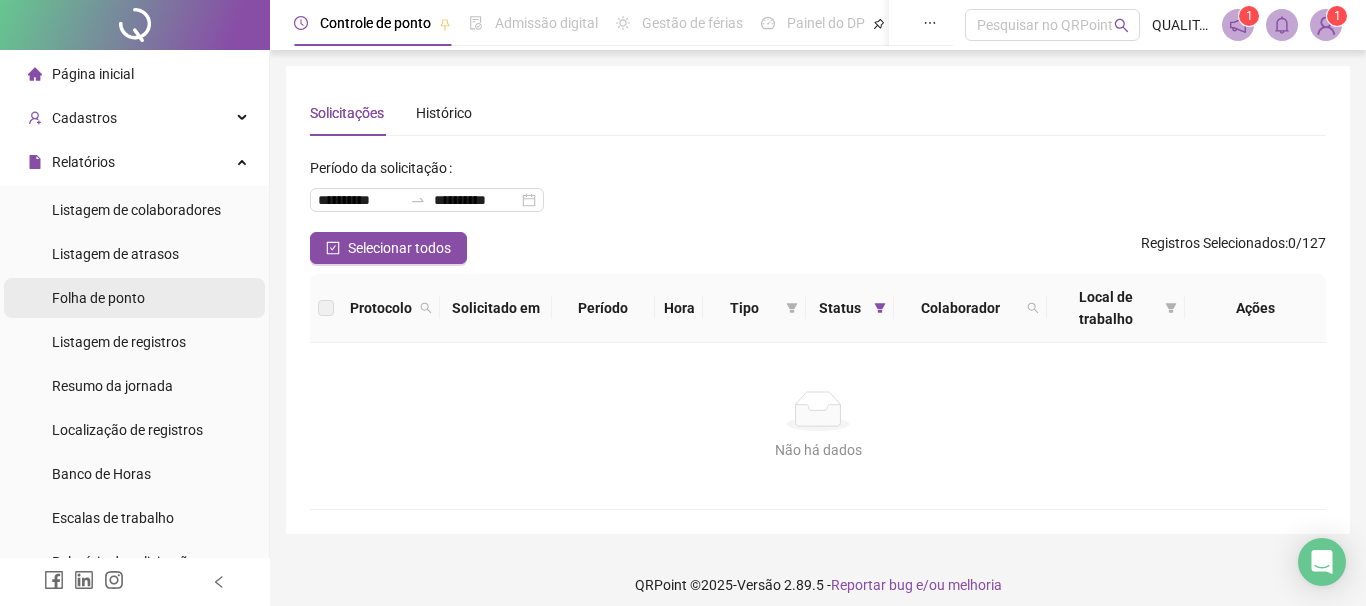 click on "Folha de ponto" at bounding box center [98, 298] 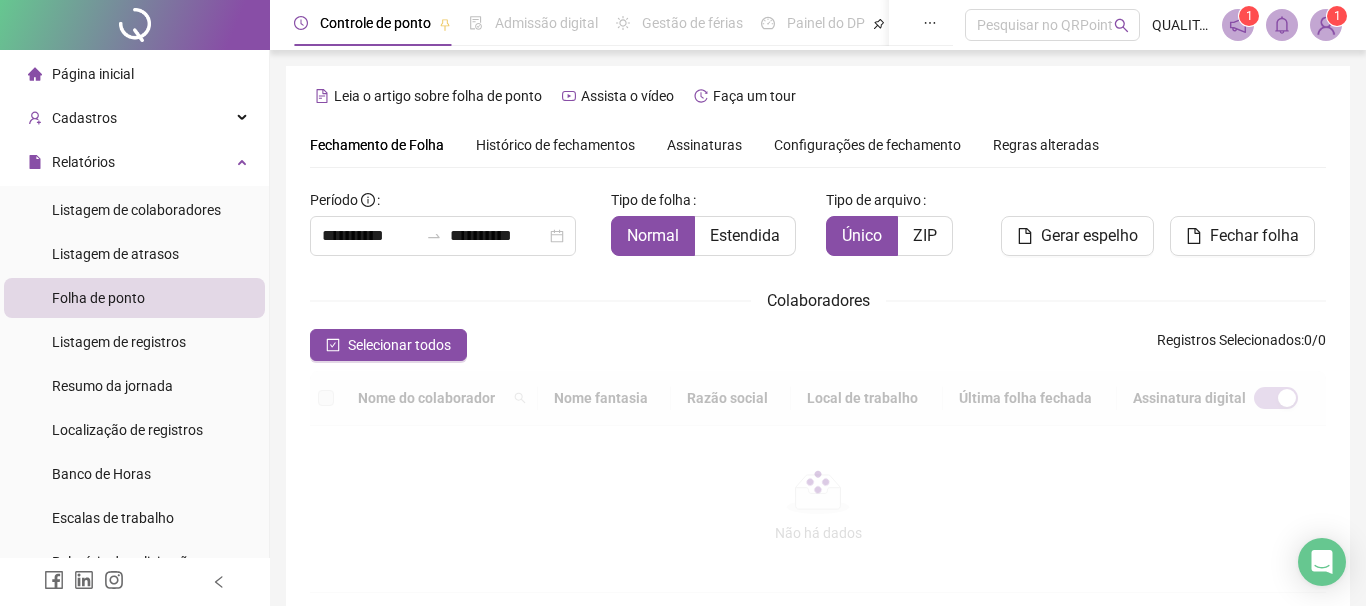 scroll, scrollTop: 107, scrollLeft: 0, axis: vertical 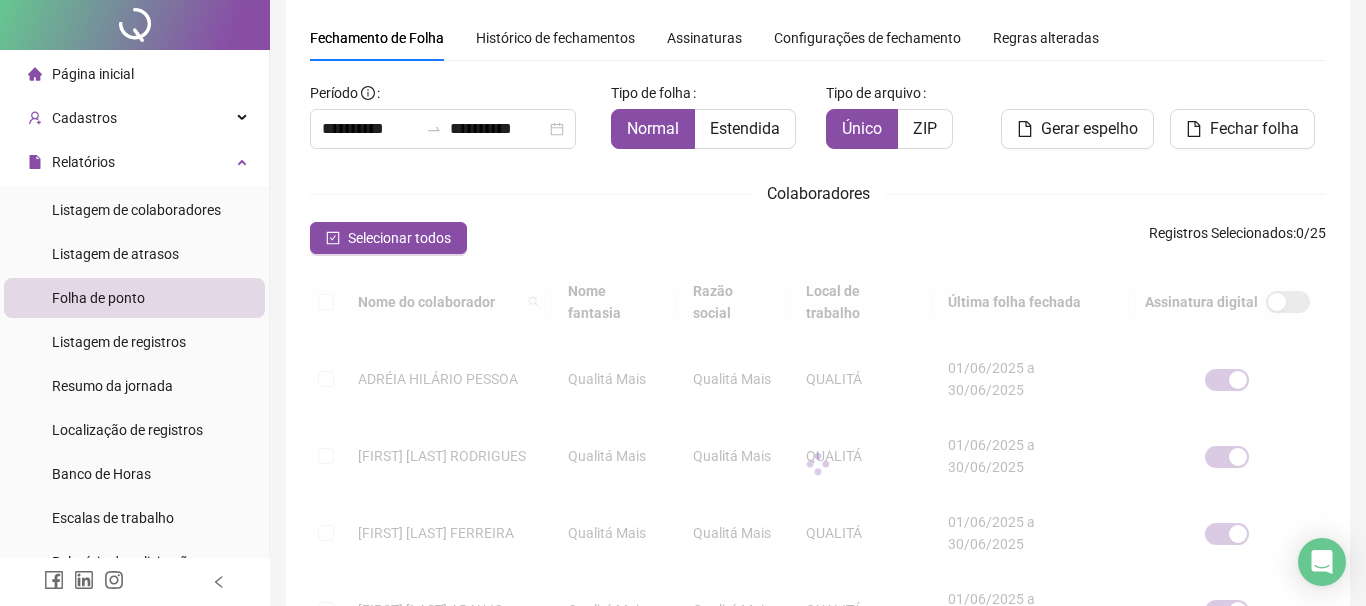 click on "Nome fantasia" at bounding box center [614, 302] 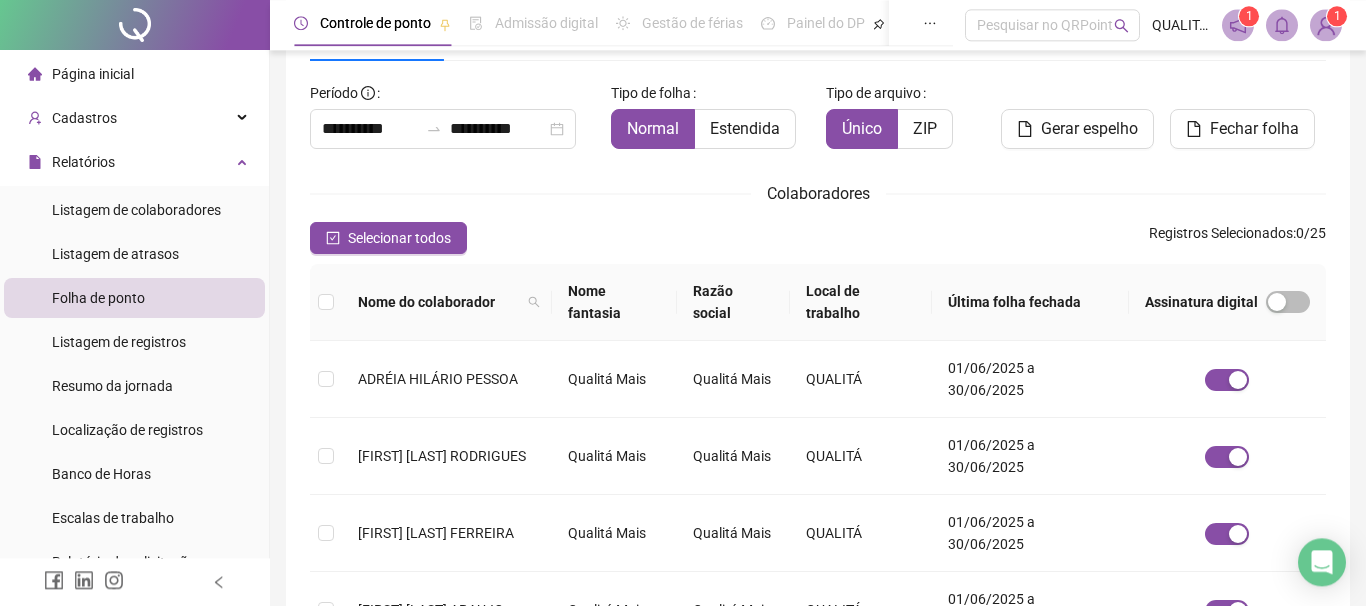 click on "Colaboradores" at bounding box center (818, 193) 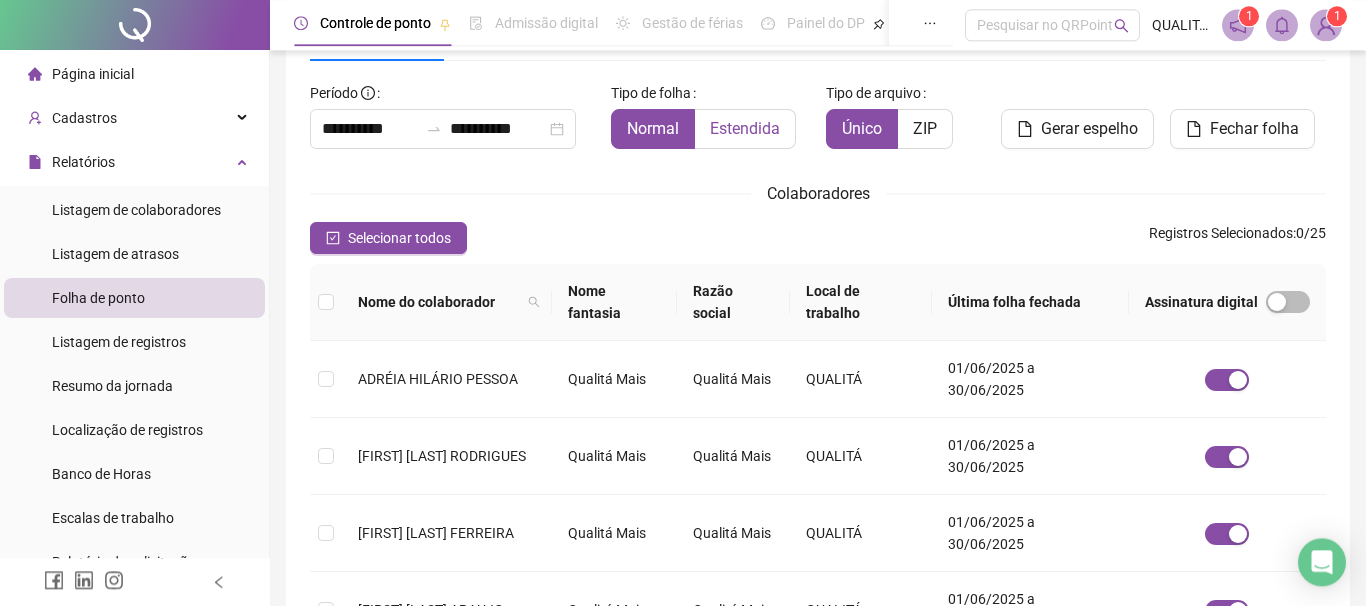 click on "Estendida" at bounding box center [745, 128] 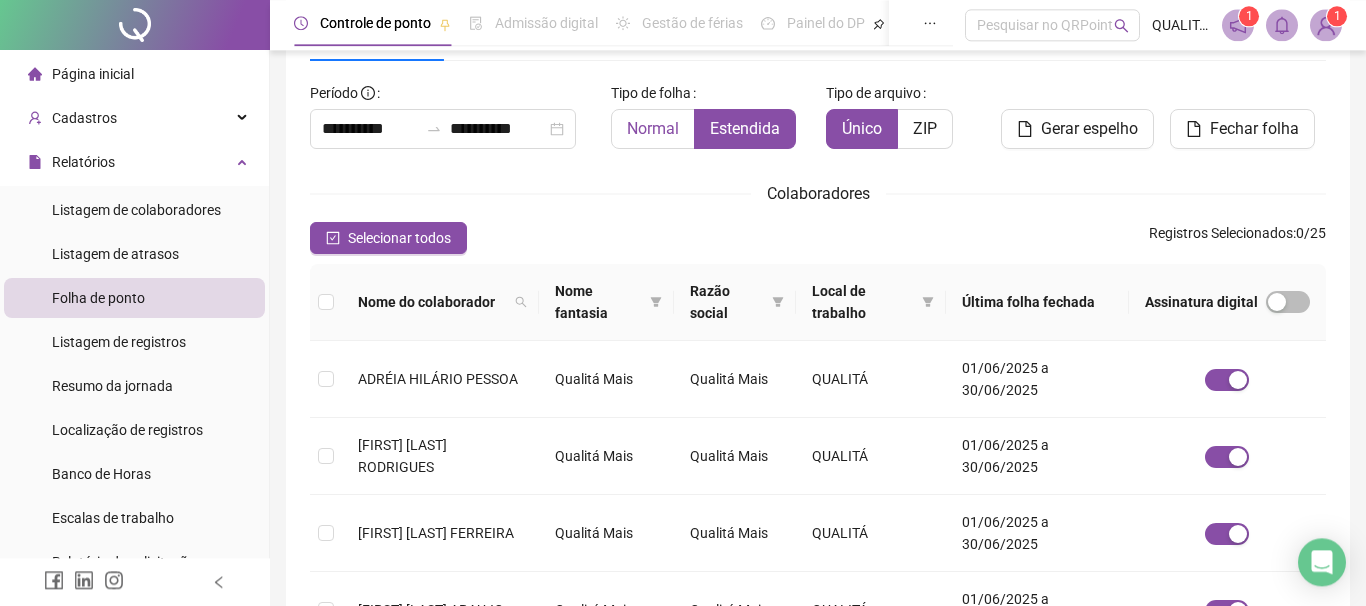 click on "Normal" at bounding box center (653, 129) 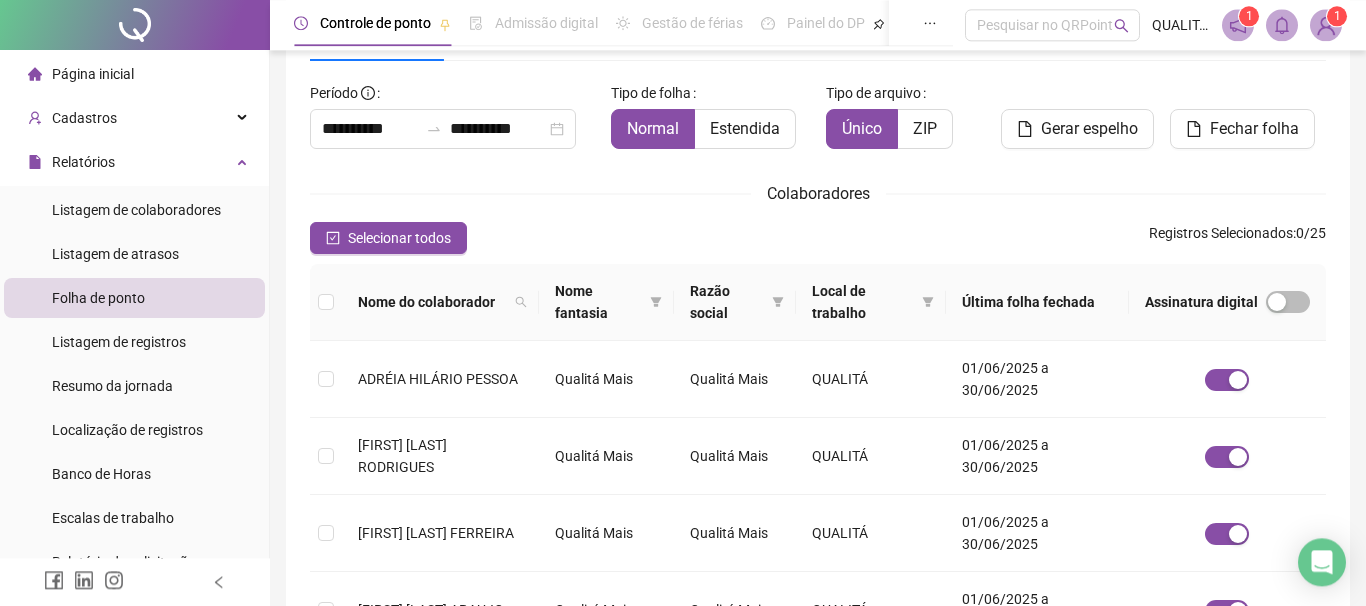 drag, startPoint x: 933, startPoint y: 138, endPoint x: 905, endPoint y: 173, distance: 44.82187 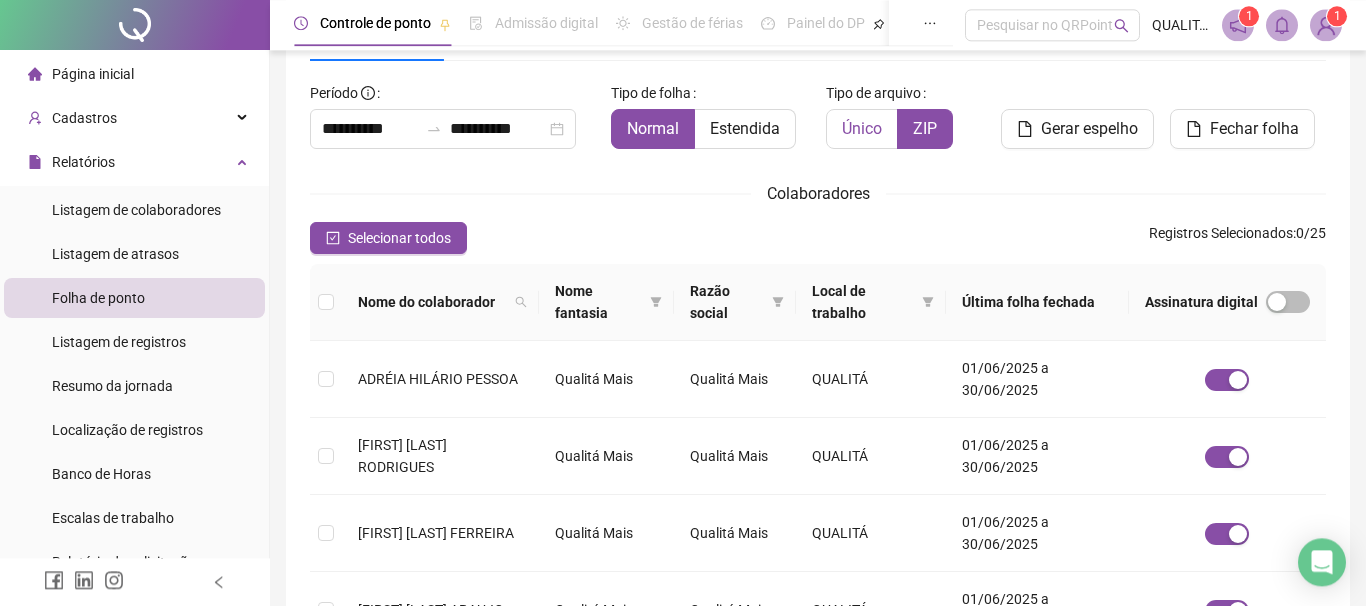 click on "Único" at bounding box center (862, 128) 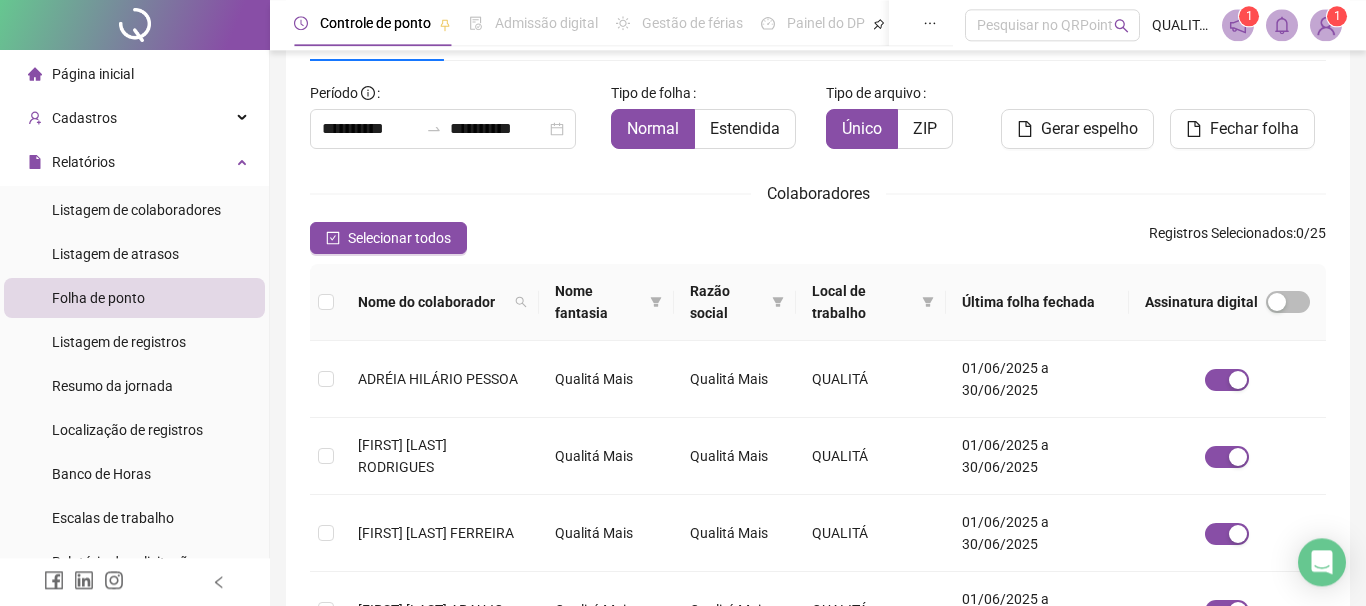 scroll, scrollTop: 0, scrollLeft: 0, axis: both 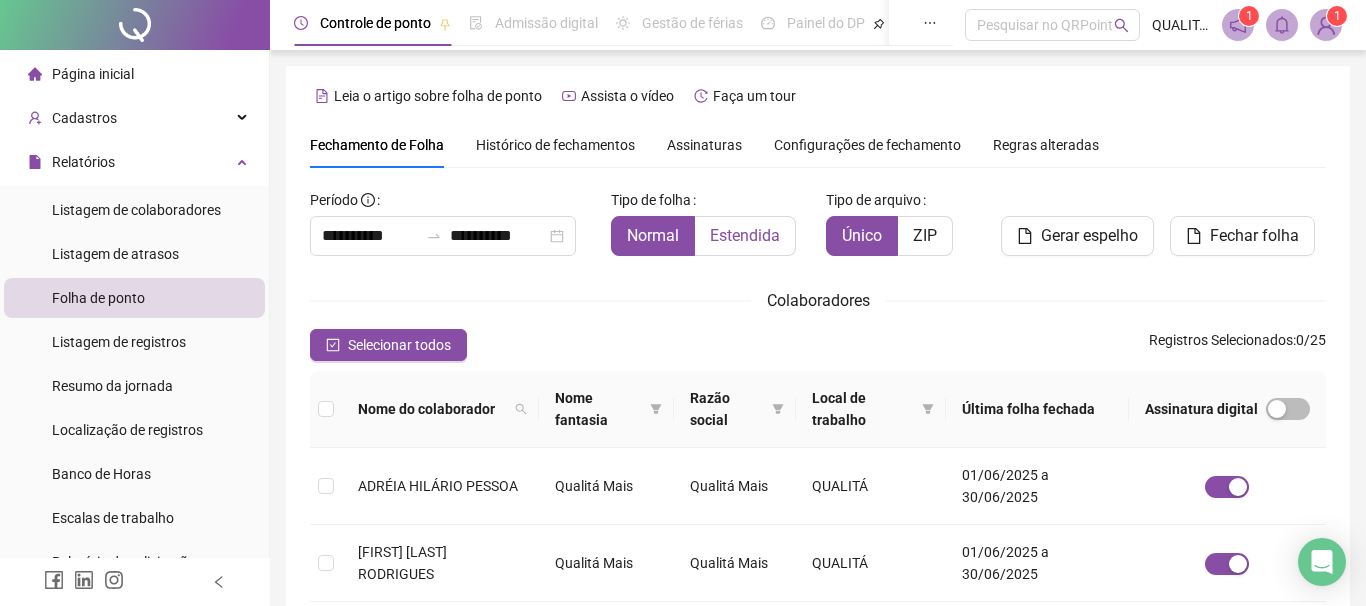 click on "Estendida" at bounding box center (745, 235) 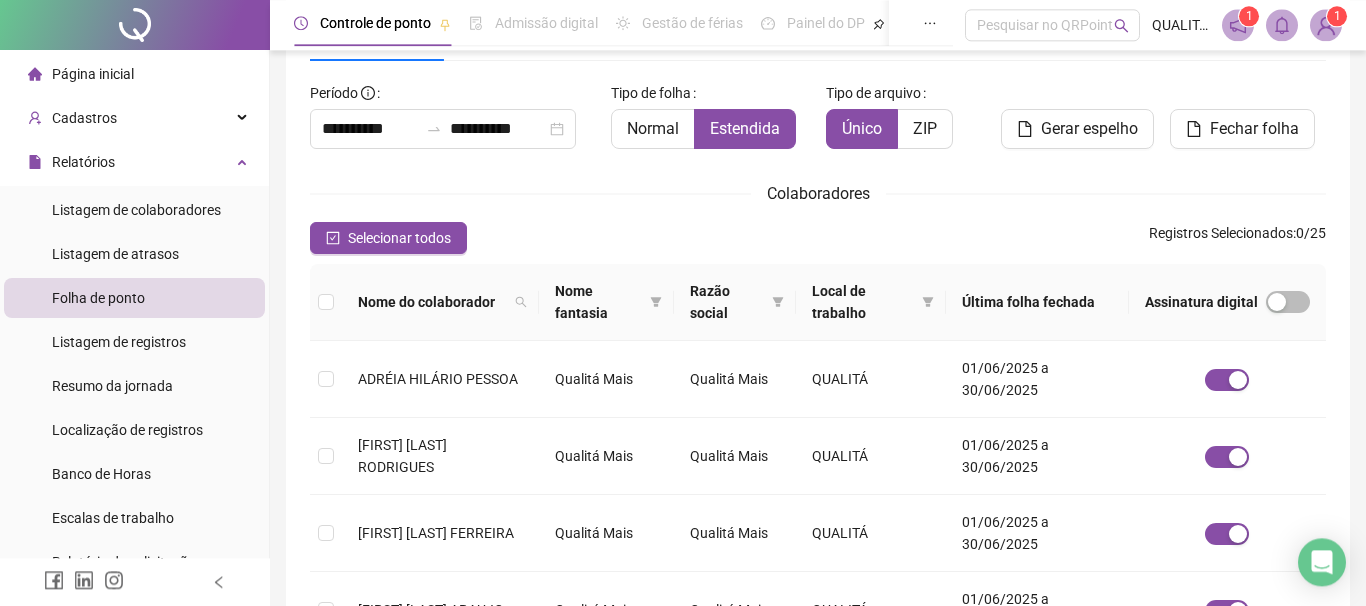 scroll, scrollTop: 0, scrollLeft: 0, axis: both 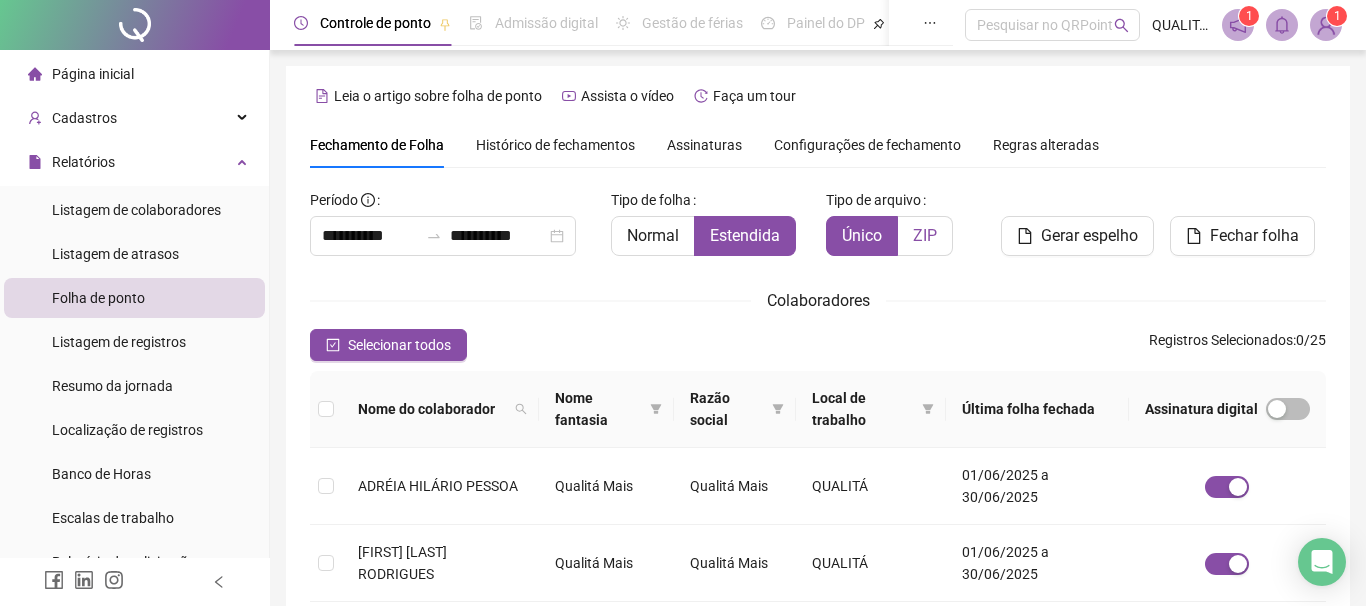 click on "ZIP" at bounding box center (925, 236) 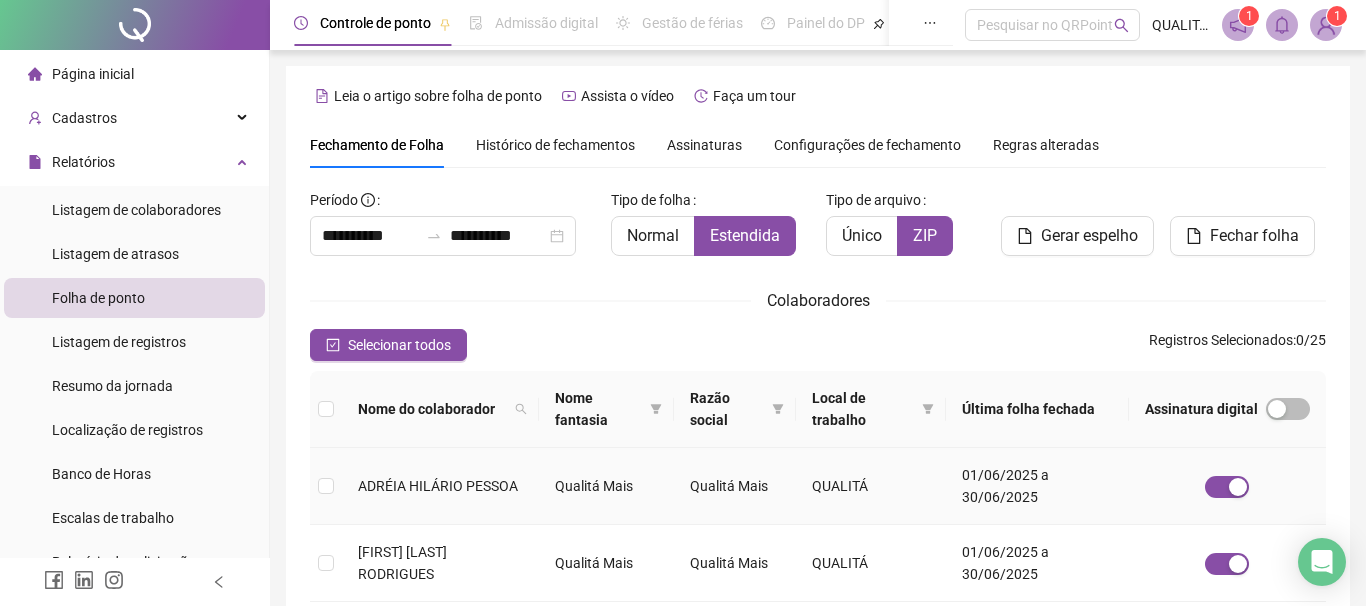 scroll, scrollTop: 107, scrollLeft: 0, axis: vertical 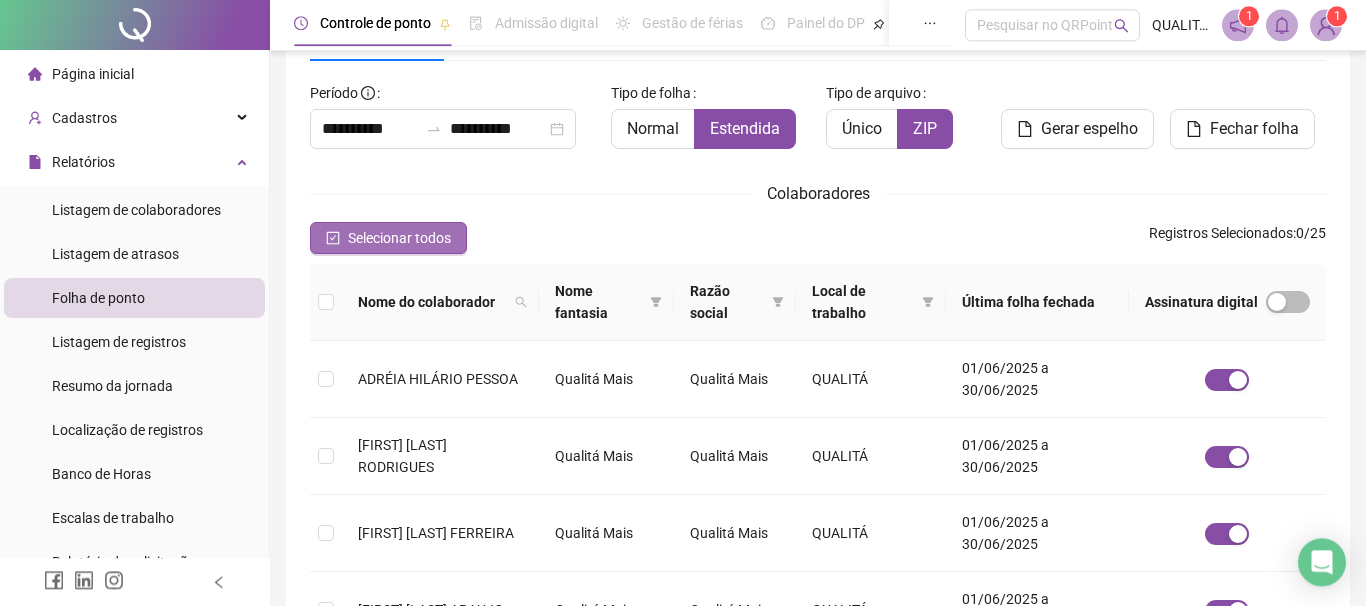 click on "Selecionar todos" at bounding box center (399, 238) 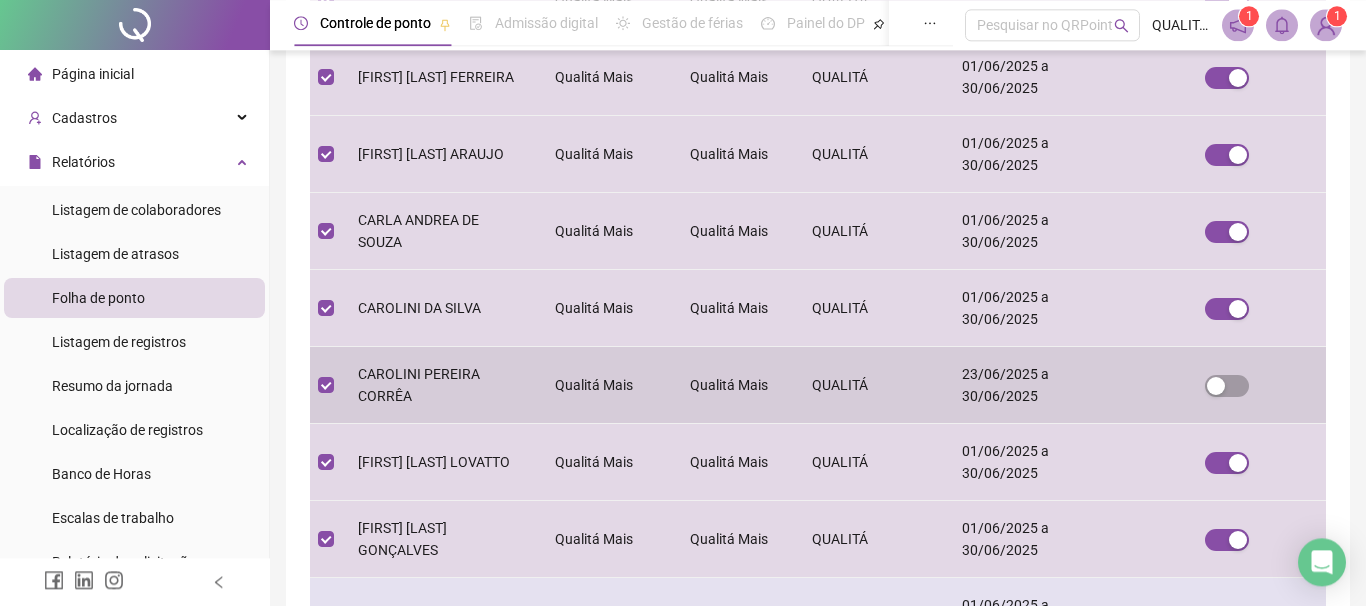 scroll, scrollTop: 786, scrollLeft: 0, axis: vertical 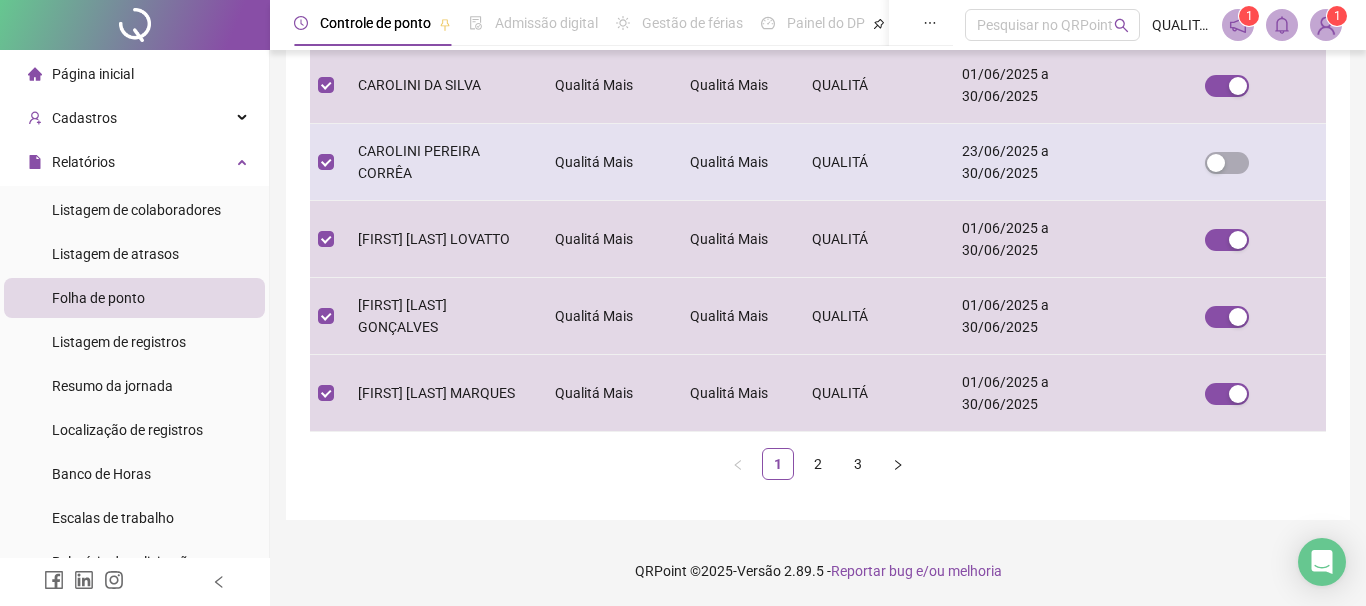 click at bounding box center [1227, 162] 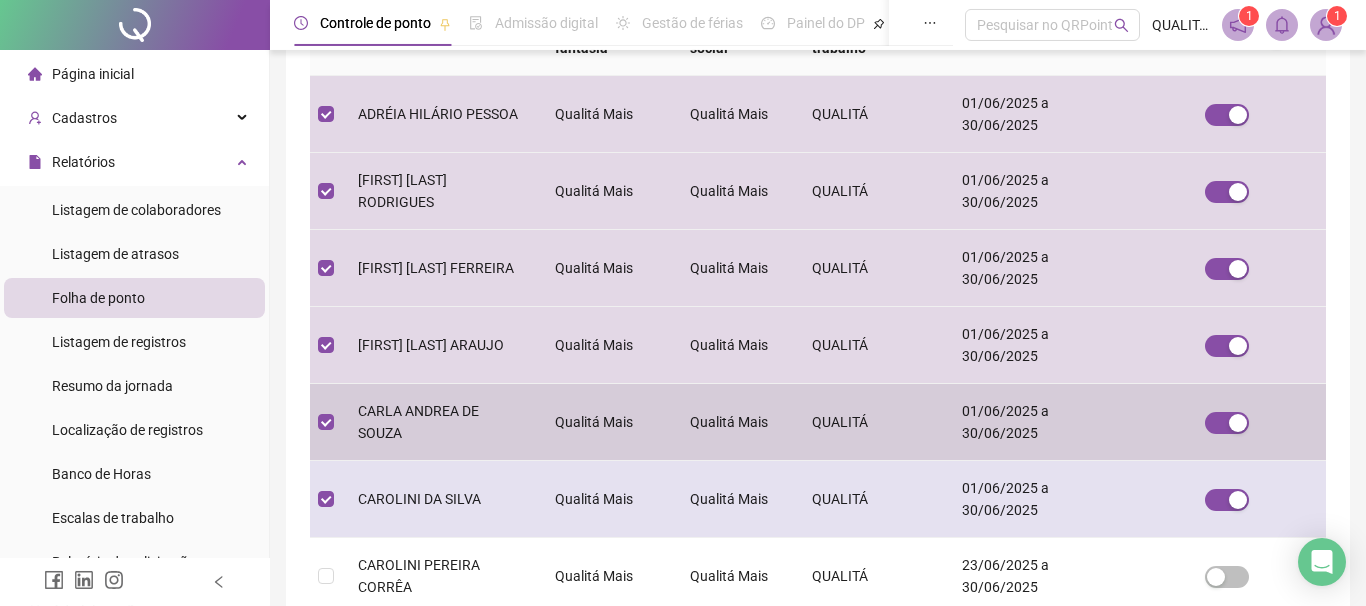 scroll, scrollTop: 449, scrollLeft: 0, axis: vertical 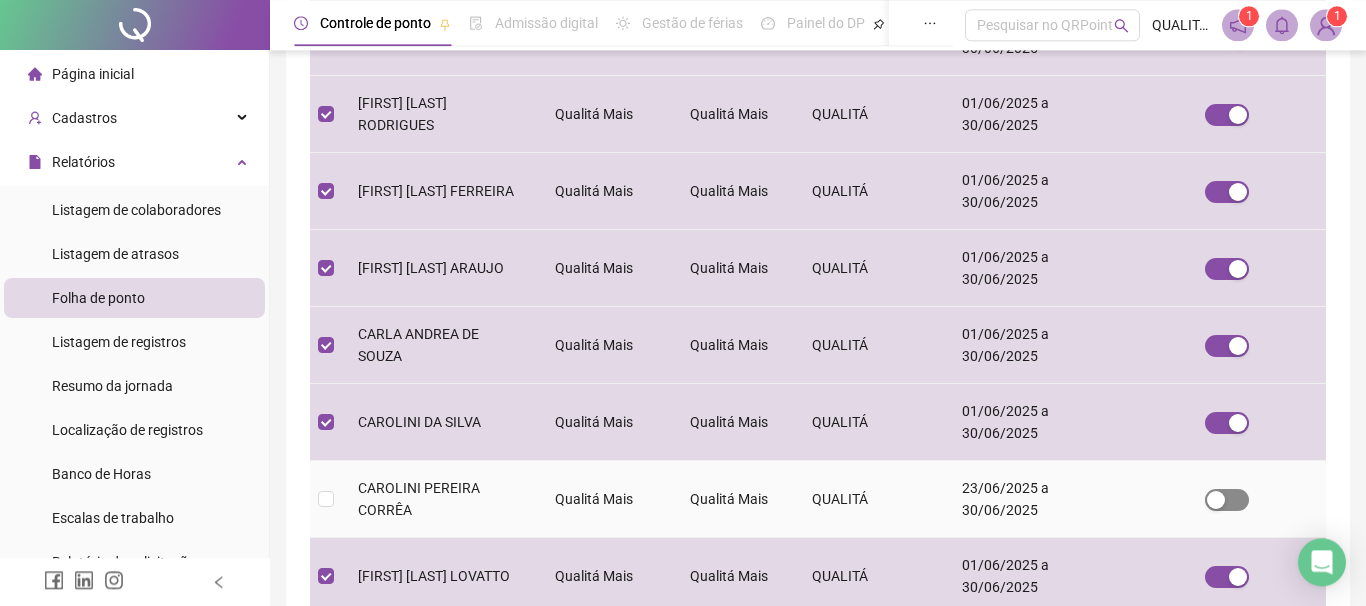 click at bounding box center [1227, 500] 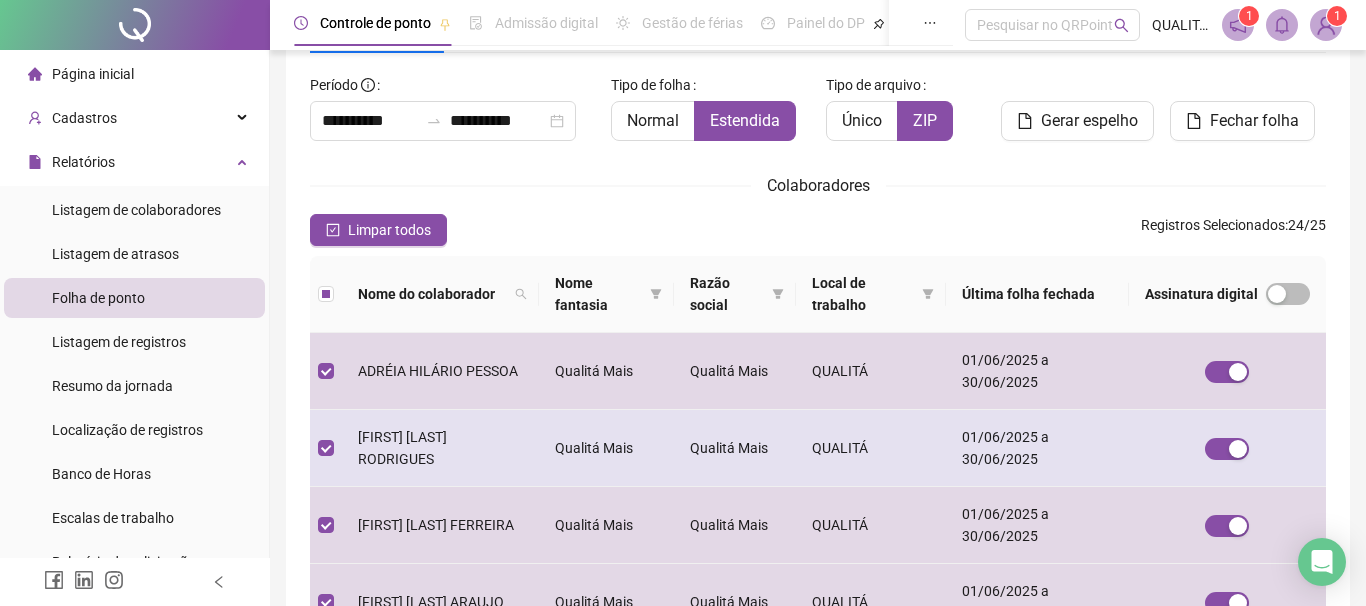 scroll, scrollTop: 449, scrollLeft: 0, axis: vertical 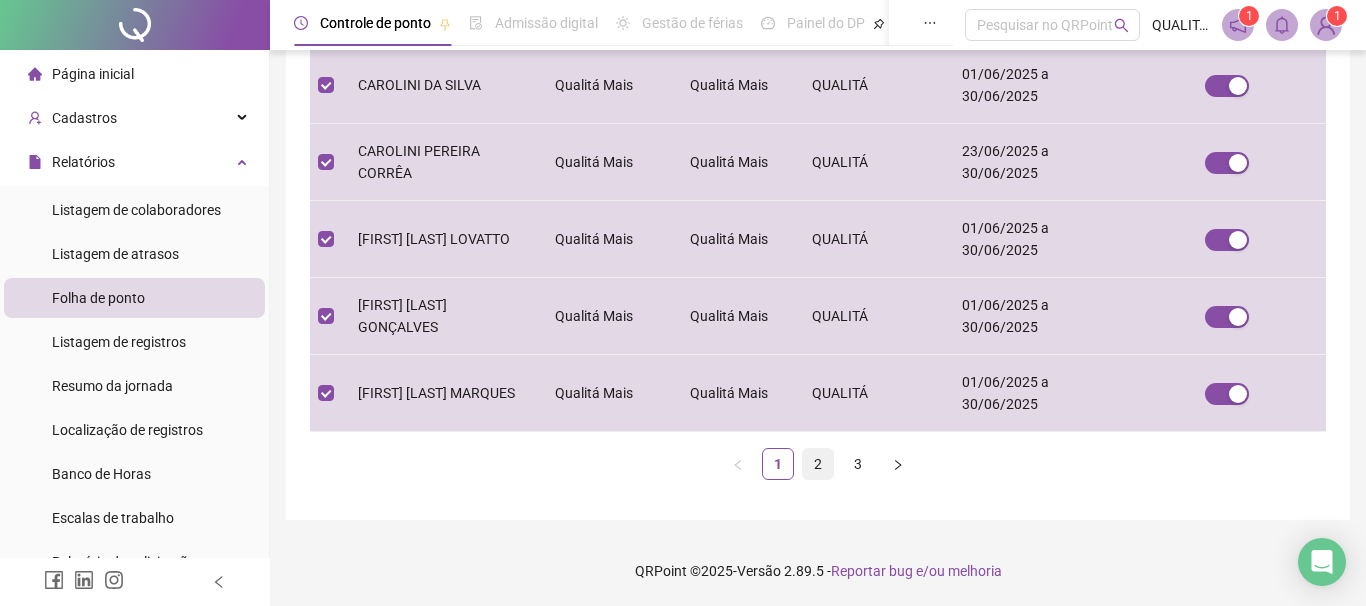 click on "2" at bounding box center [818, 464] 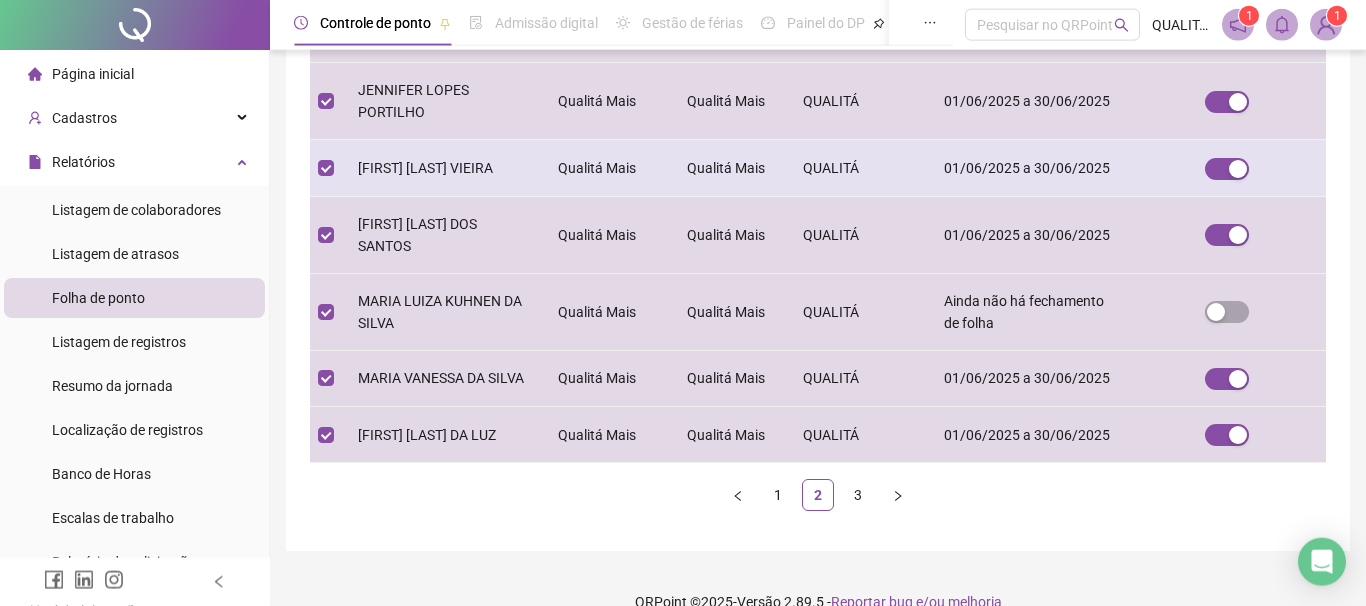 scroll, scrollTop: 786, scrollLeft: 0, axis: vertical 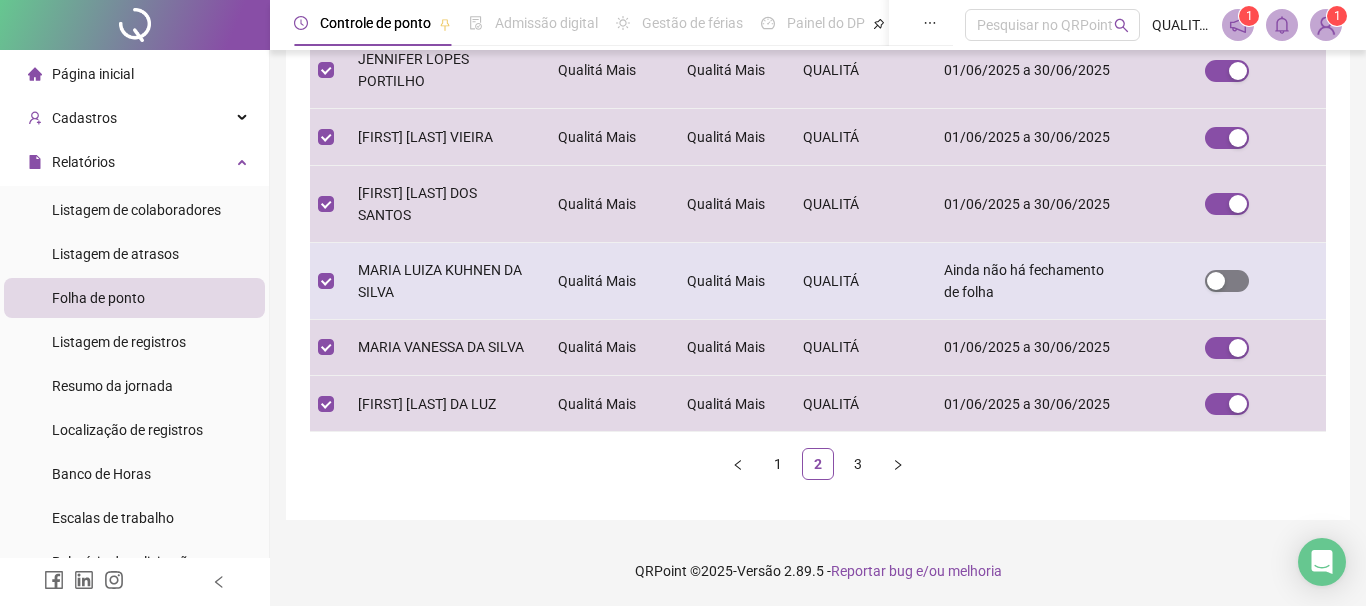 click at bounding box center (1227, 281) 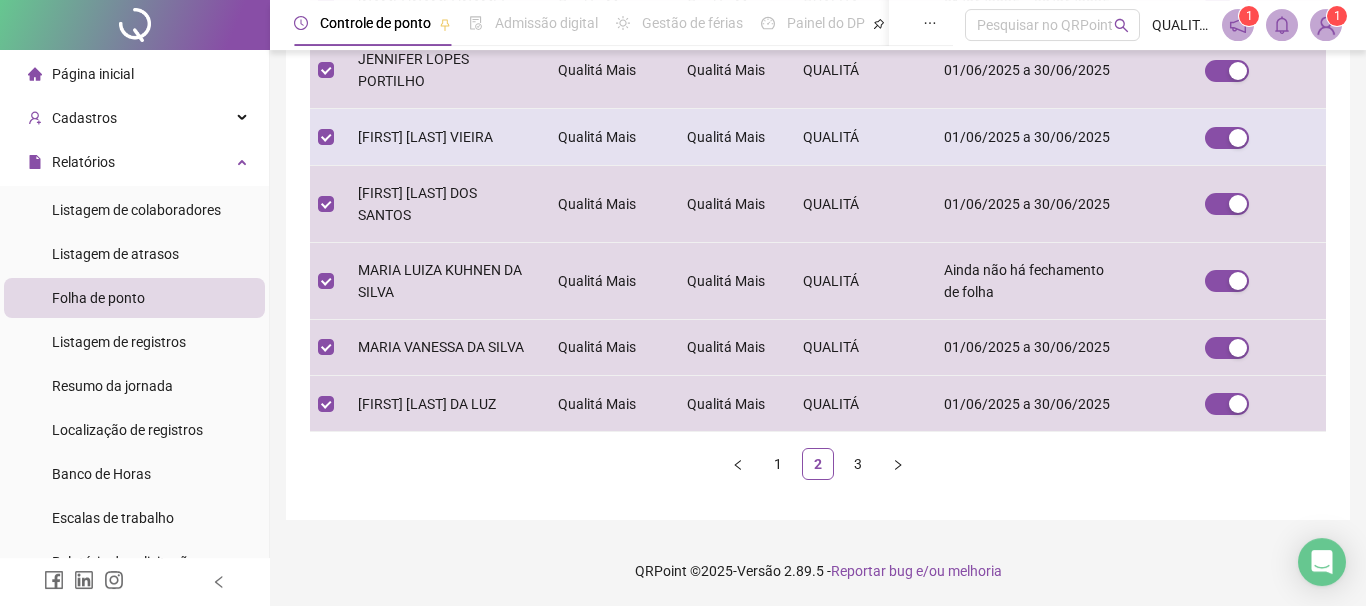 scroll, scrollTop: 786, scrollLeft: 0, axis: vertical 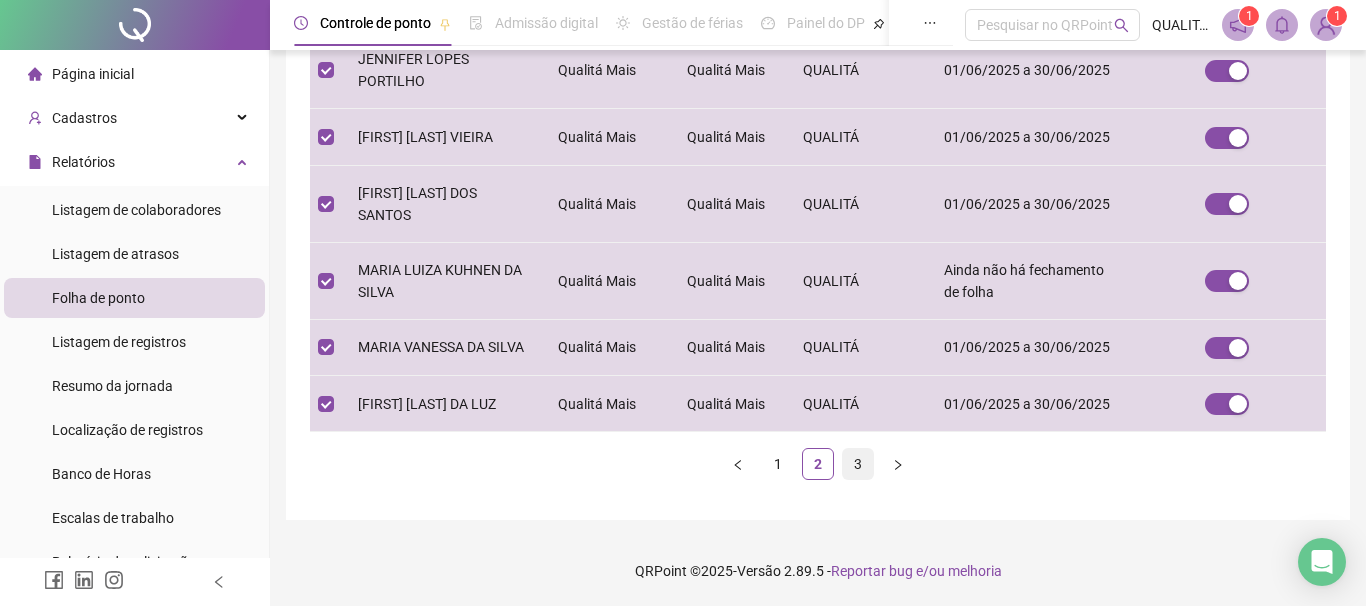 click on "3" at bounding box center (858, 464) 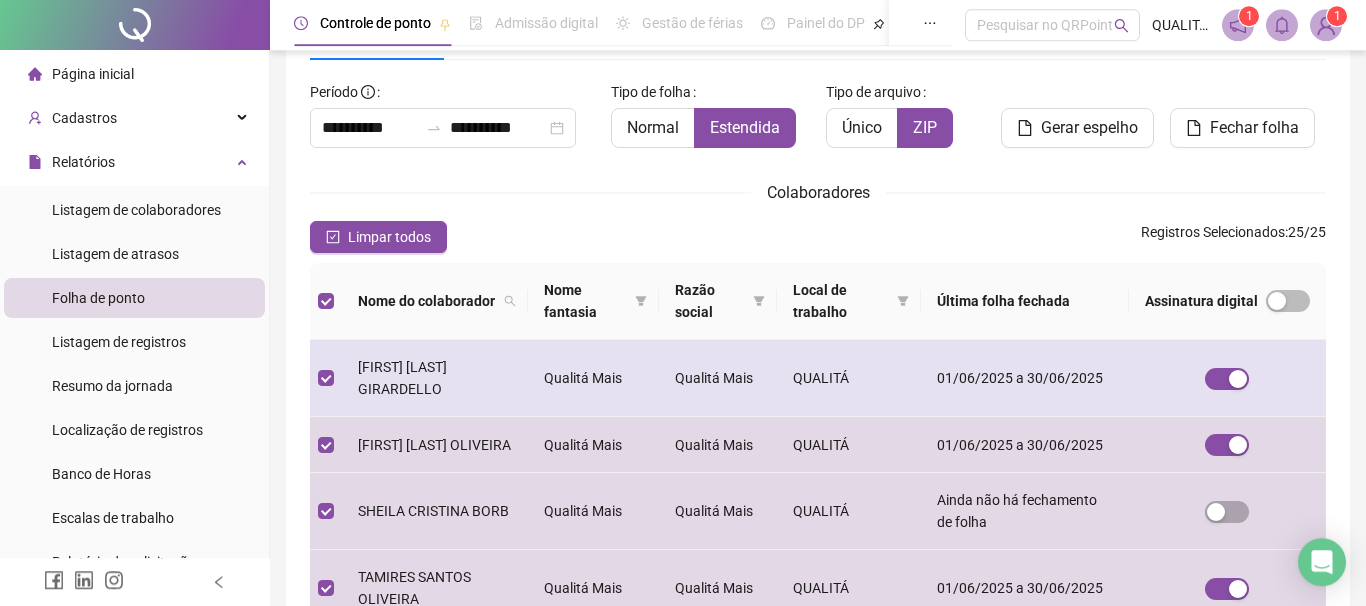 scroll, scrollTop: 338, scrollLeft: 0, axis: vertical 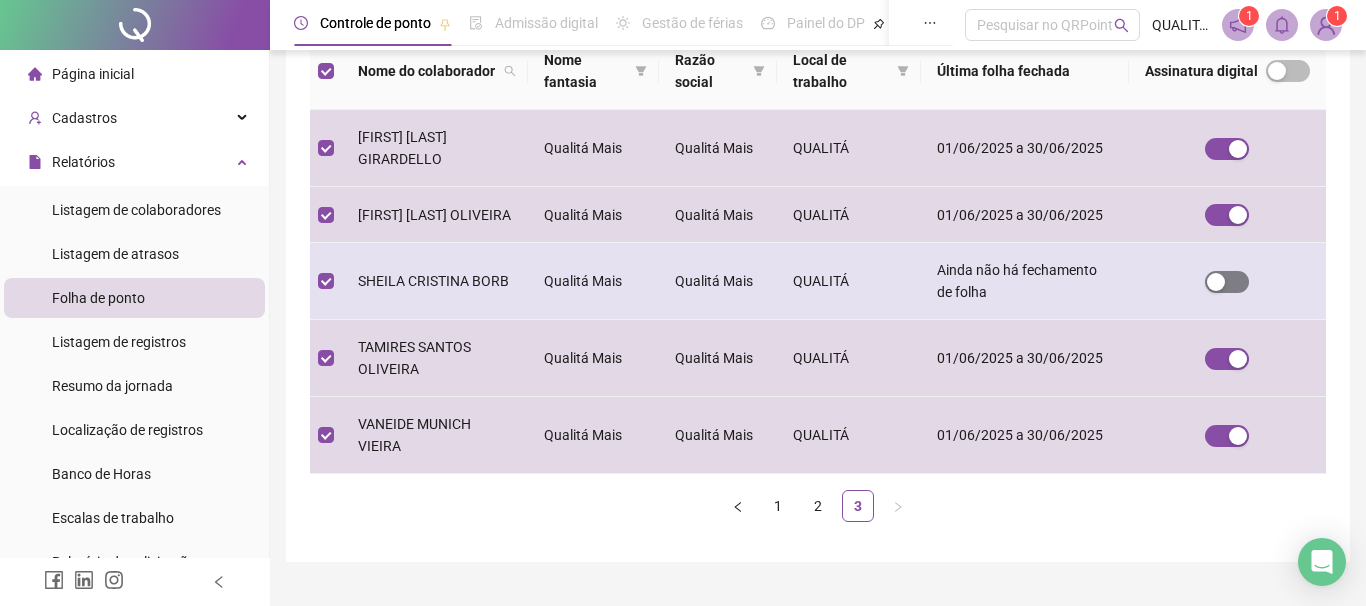 click at bounding box center [1227, 282] 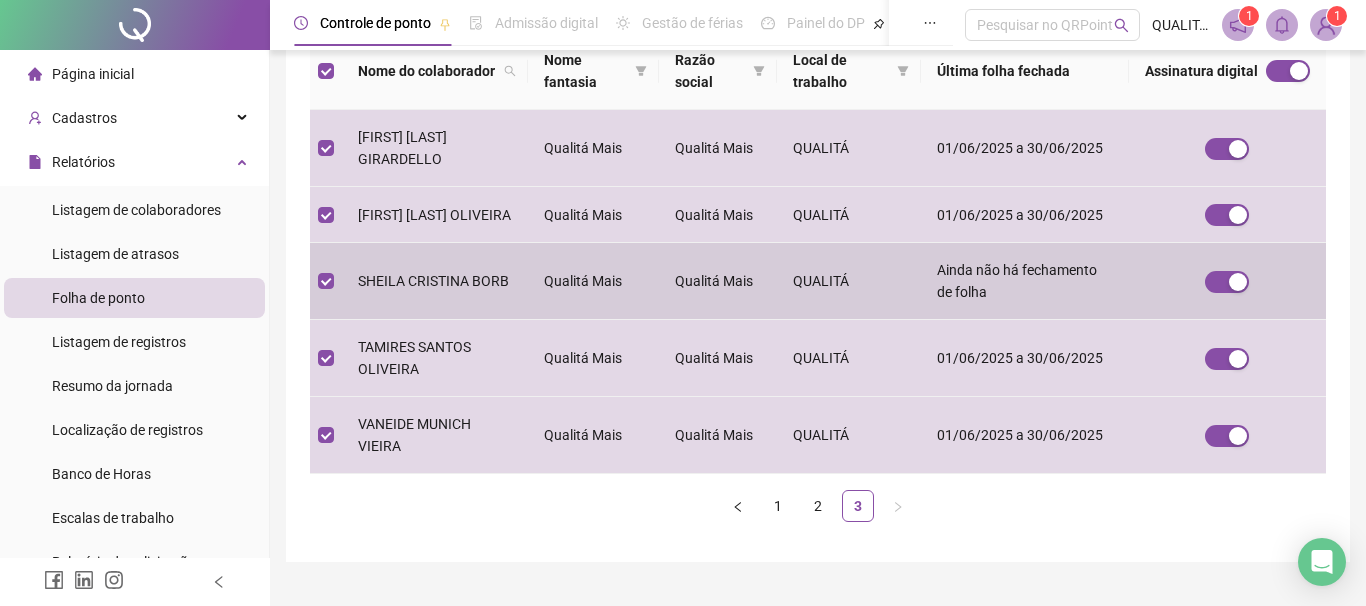 scroll, scrollTop: 107, scrollLeft: 0, axis: vertical 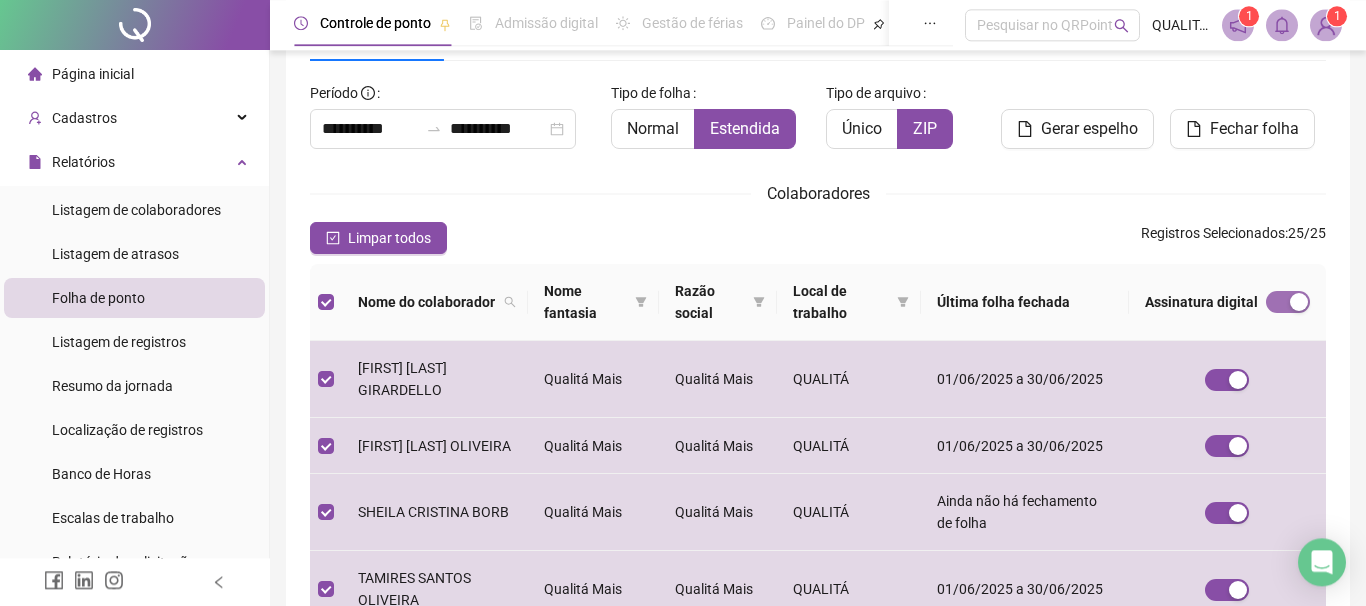 click on "Assinatura digital" at bounding box center [1227, 302] 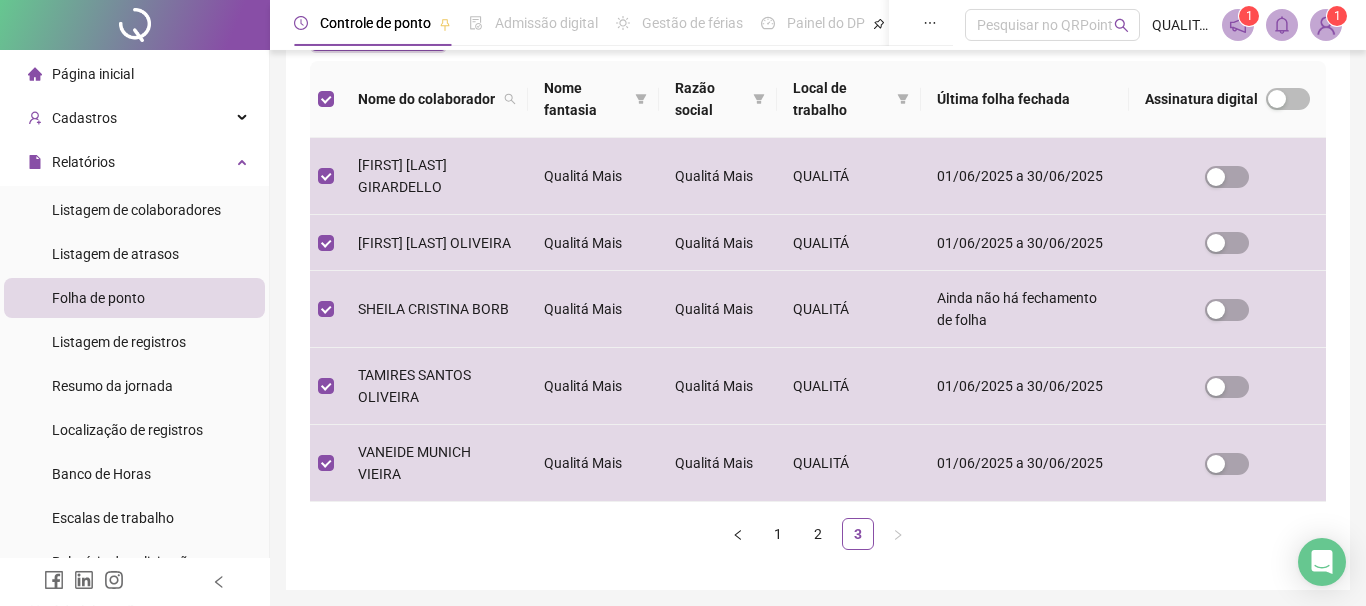 scroll, scrollTop: 338, scrollLeft: 0, axis: vertical 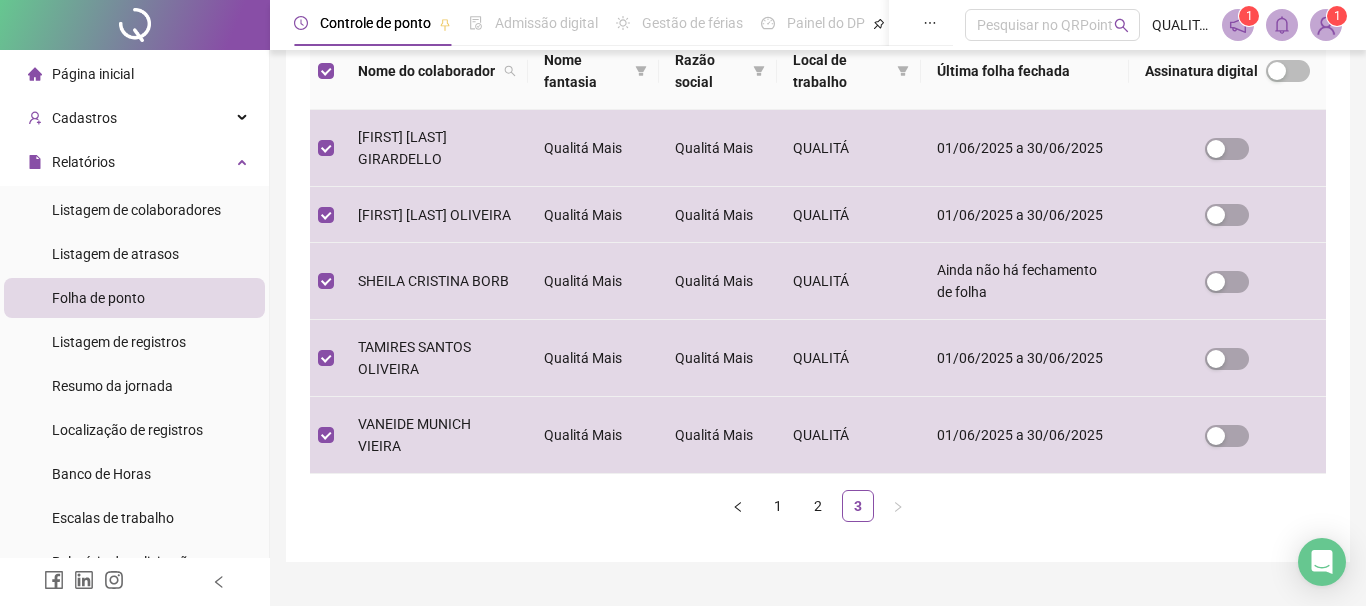 click on "Nome do colaborador Nome fantasia Razão social Local de trabalho Última folha fechada Assinatura digital               PAULO CESAR GIRARDELLO Qualitá Mais Qualitá Mais QUALITÁ 01/06/2025 a 30/06/2025 REGINA DA SILVA SANTOS OLIVEIRA Qualitá Mais Qualitá Mais QUALITÁ 01/06/2025 a 30/06/2025 SHEILA CRISTINA BORB Qualitá Mais Qualitá Mais QUALITÁ Ainda não há fechamento de folha TAMIRES SANTOS OLIVEIRA Qualitá Mais Qualitá Mais QUALITÁ 01/06/2025 a 30/06/2025 VANEIDE MUNICH VIEIRA Qualitá Mais Qualitá Mais QUALITÁ 01/06/2025 a 30/06/2025 1 2 3" at bounding box center (818, 277) 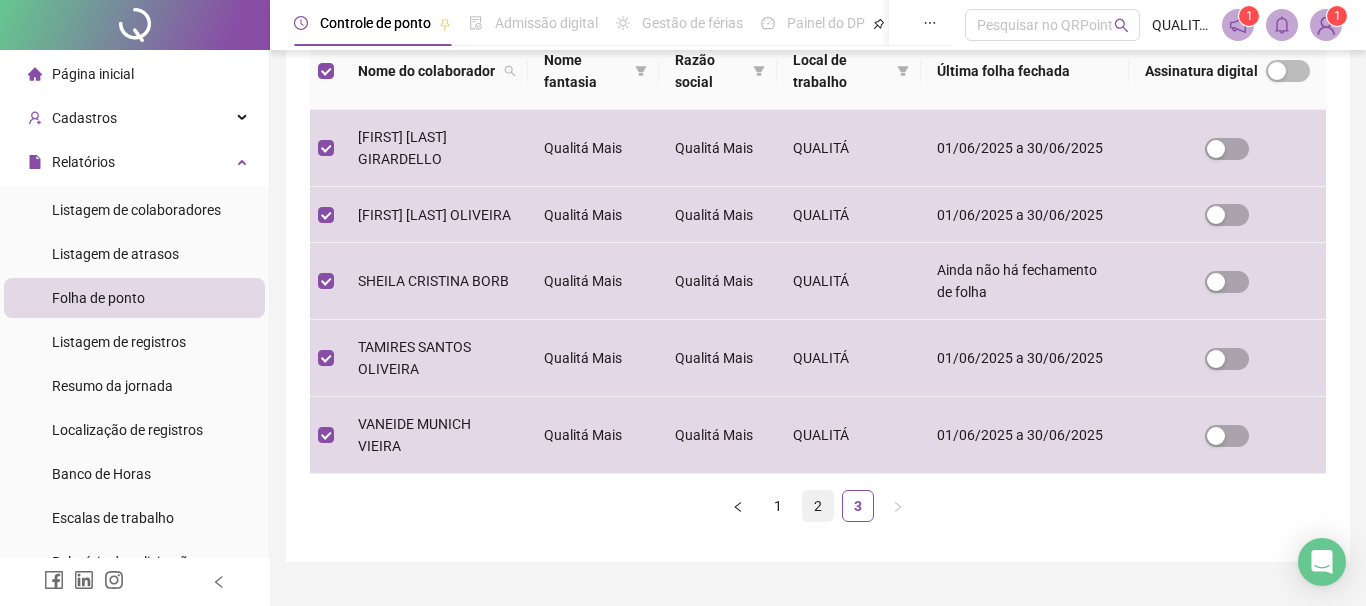 click on "2" at bounding box center [818, 506] 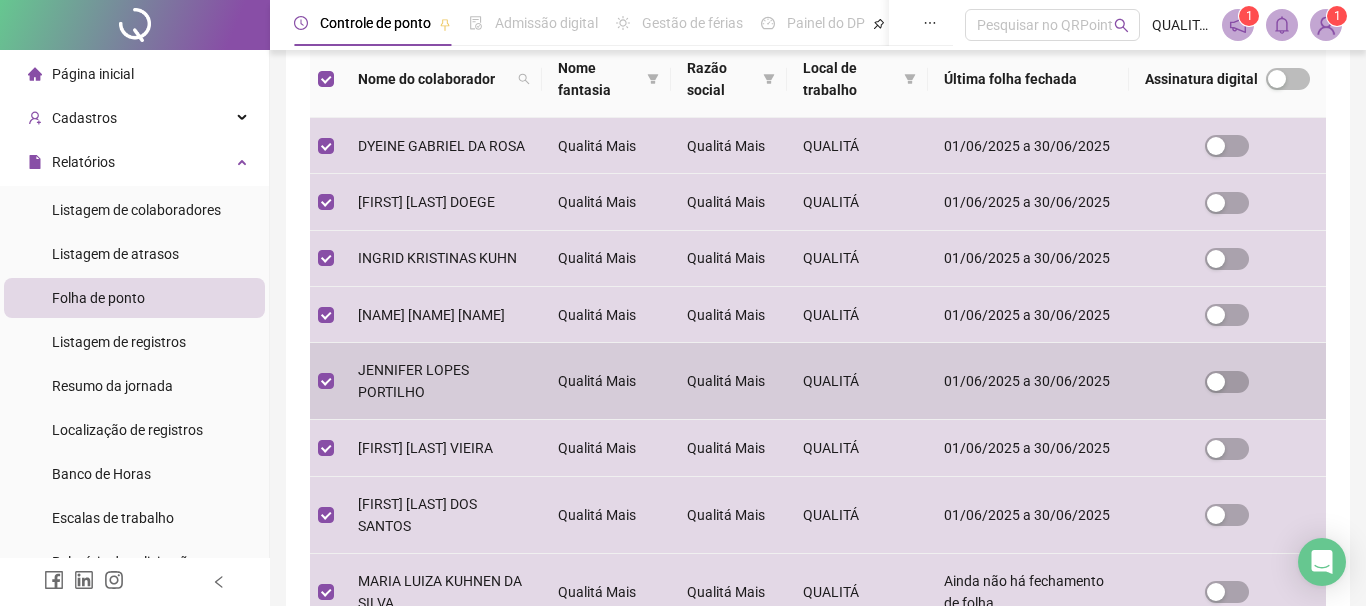 scroll, scrollTop: 0, scrollLeft: 0, axis: both 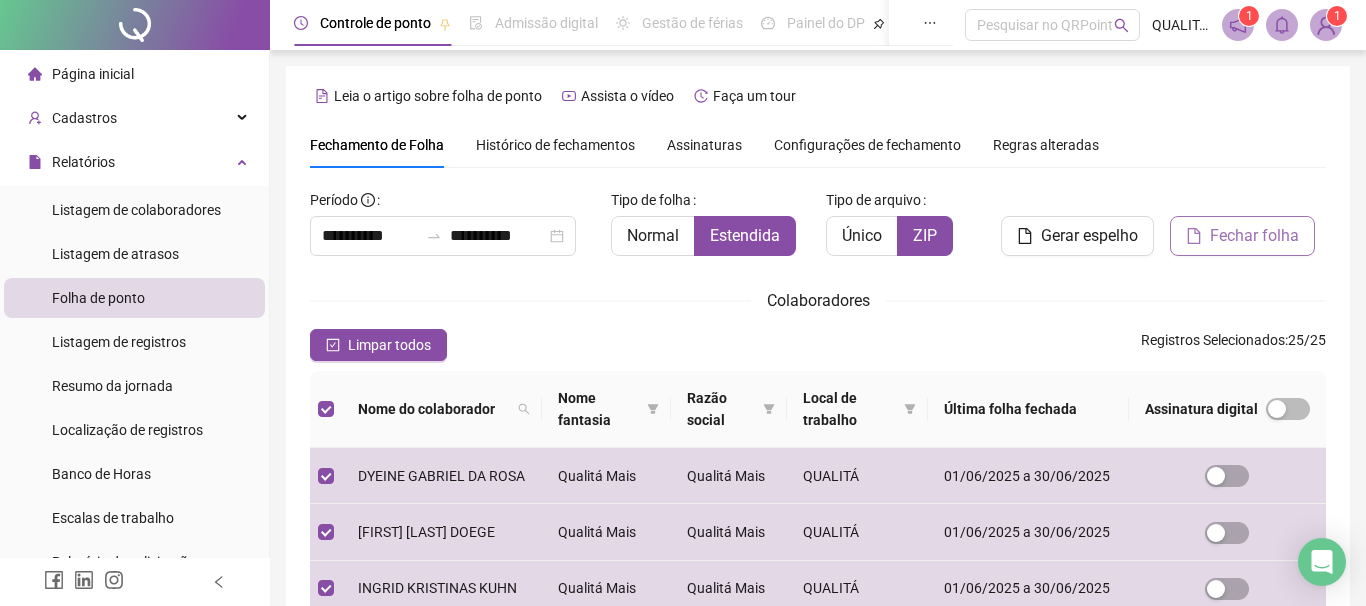 click on "Fechar folha" at bounding box center (1254, 236) 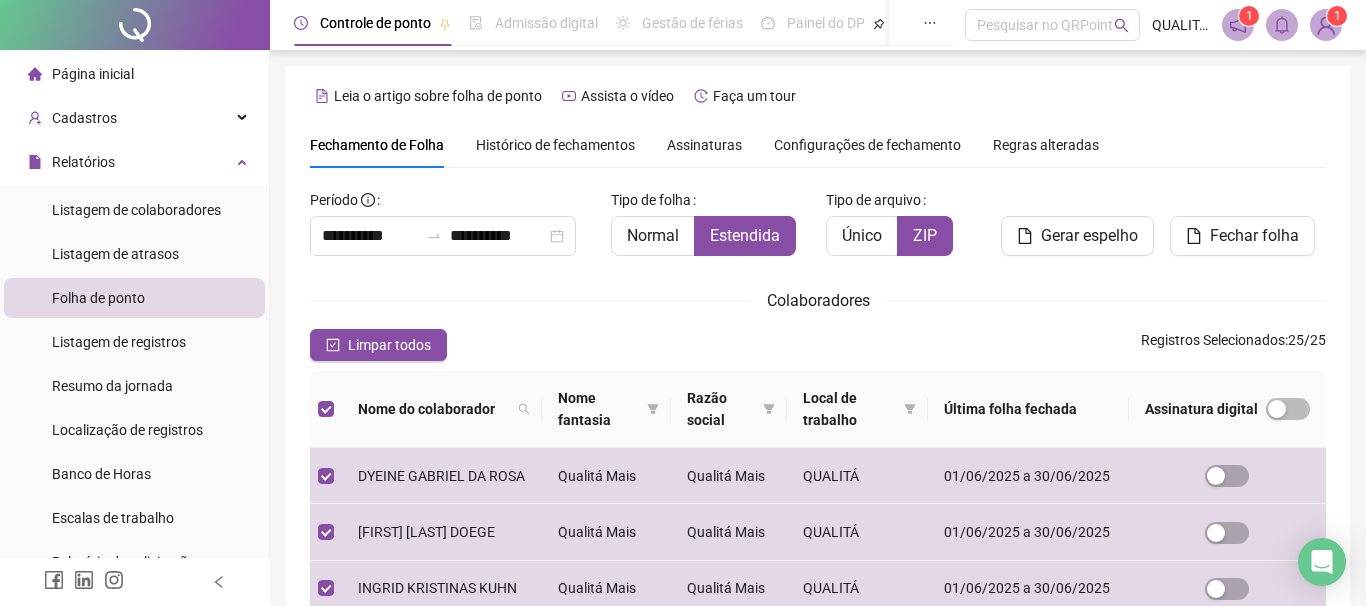 scroll, scrollTop: 107, scrollLeft: 0, axis: vertical 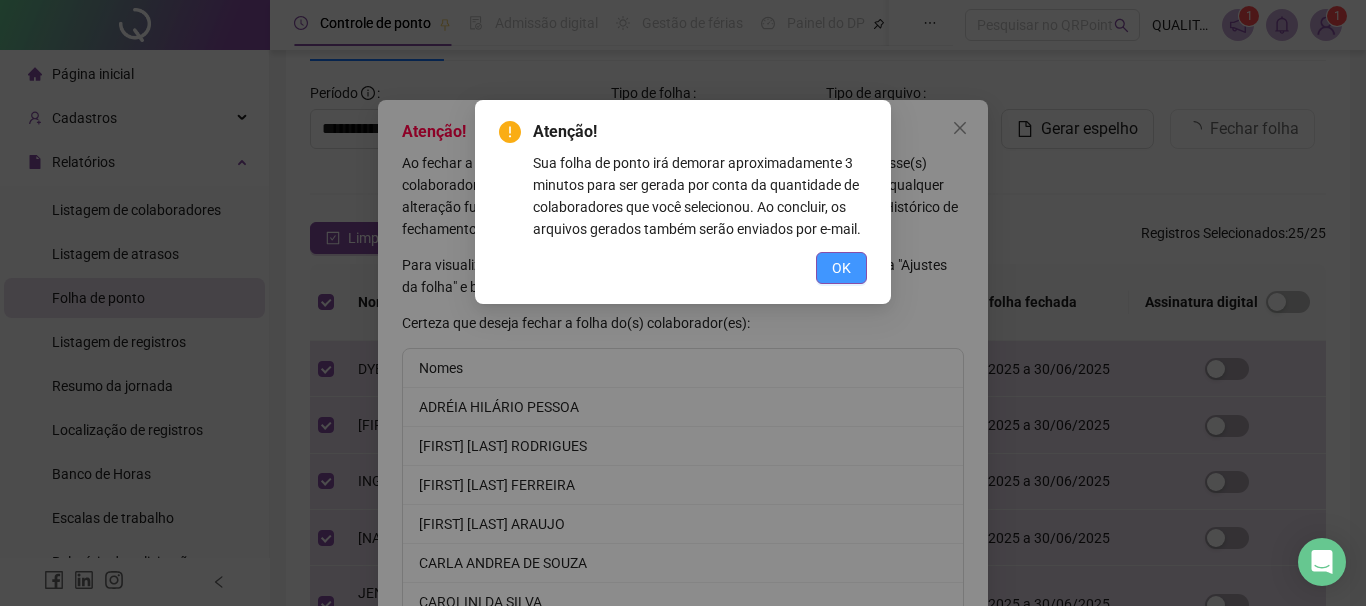 click on "OK" at bounding box center [841, 268] 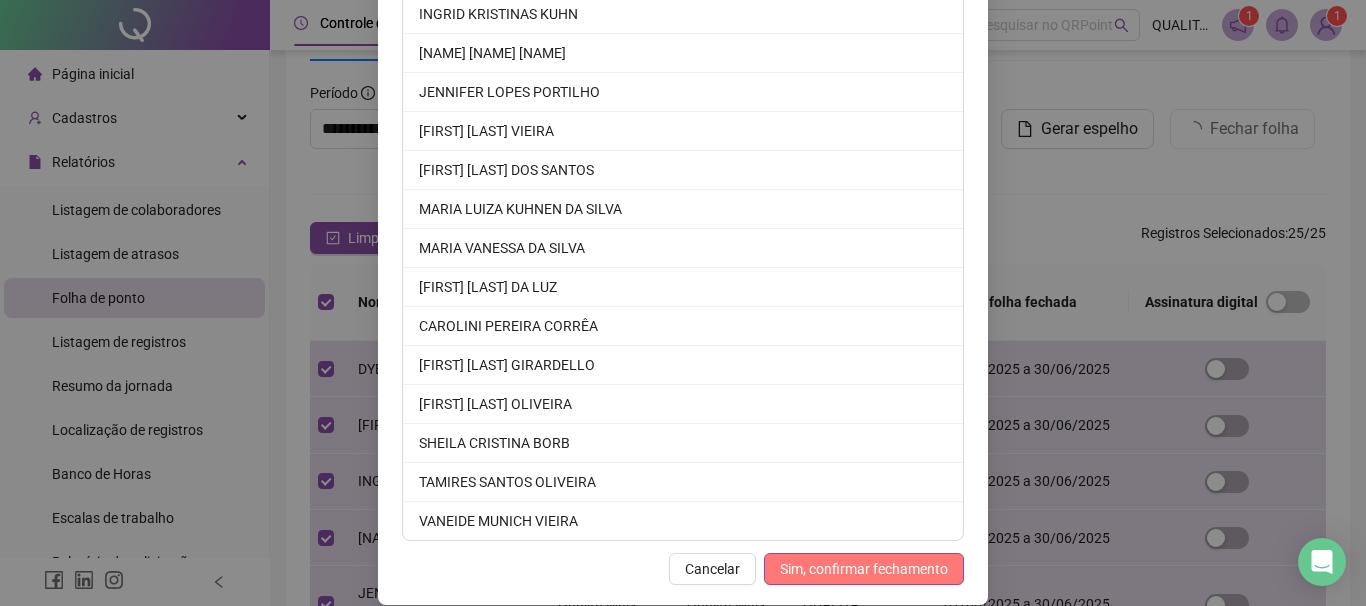 scroll, scrollTop: 845, scrollLeft: 0, axis: vertical 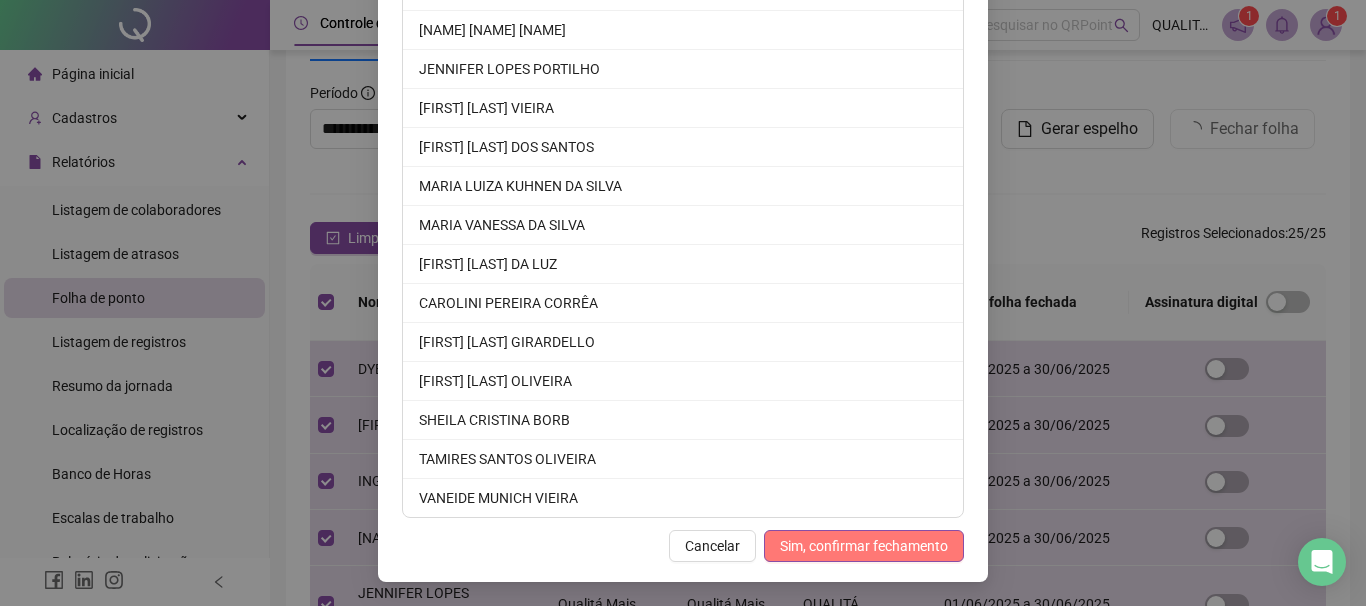 click on "Sim, confirmar fechamento" at bounding box center (864, 546) 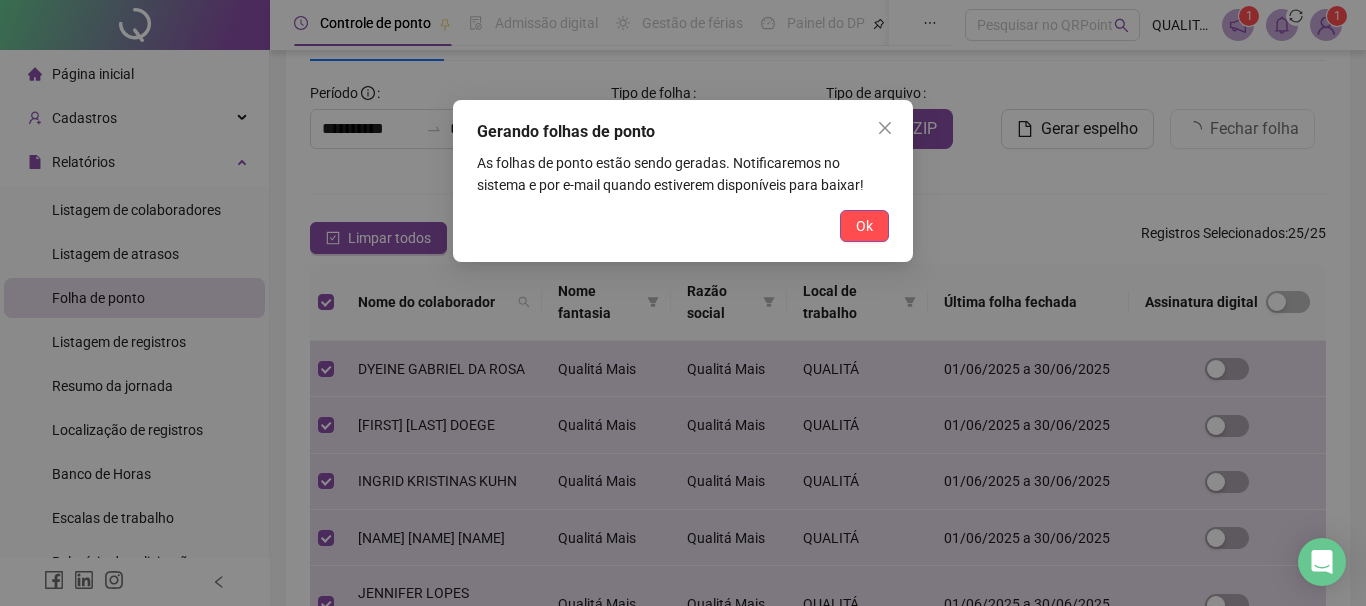 scroll, scrollTop: 748, scrollLeft: 0, axis: vertical 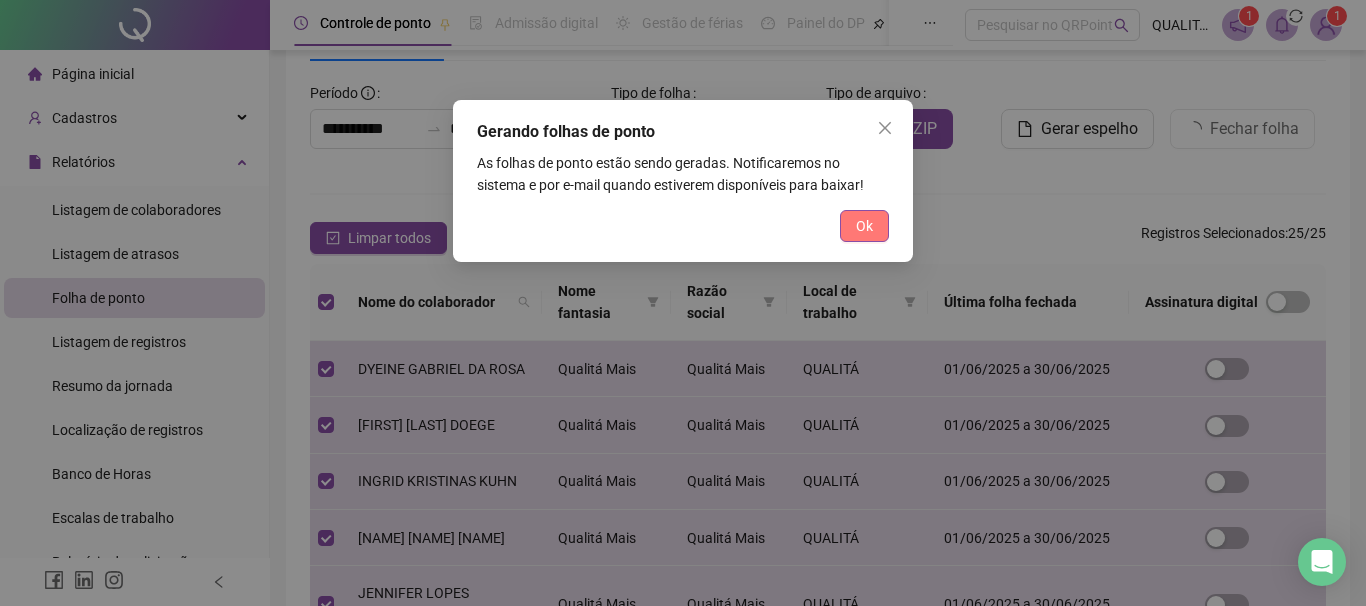 click on "Ok" at bounding box center [864, 226] 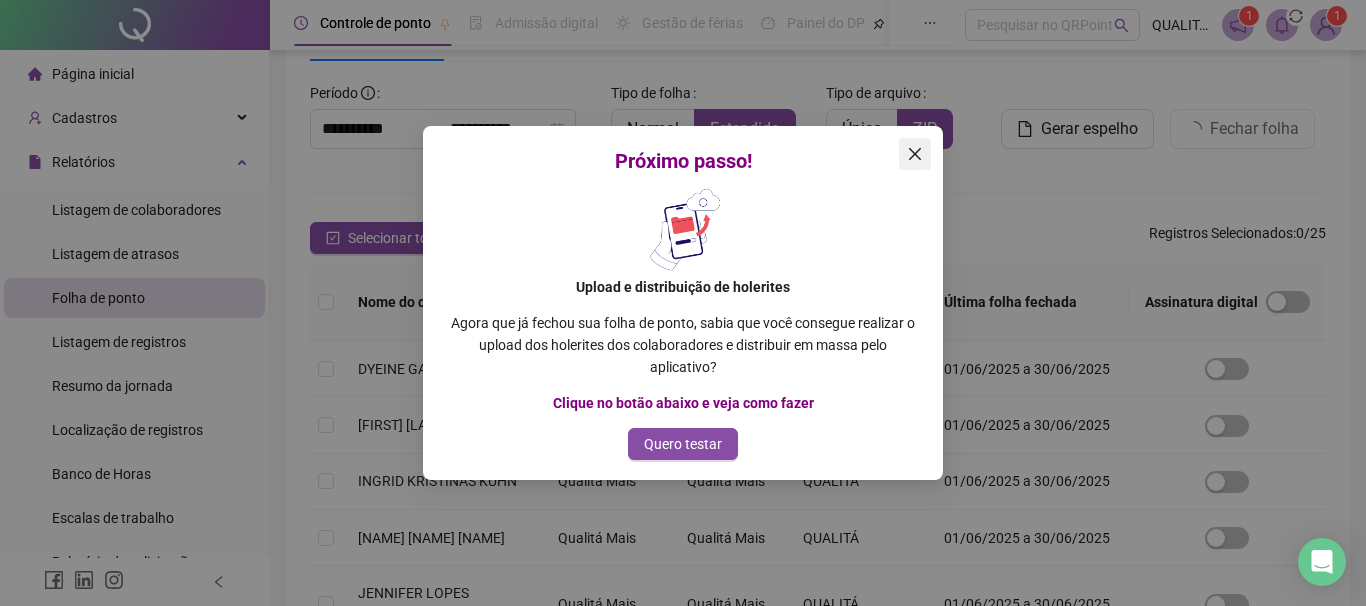 click 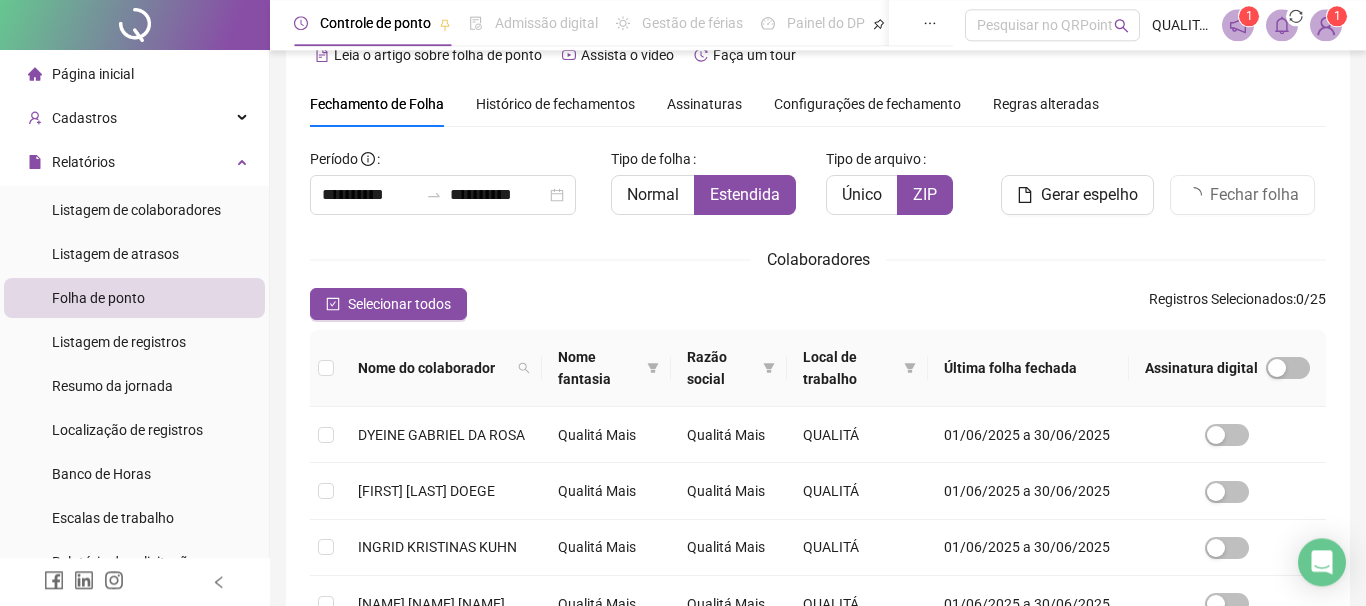 scroll, scrollTop: 0, scrollLeft: 0, axis: both 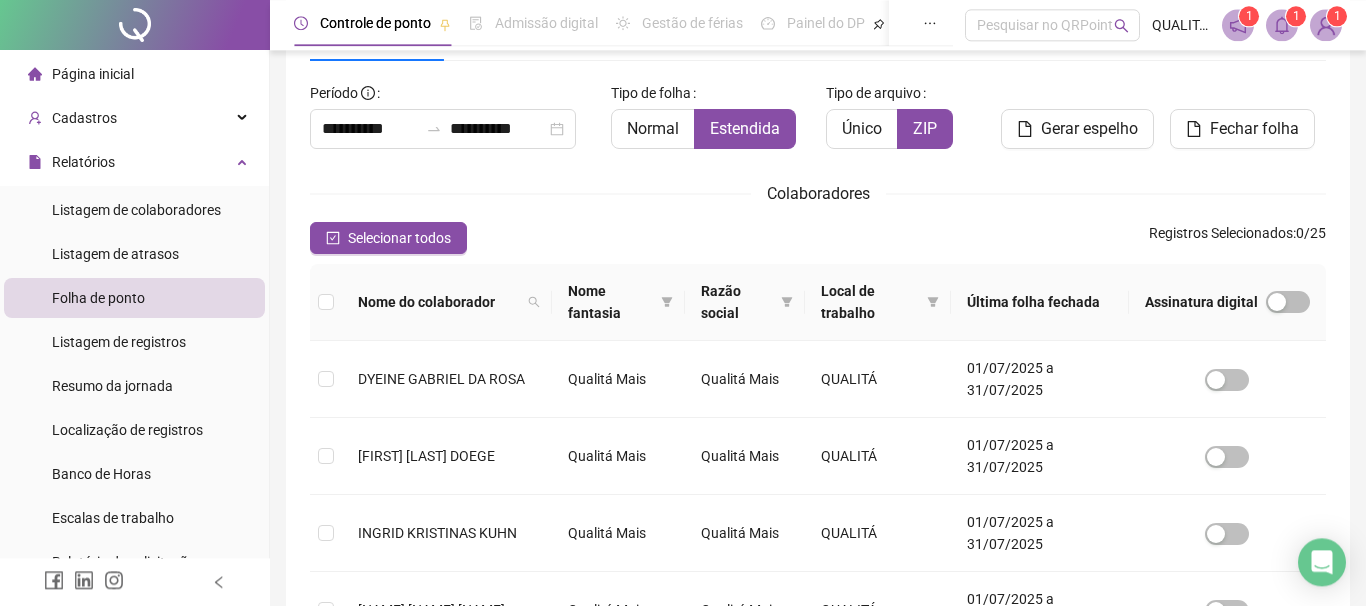 click 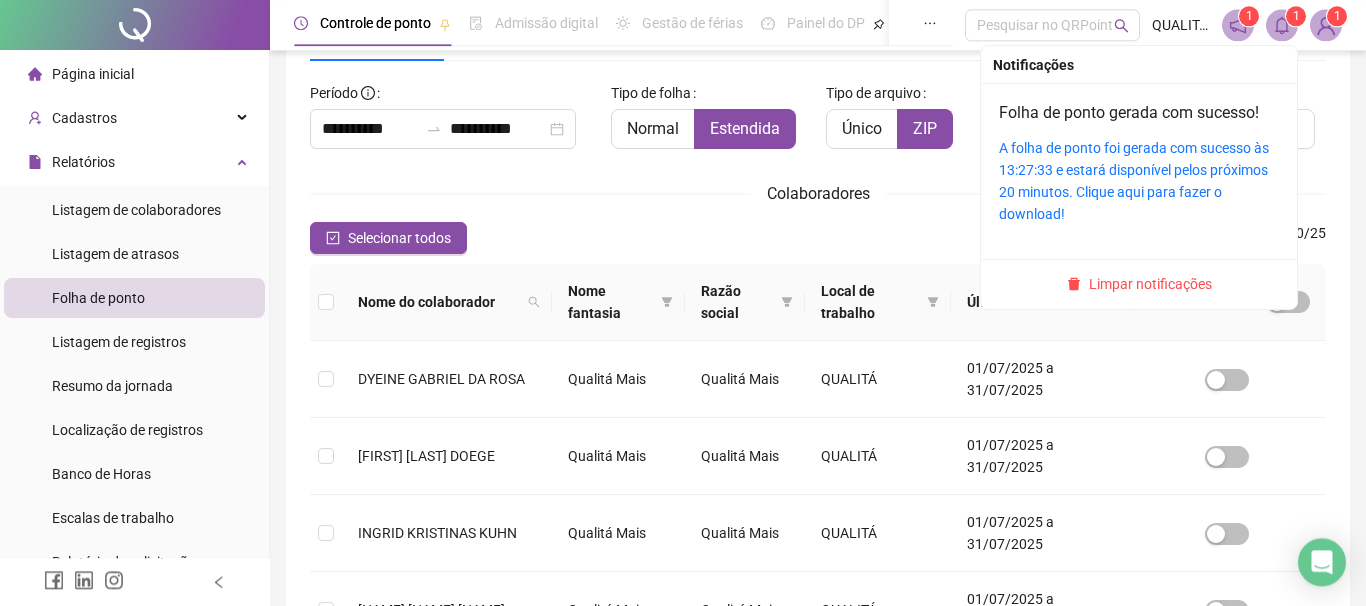 click on "A folha de ponto foi gerada com sucesso às 13:27:33 e estará disponível pelos próximos 20 minutos.
Clique aqui para fazer o download!" at bounding box center (1139, 181) 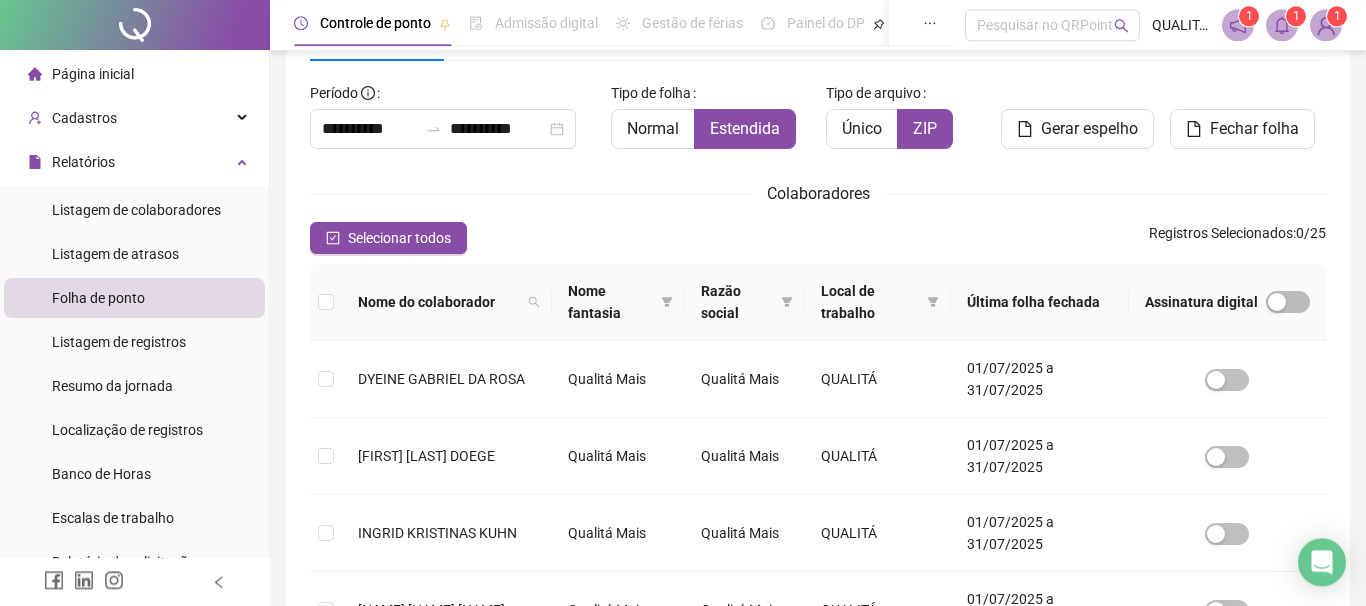 click 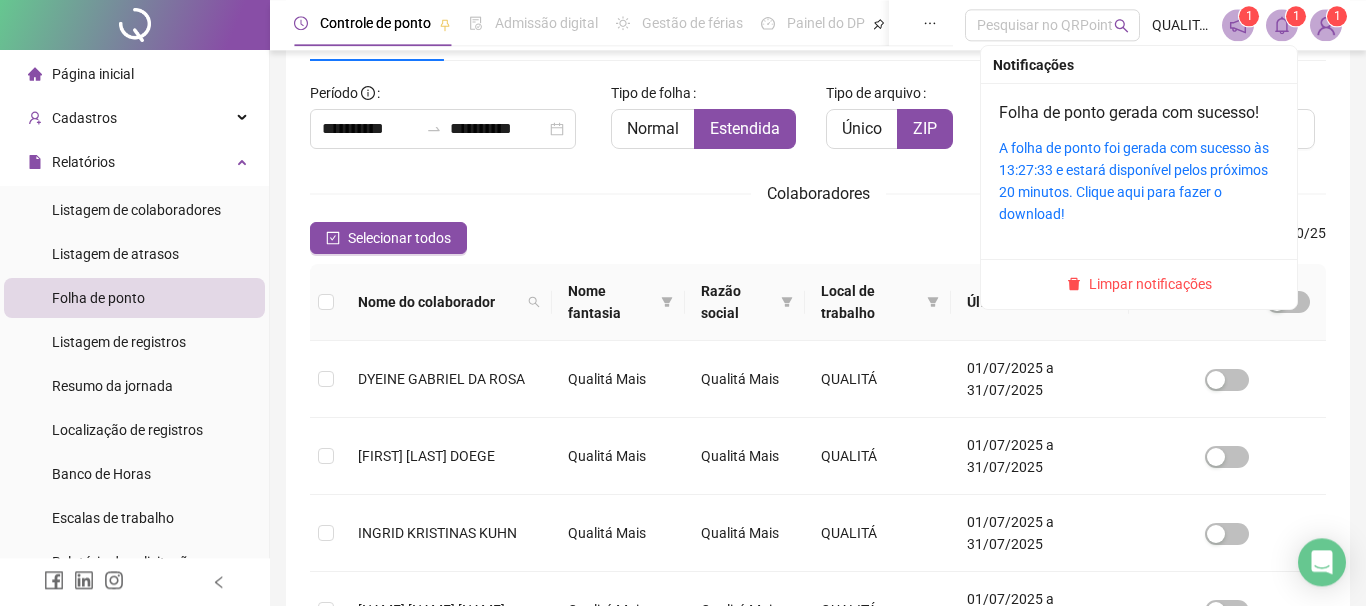 click on "A folha de ponto foi gerada com sucesso às 13:27:33 e estará disponível pelos próximos 20 minutos.
Clique aqui para fazer o download!" at bounding box center [1139, 181] 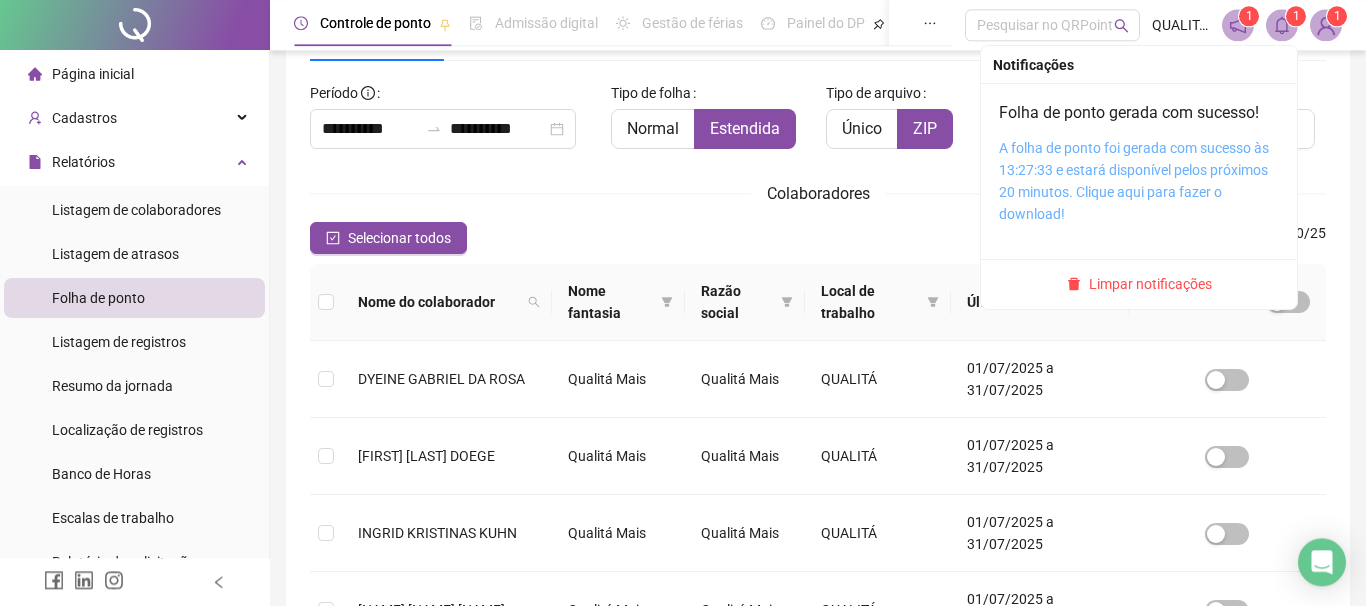 click on "A folha de ponto foi gerada com sucesso às 13:27:33 e estará disponível pelos próximos 20 minutos.
Clique aqui para fazer o download!" at bounding box center (1134, 181) 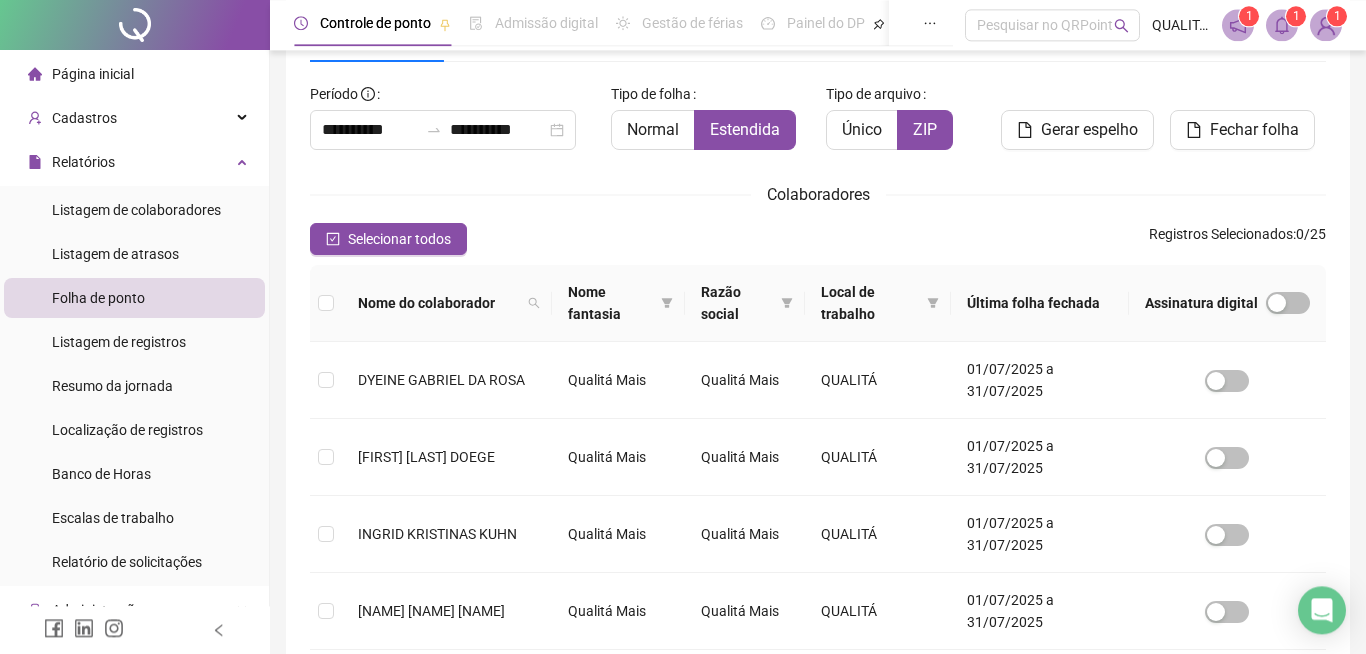 scroll, scrollTop: 0, scrollLeft: 0, axis: both 